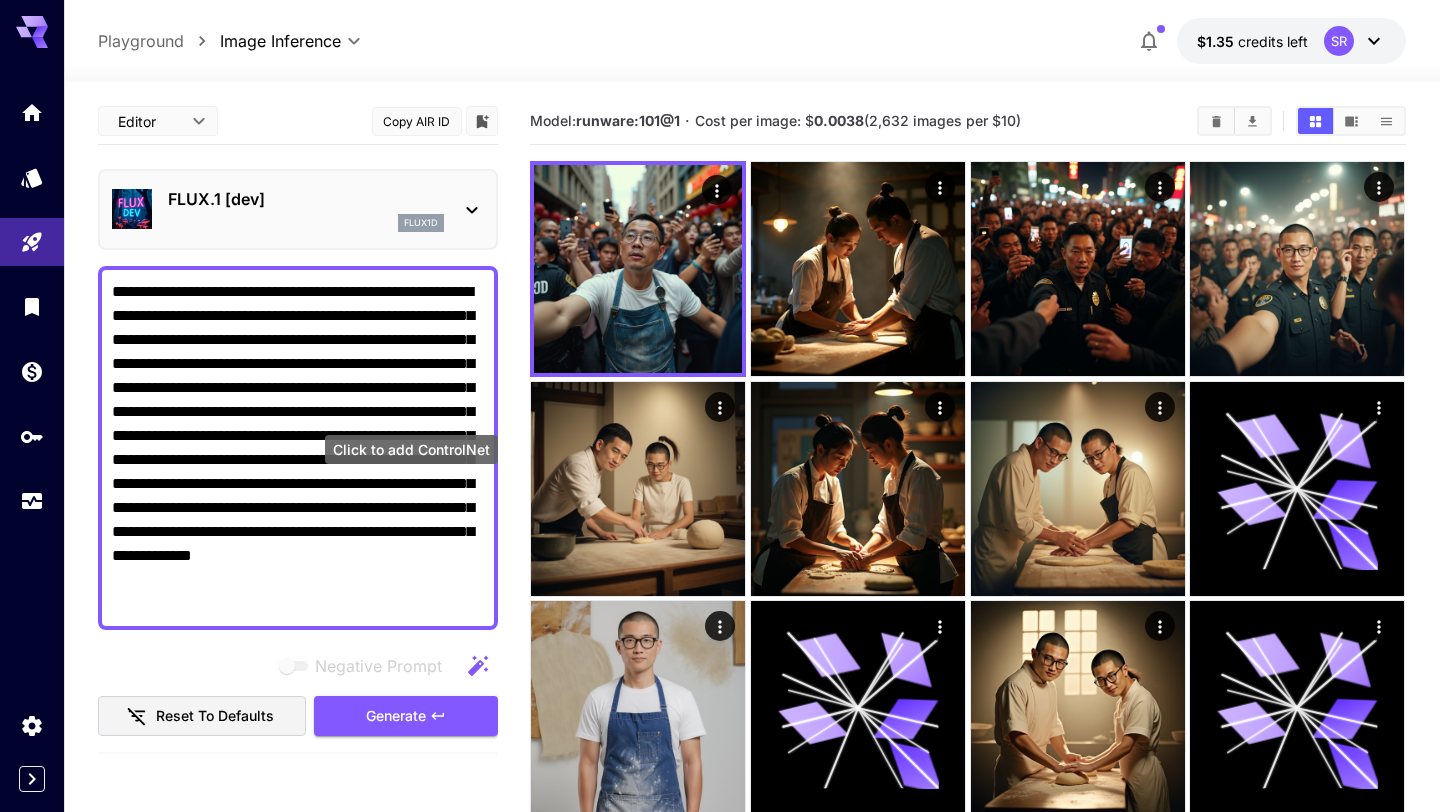 scroll, scrollTop: 8, scrollLeft: 0, axis: vertical 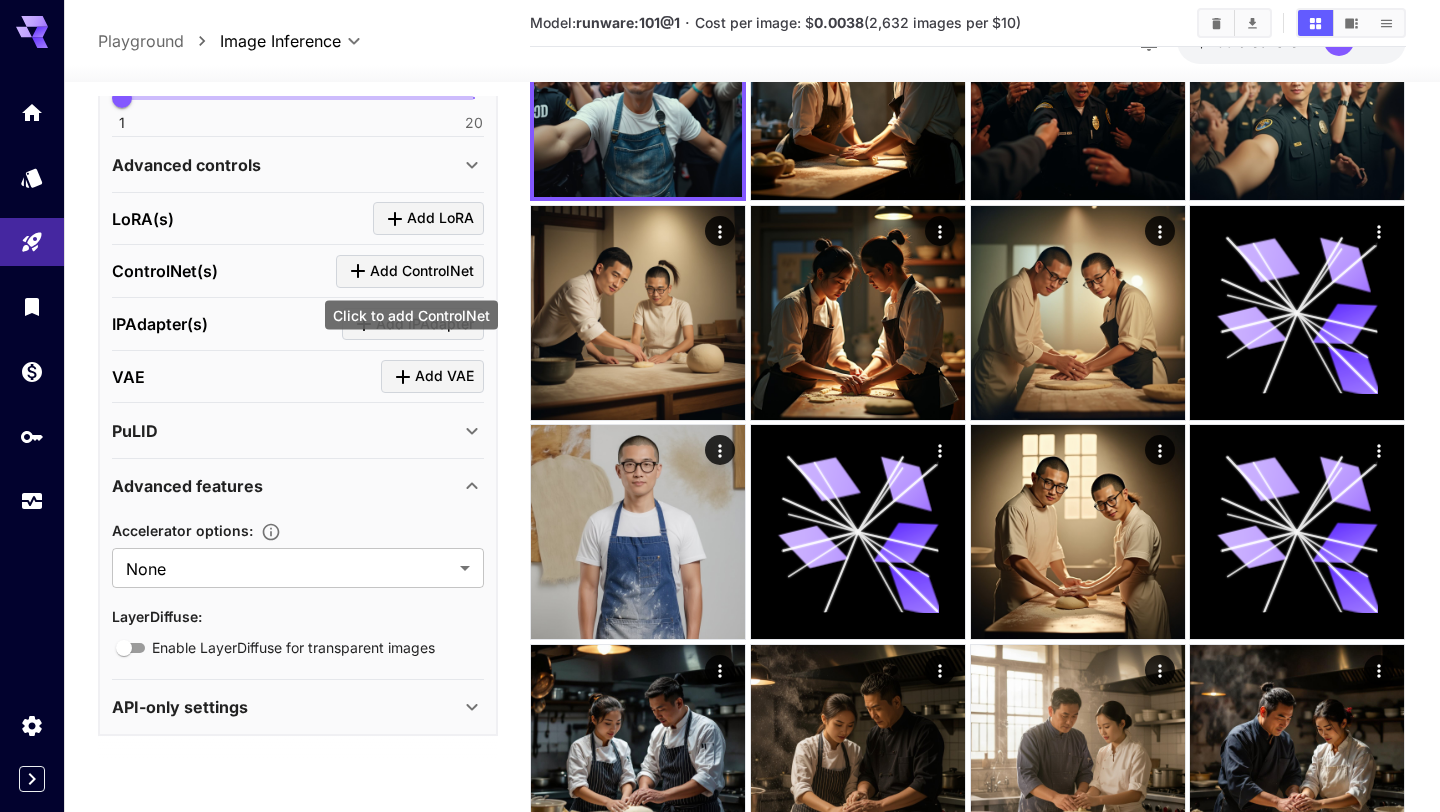 click on "Add ControlNet" at bounding box center (422, 271) 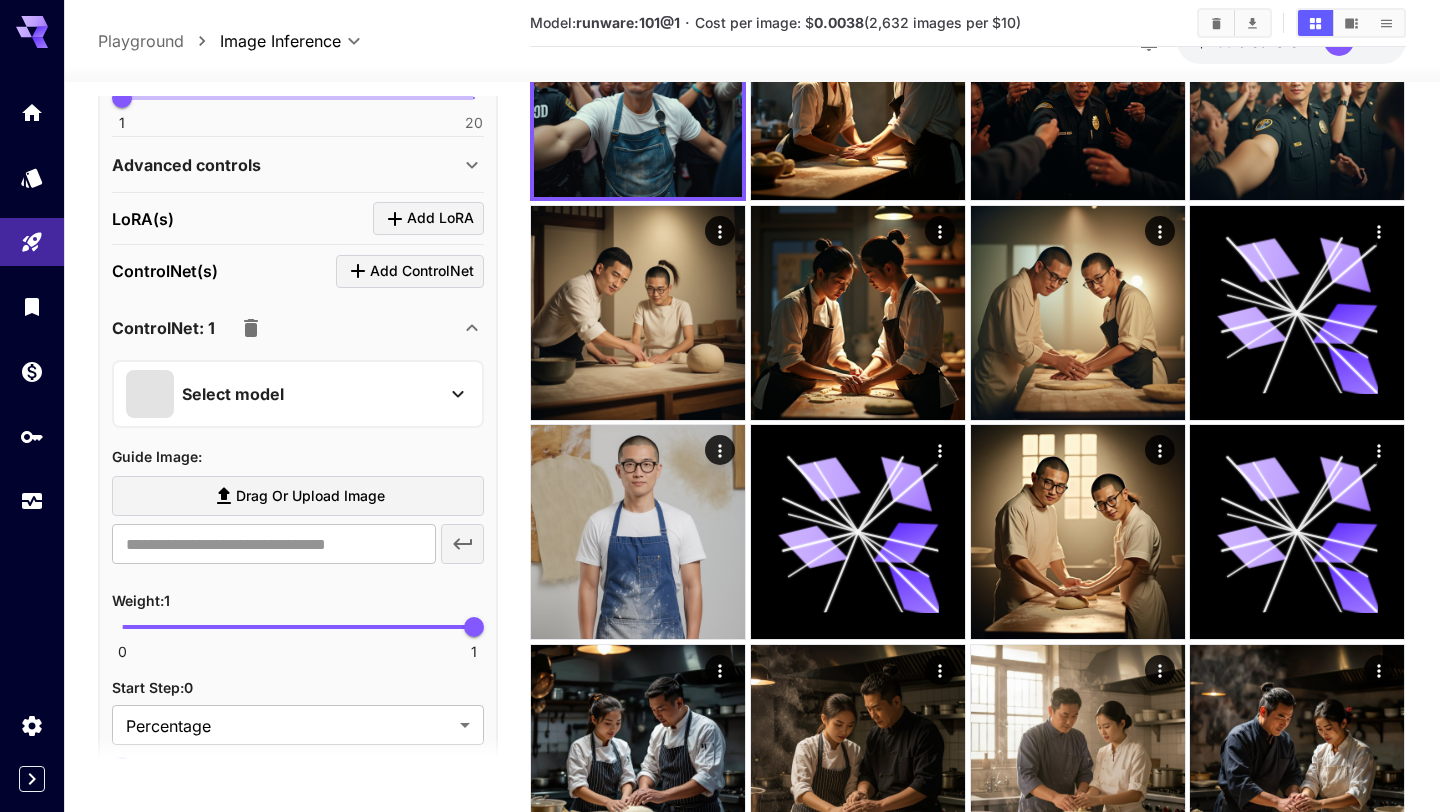 click on "Select model" at bounding box center [282, 394] 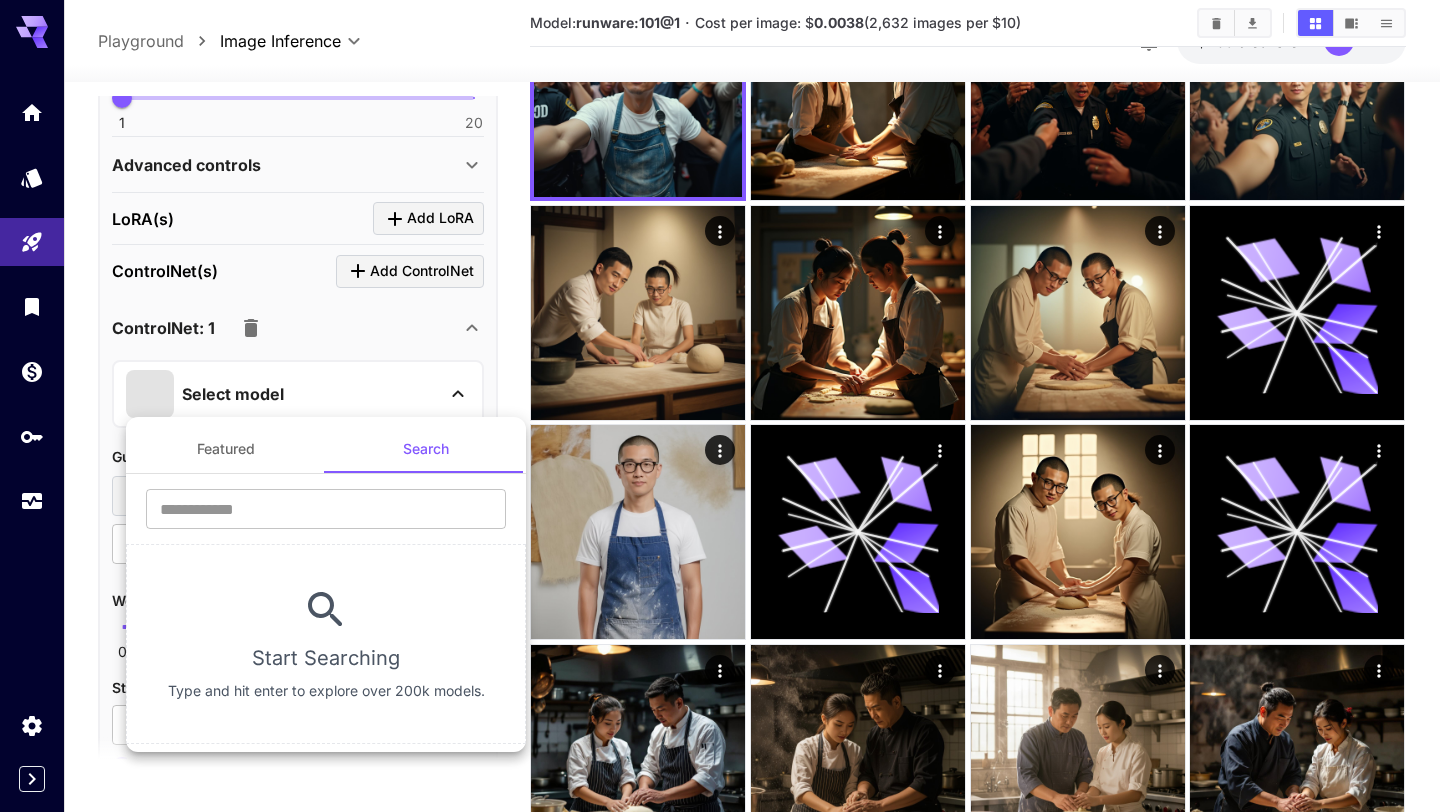 click on "Featured" at bounding box center (226, 449) 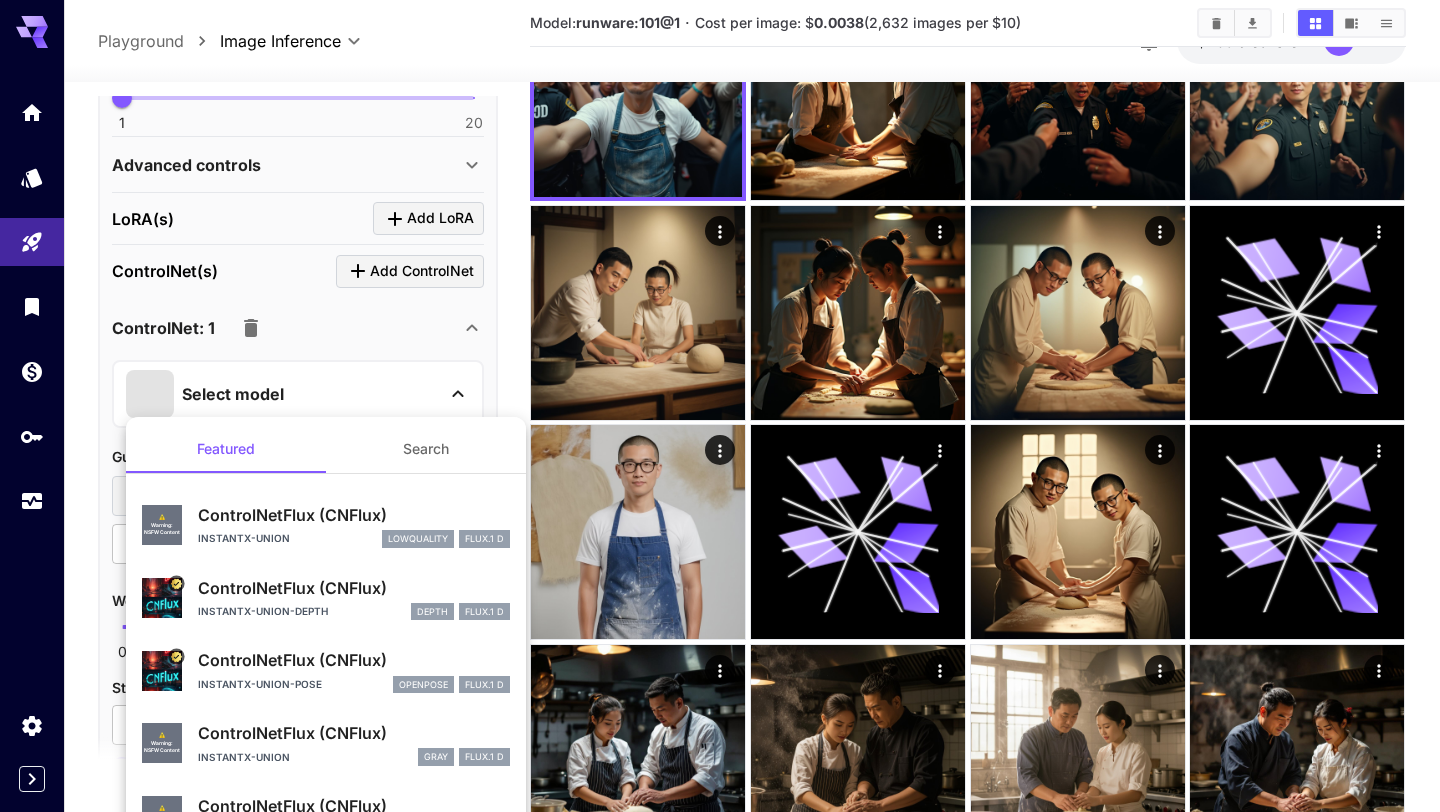 click on "ControlNetFlux (CNFlux)" at bounding box center (354, 515) 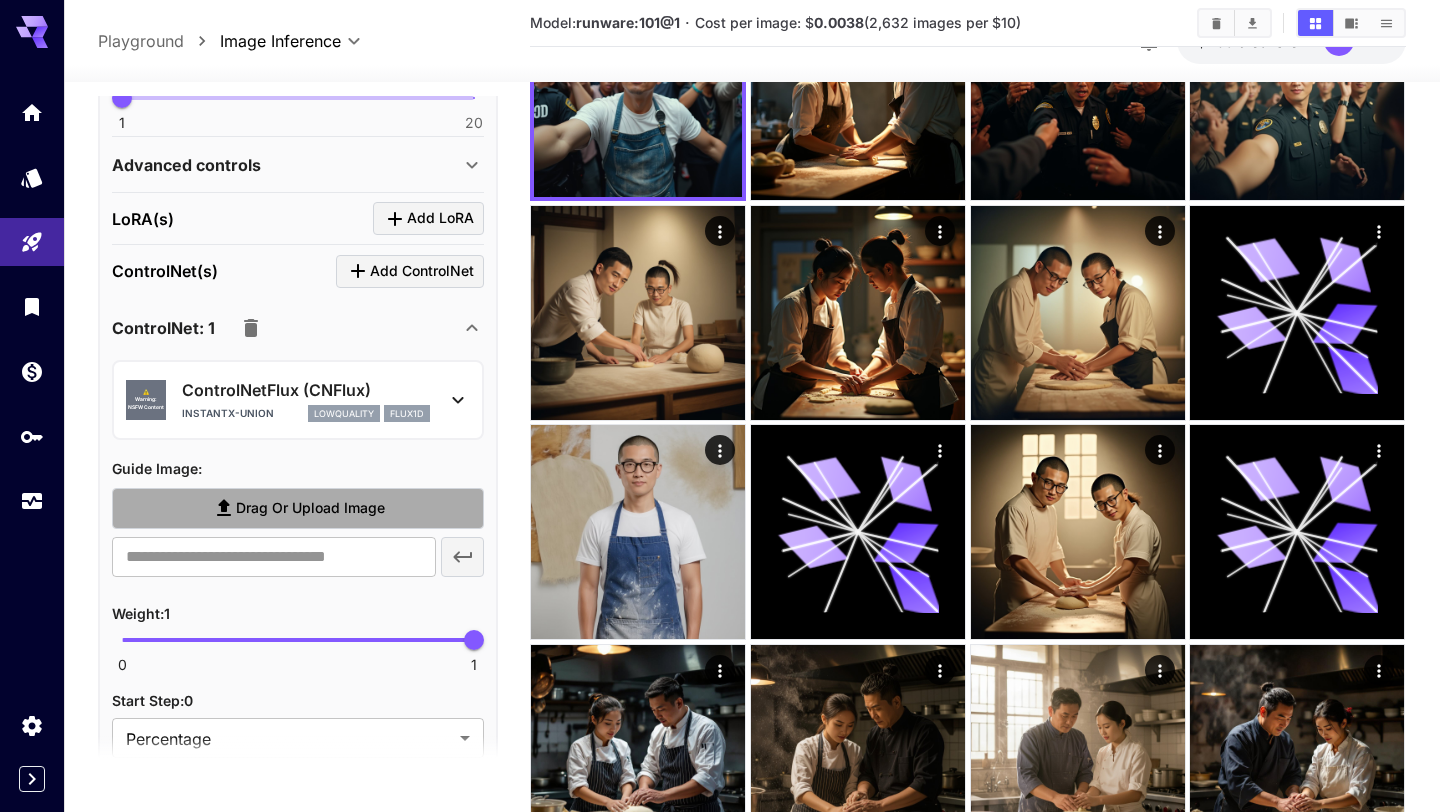 click on "Drag or upload image" at bounding box center [298, 508] 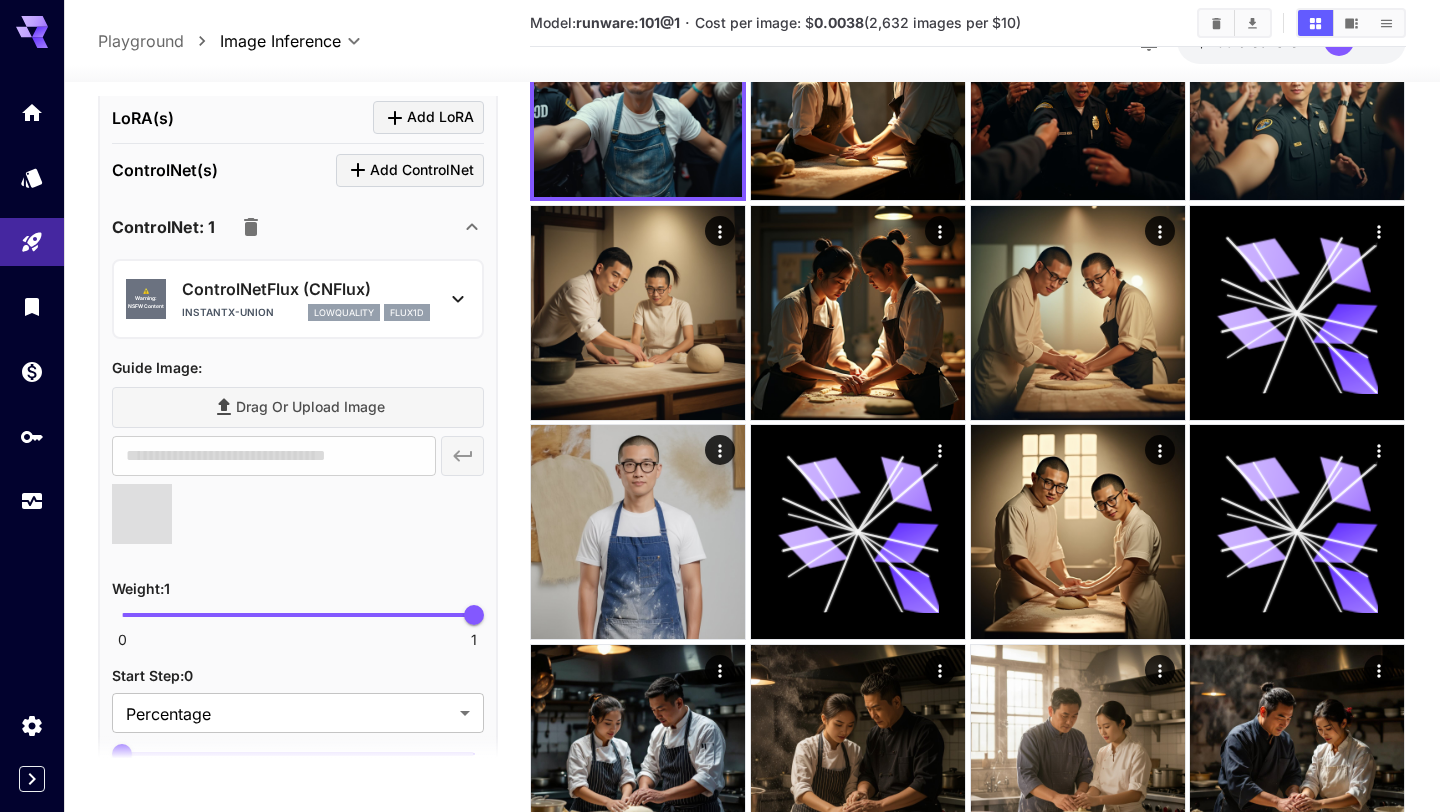 type on "**********" 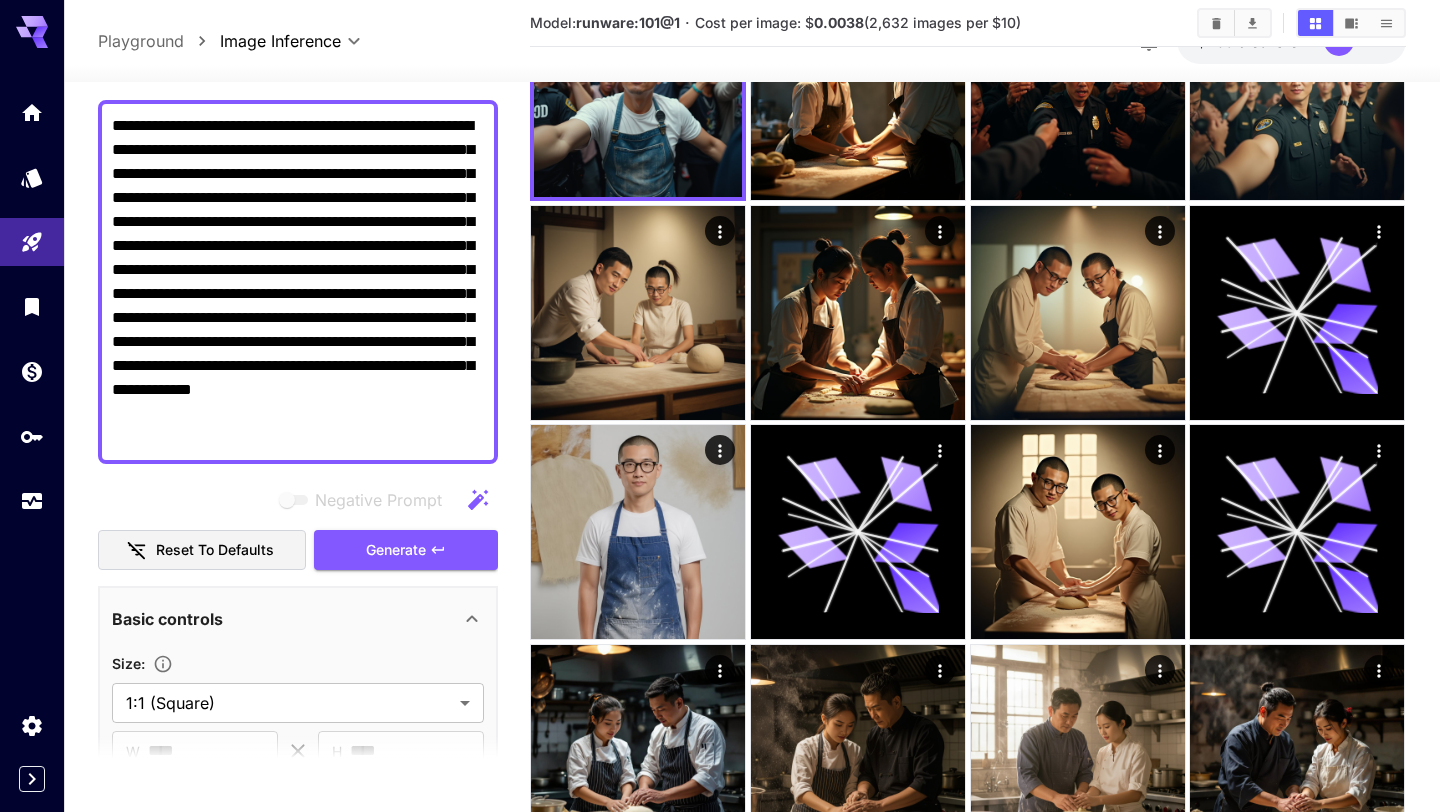 scroll, scrollTop: 111, scrollLeft: 0, axis: vertical 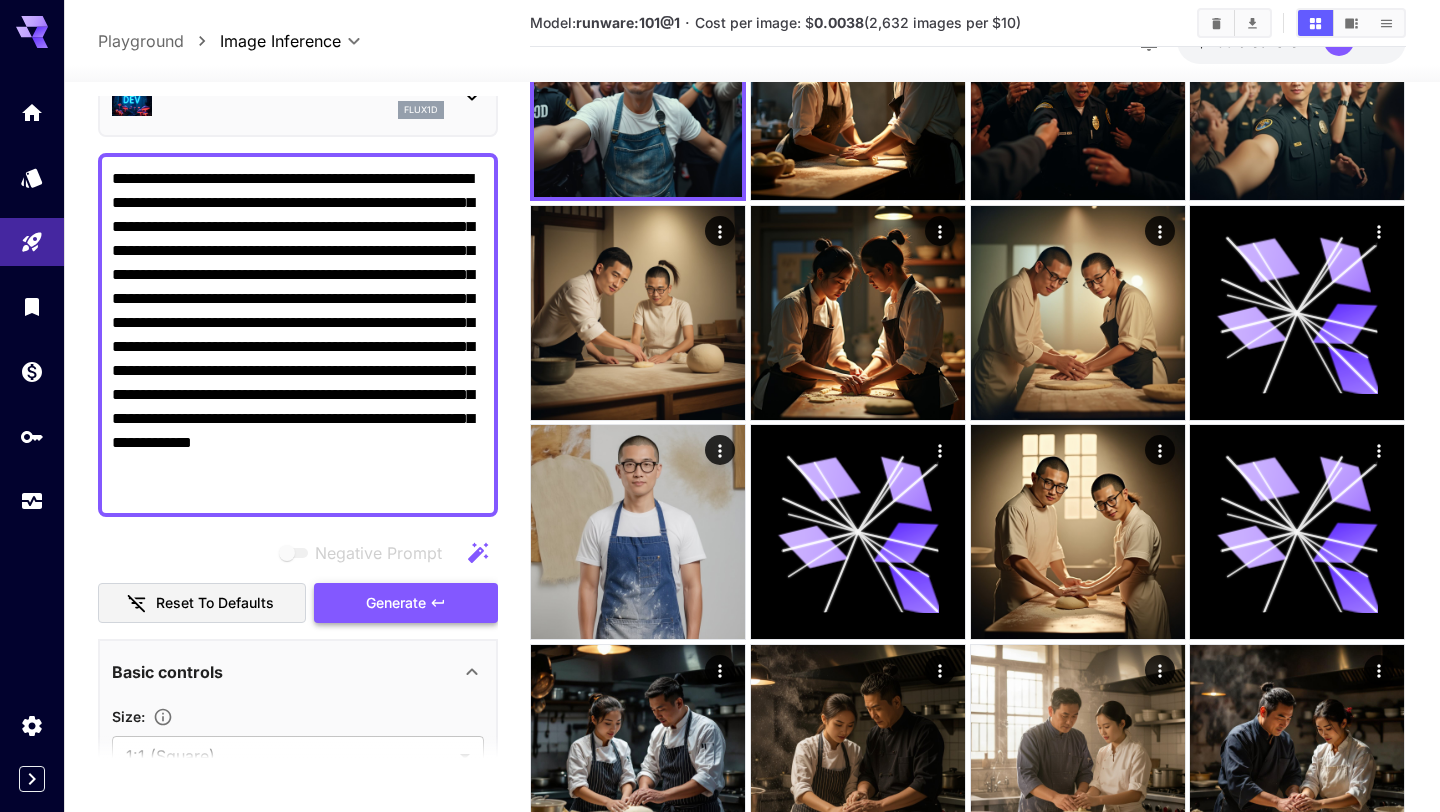 click on "Generate" at bounding box center (406, 603) 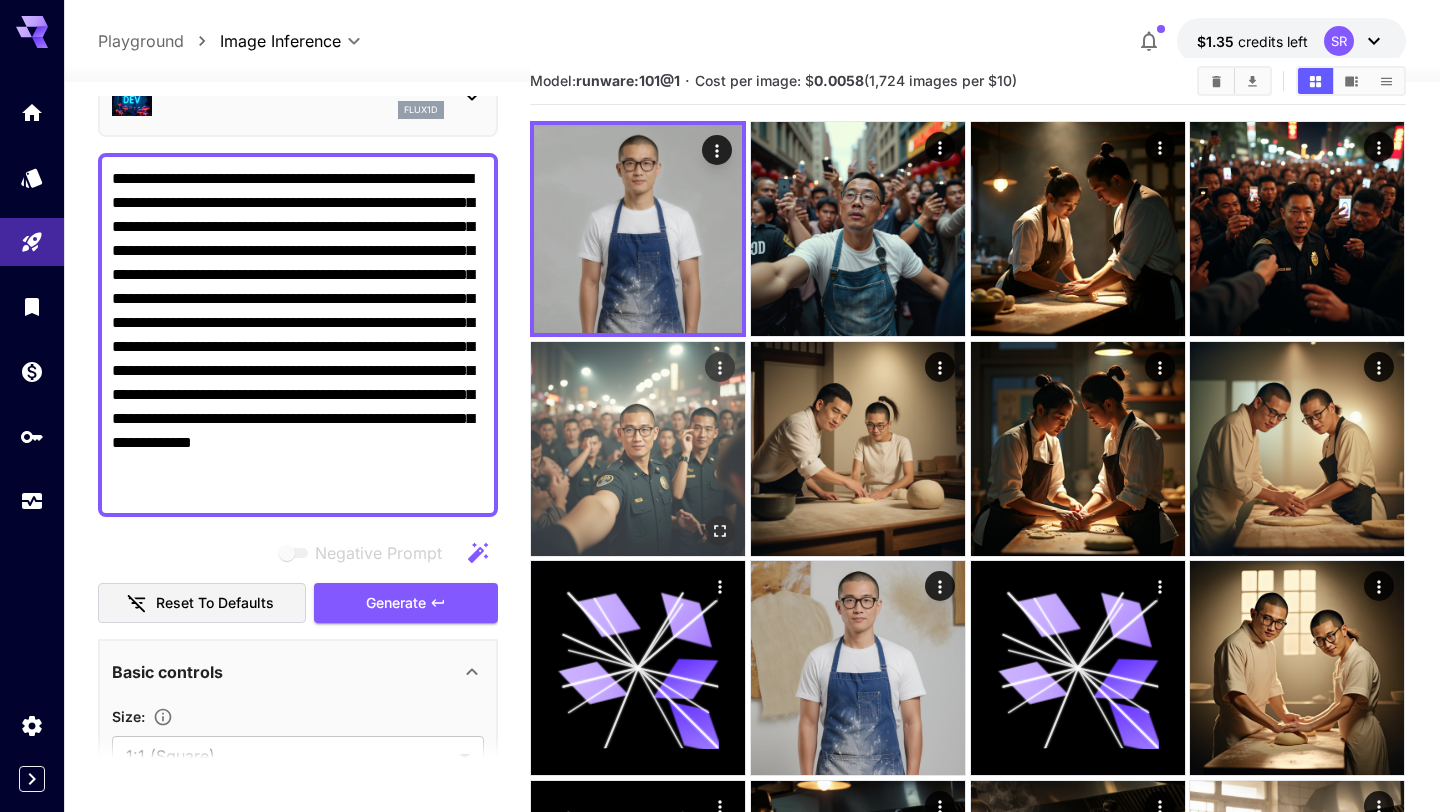 scroll, scrollTop: 35, scrollLeft: 0, axis: vertical 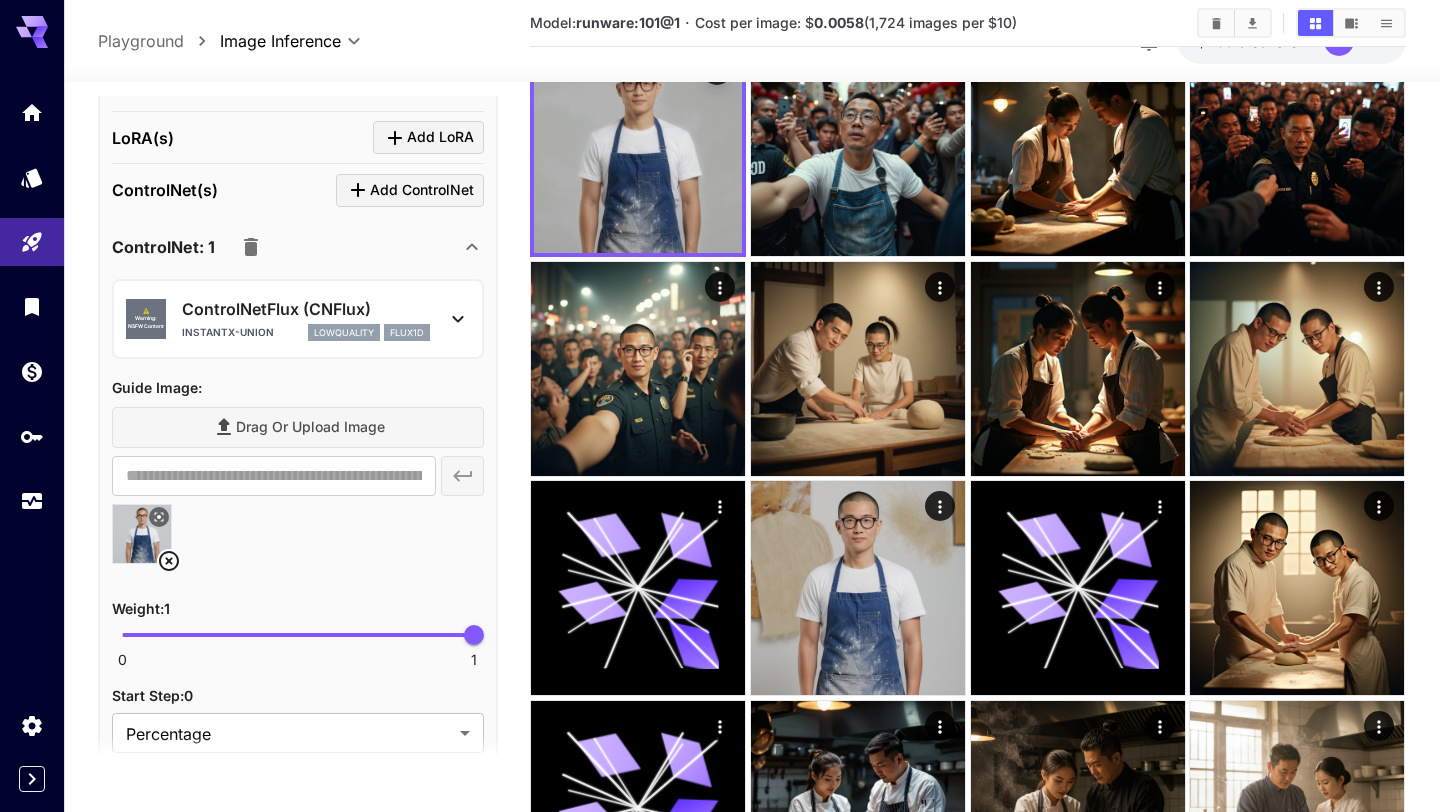 click at bounding box center [251, 247] 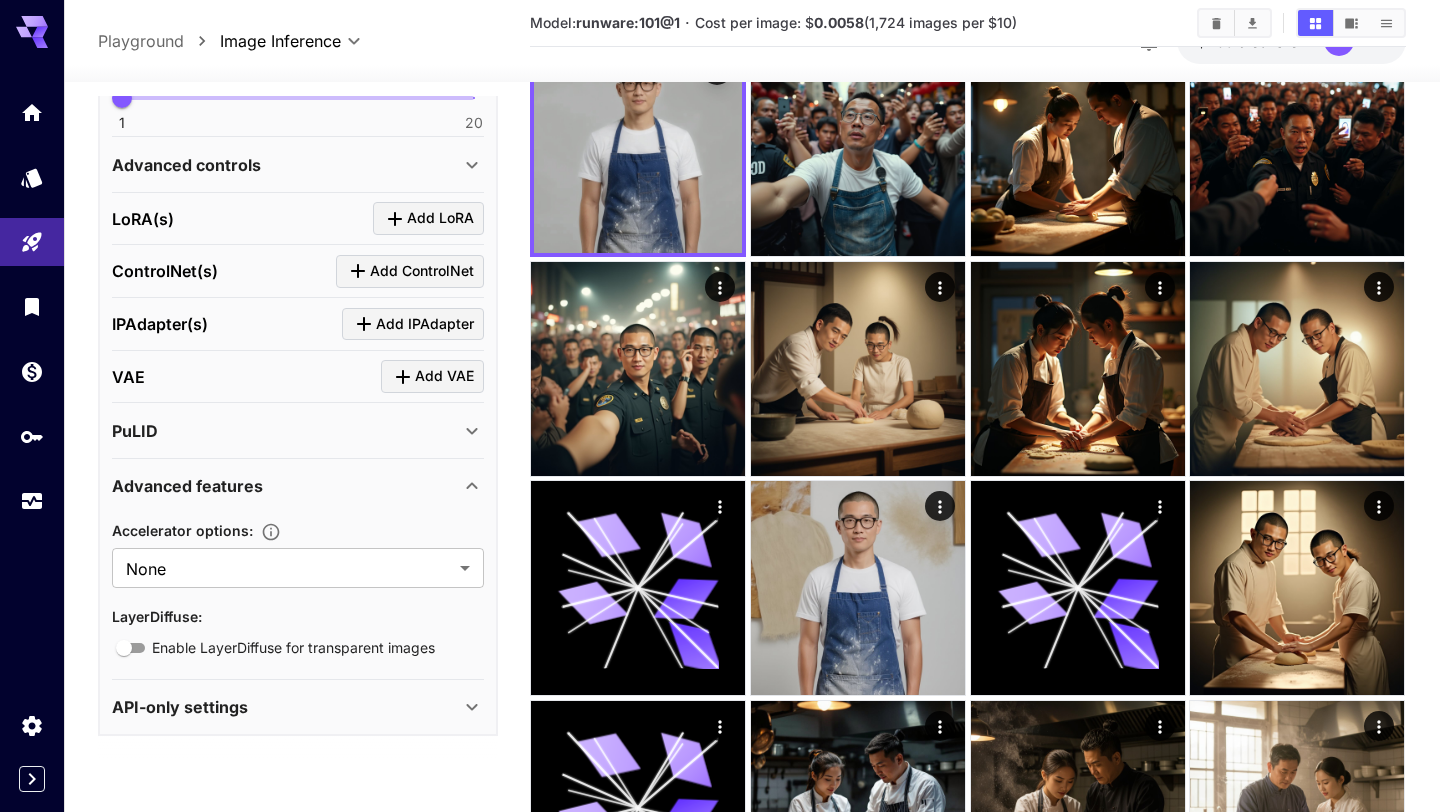 scroll, scrollTop: 985, scrollLeft: 0, axis: vertical 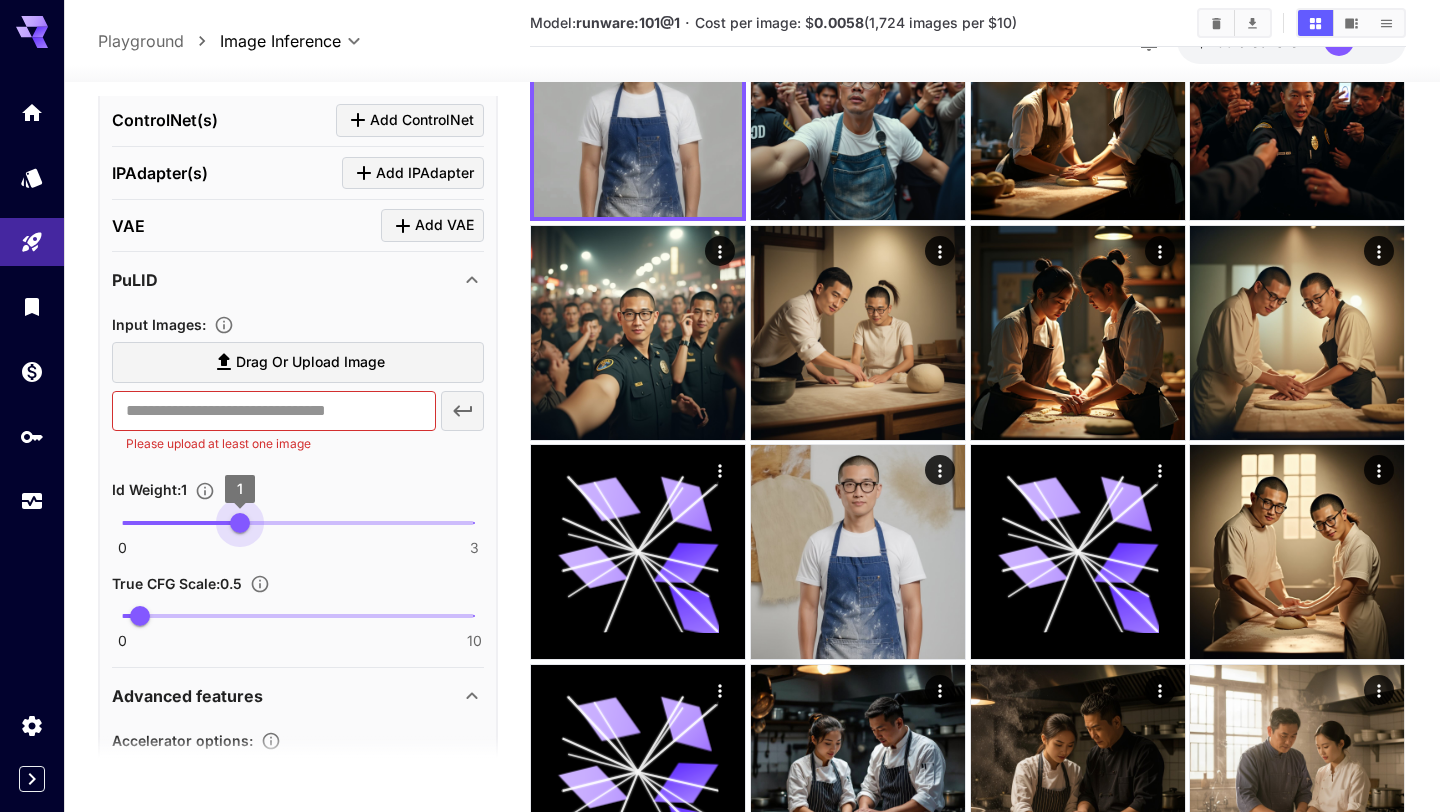click at bounding box center (180, 523) 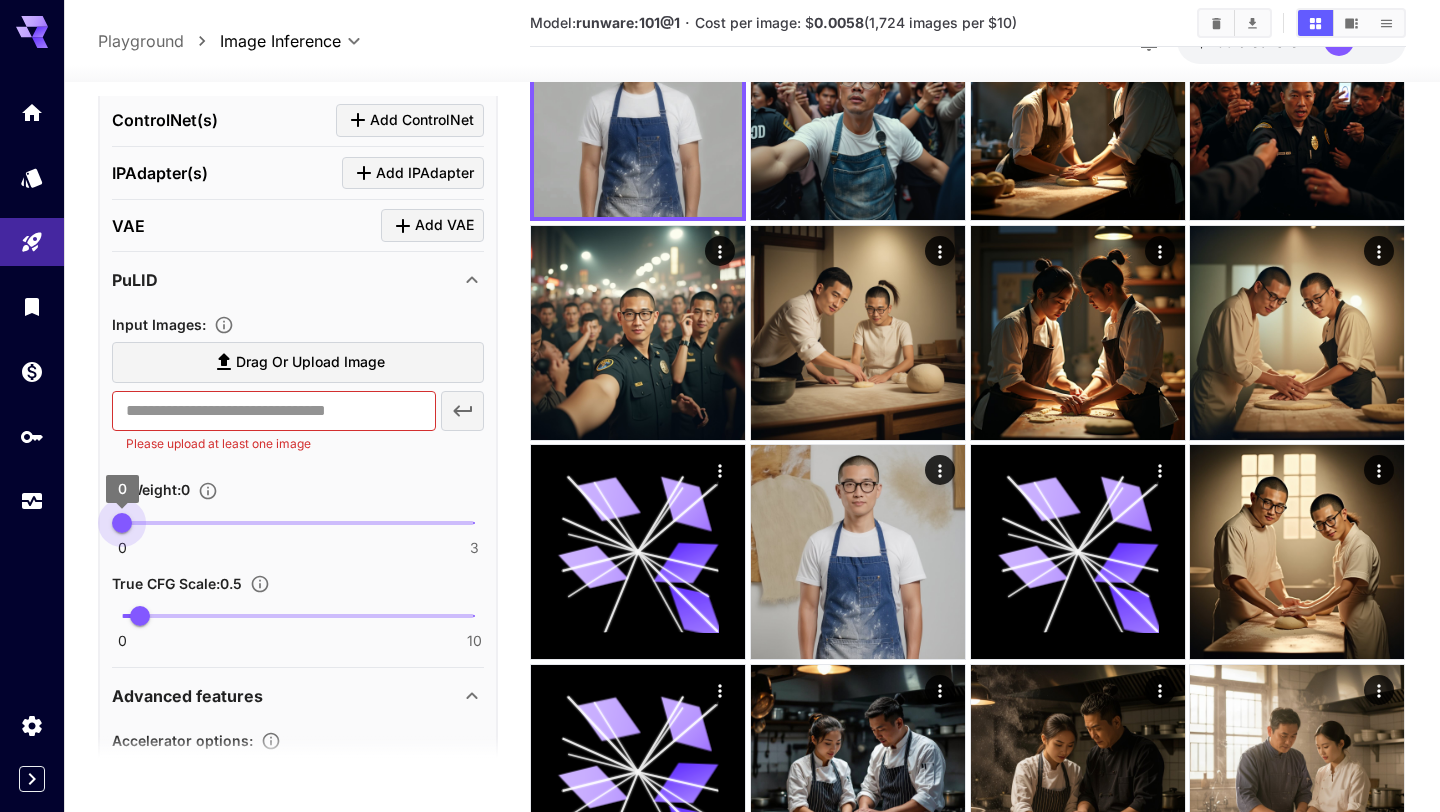 type on "*" 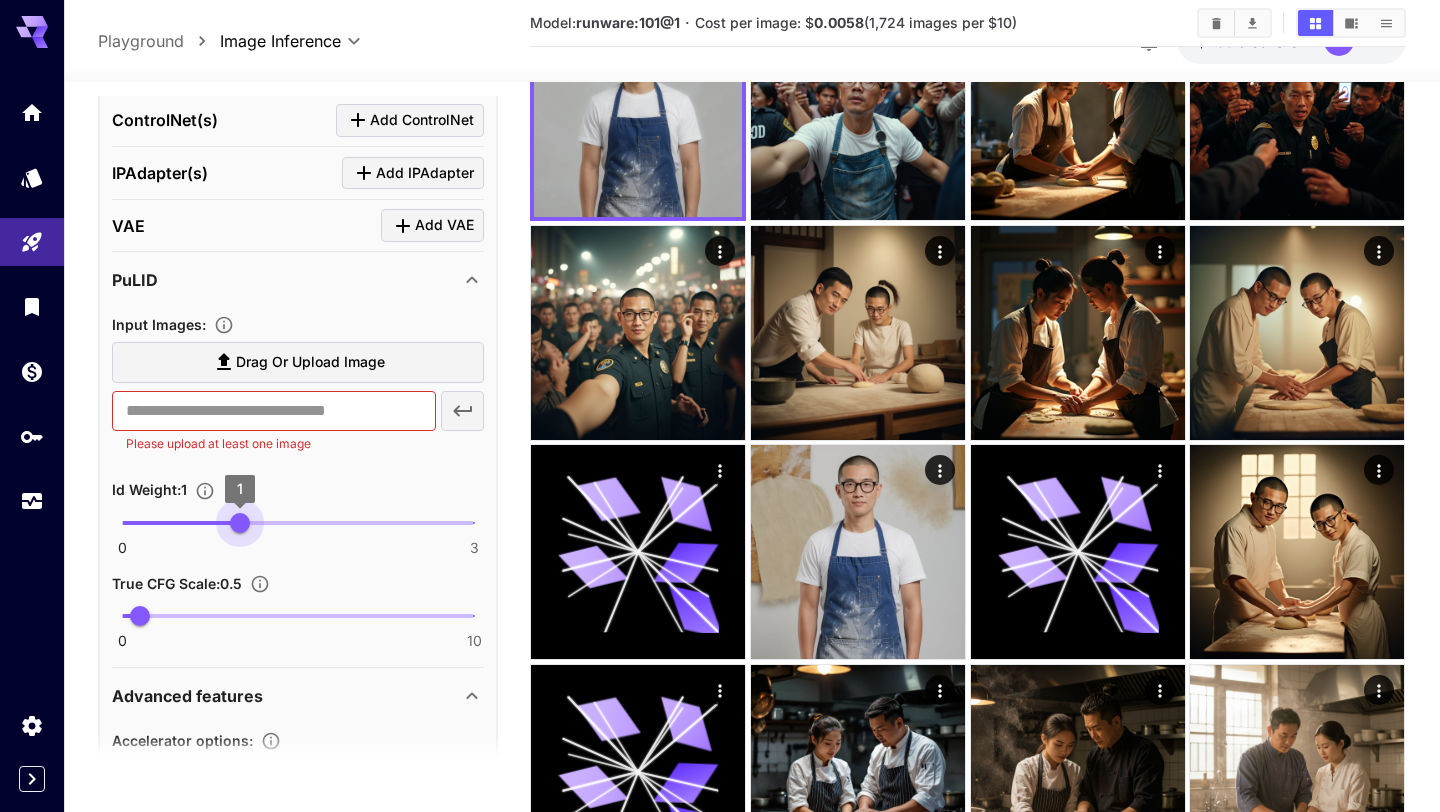 drag, startPoint x: 136, startPoint y: 521, endPoint x: 216, endPoint y: 530, distance: 80.50466 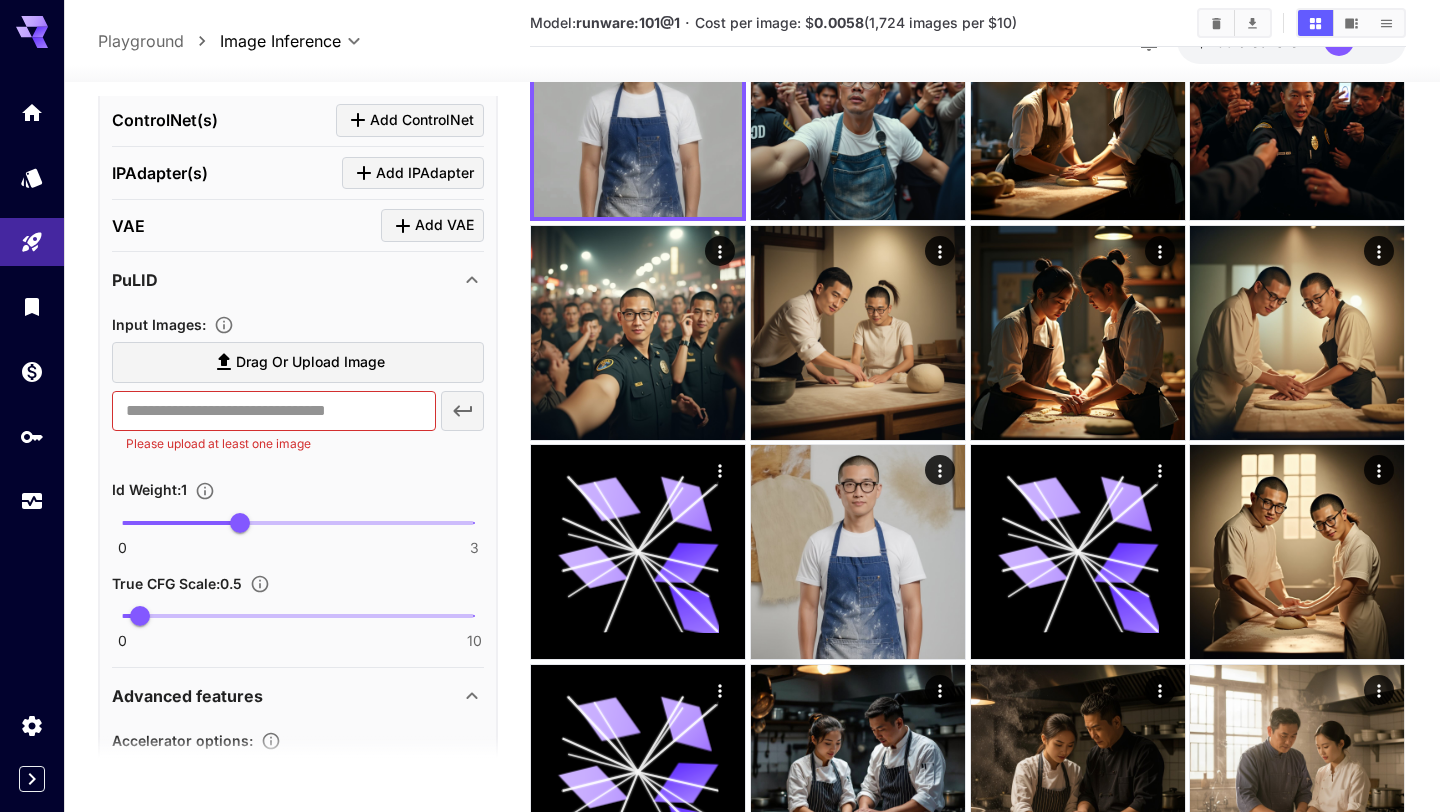 scroll, scrollTop: 1127, scrollLeft: 0, axis: vertical 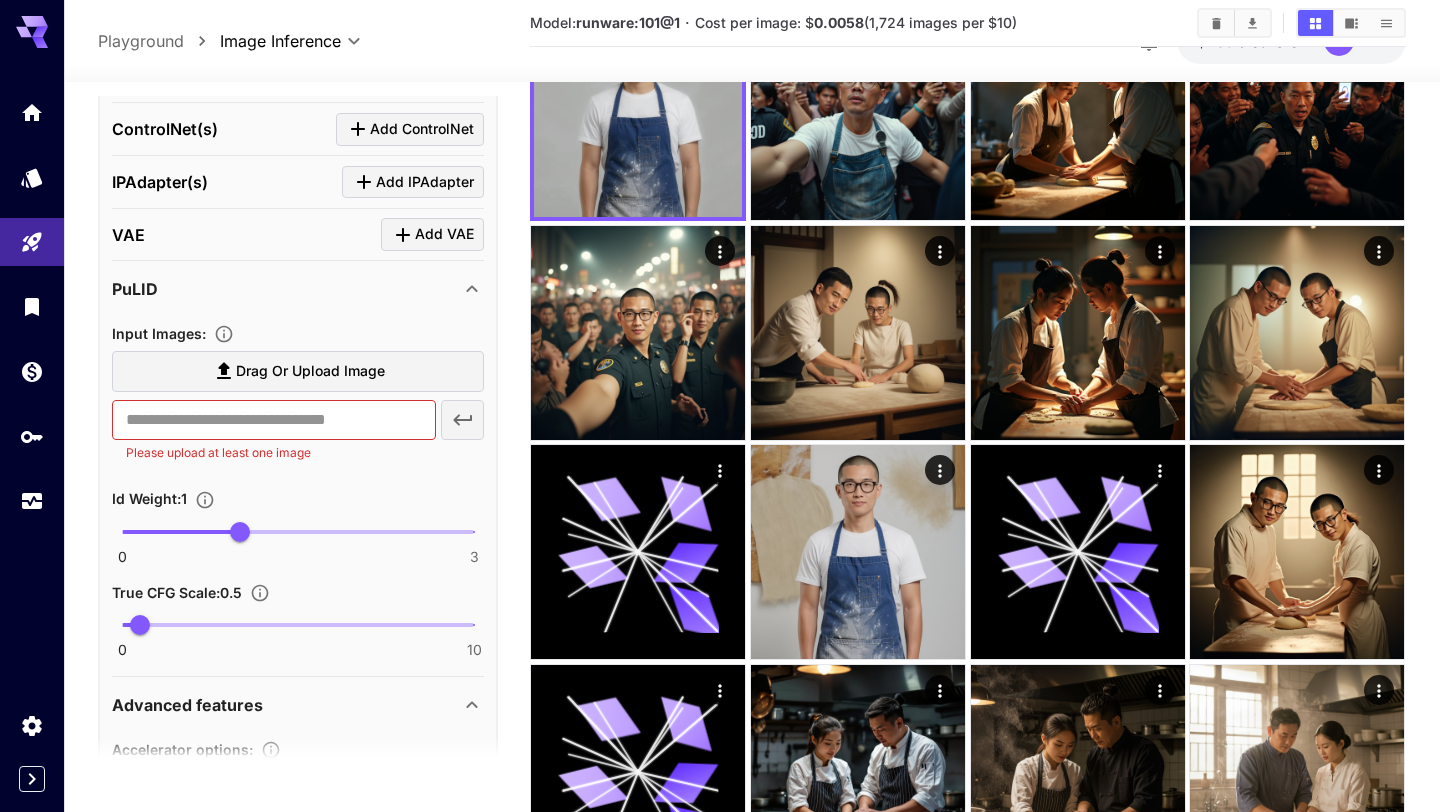 click on "Drag or upload image" at bounding box center [298, 371] 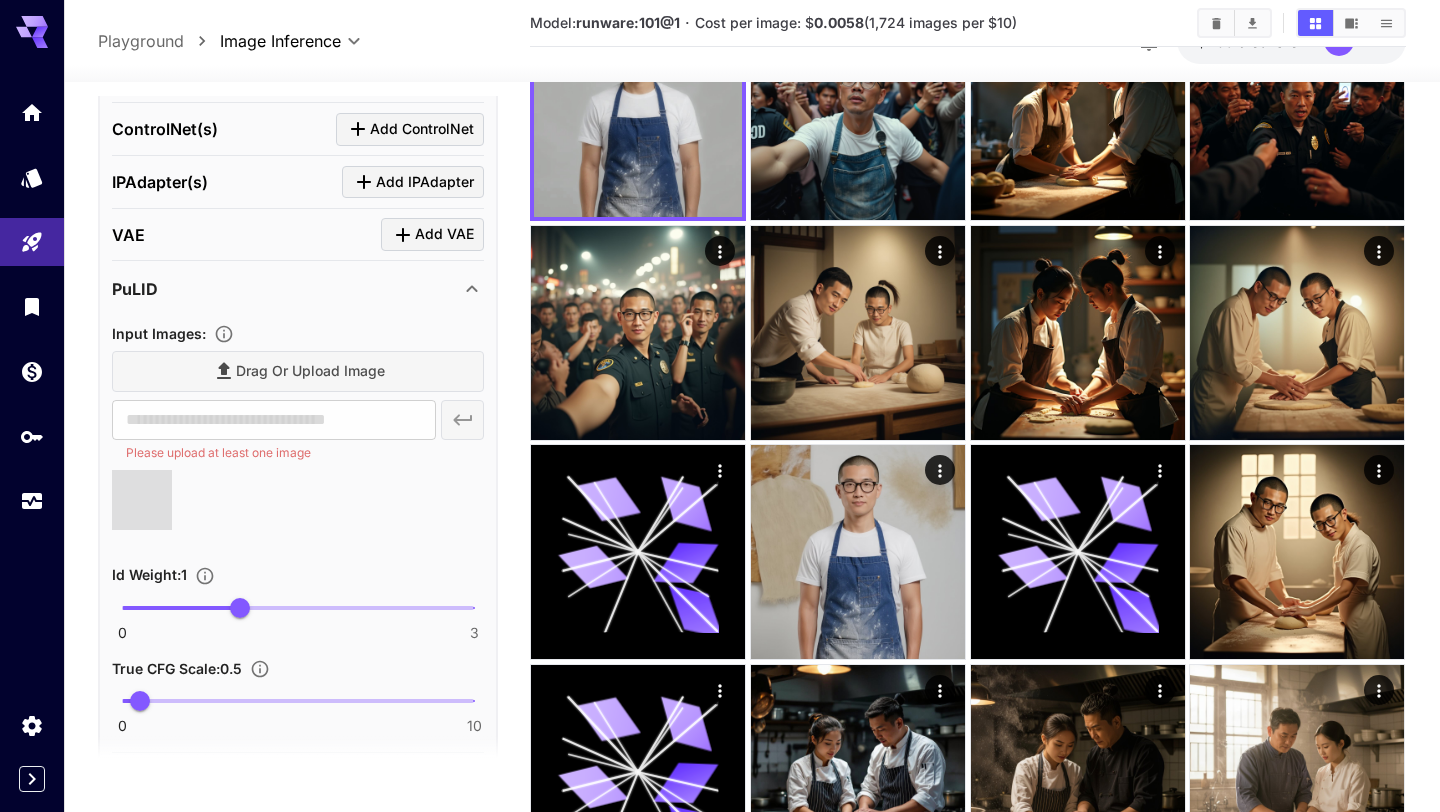type on "**********" 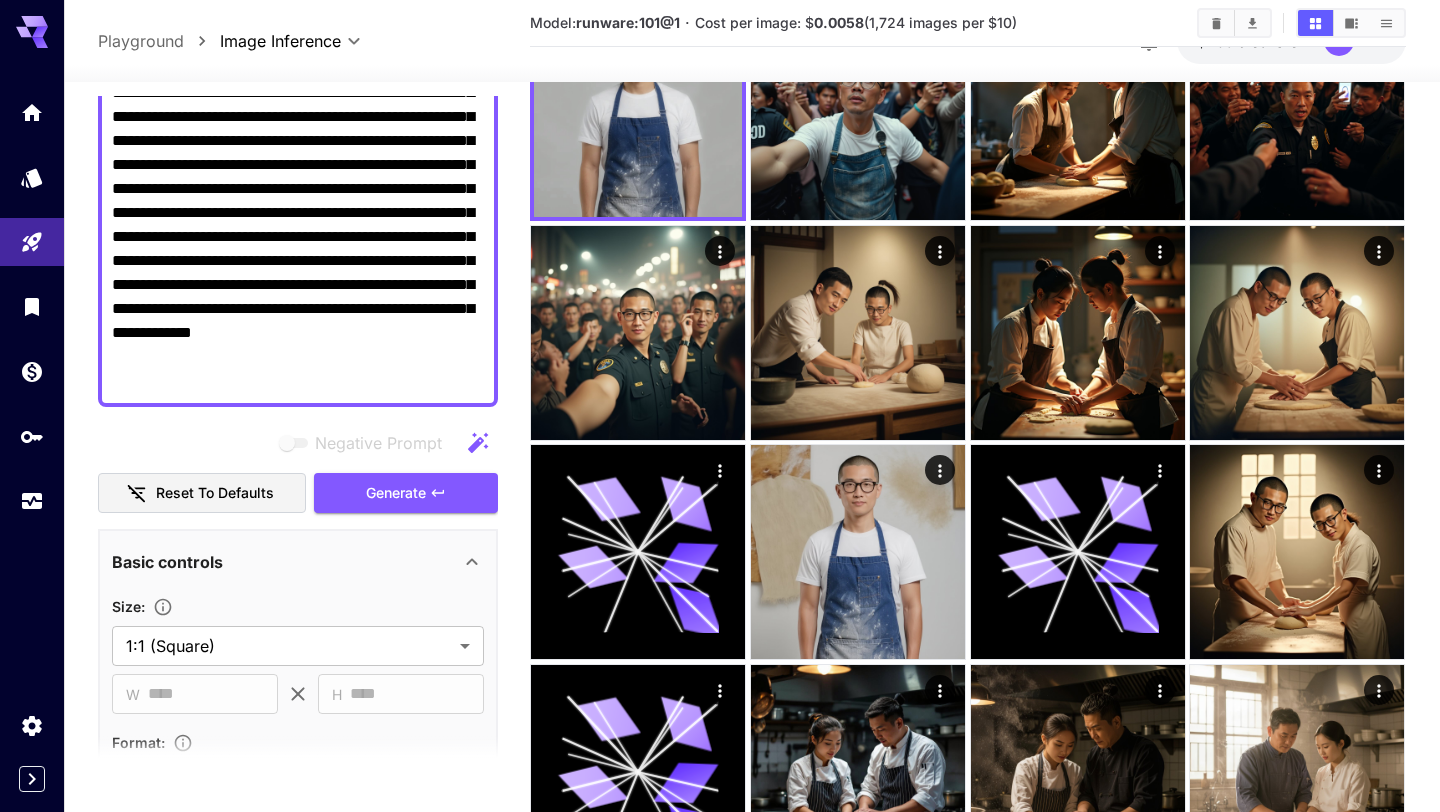 scroll, scrollTop: 144, scrollLeft: 0, axis: vertical 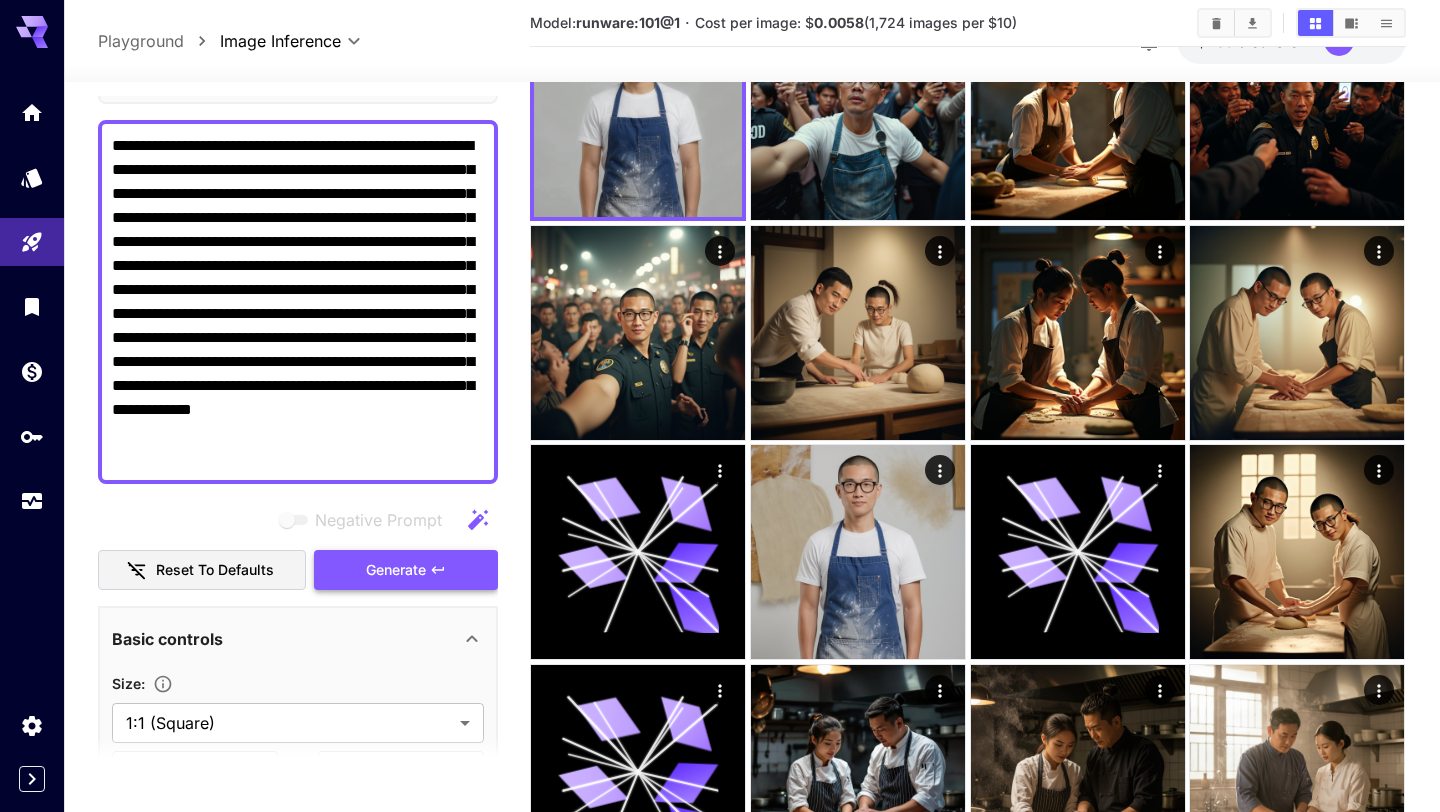 click on "Generate" at bounding box center [396, 570] 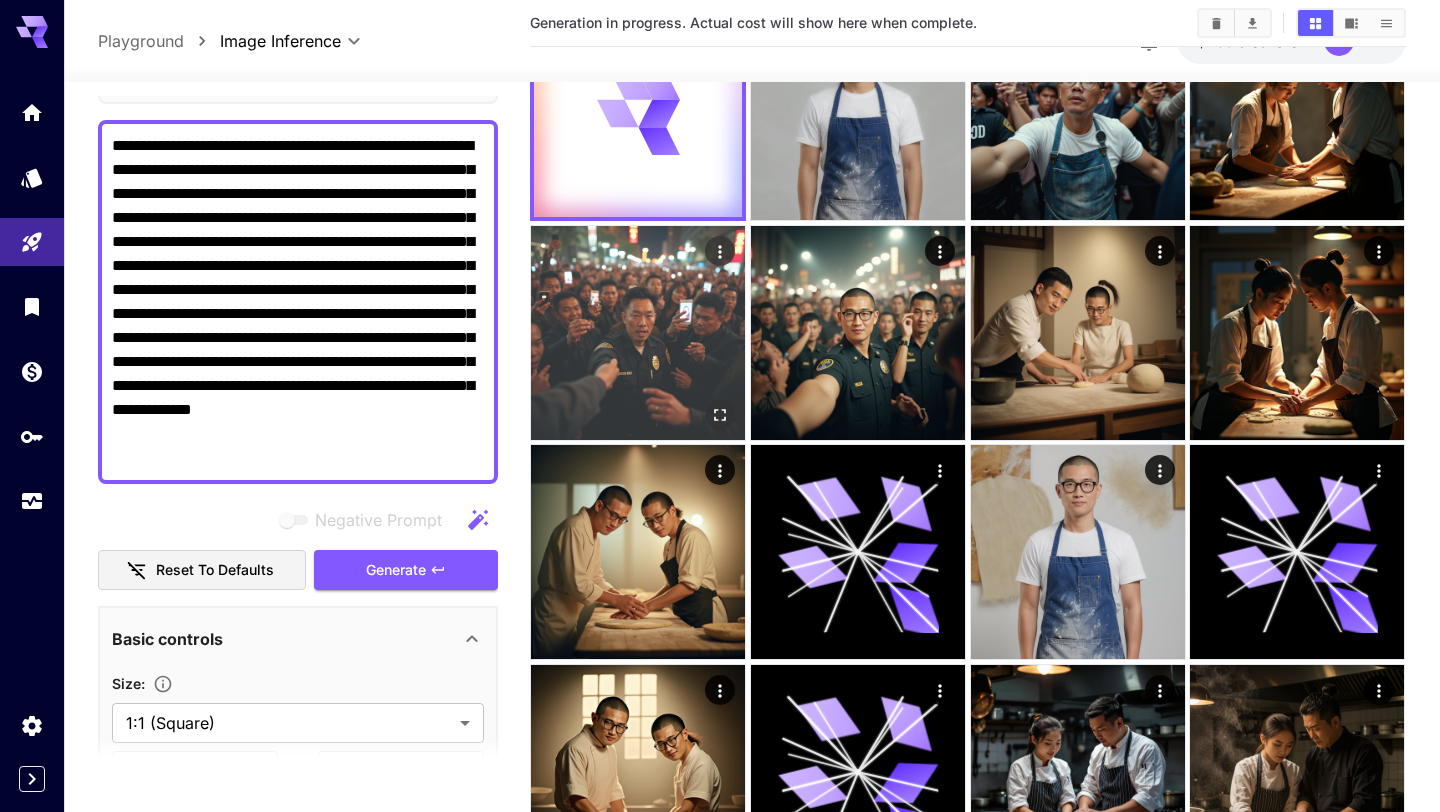 scroll, scrollTop: 0, scrollLeft: 0, axis: both 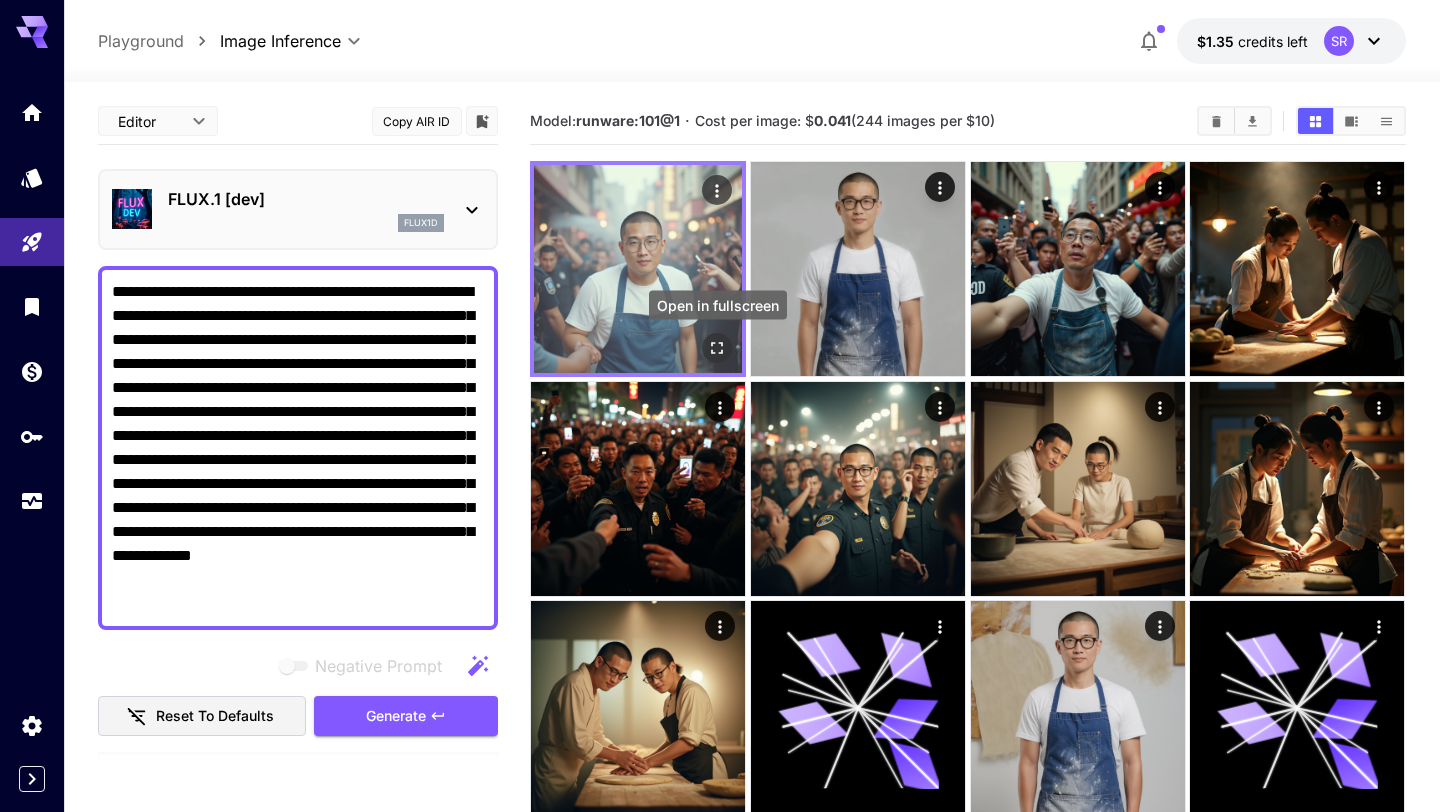 click 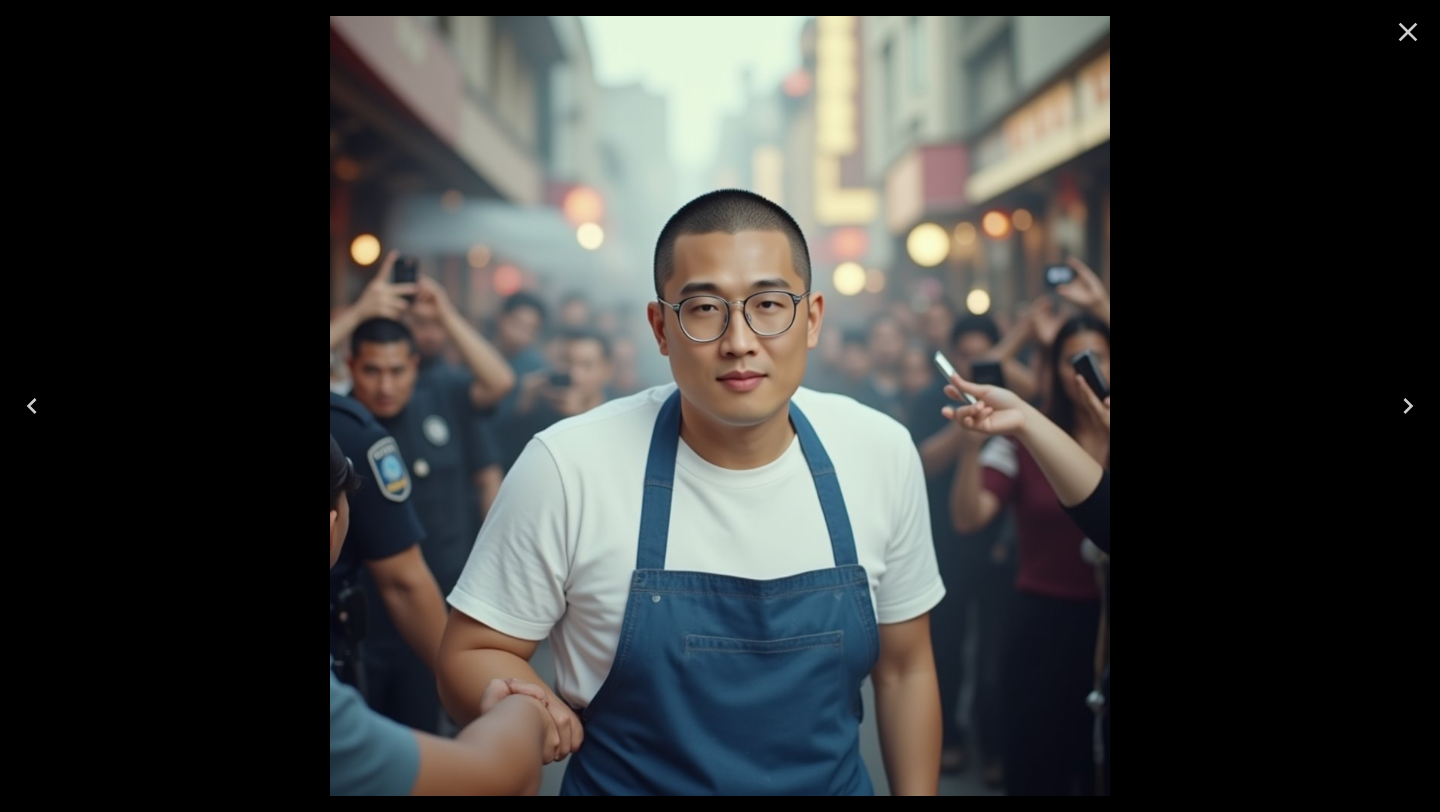 click 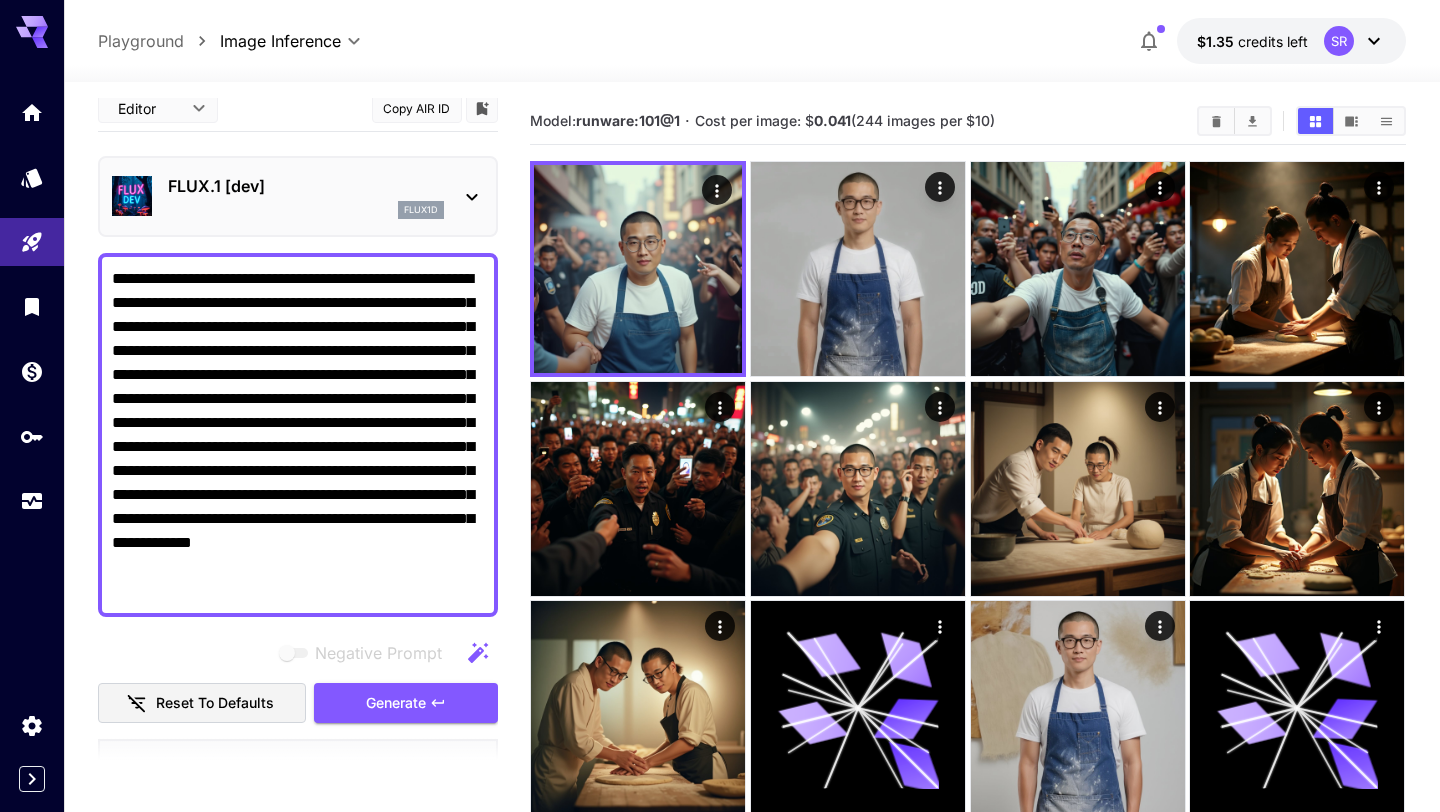 scroll, scrollTop: 8, scrollLeft: 0, axis: vertical 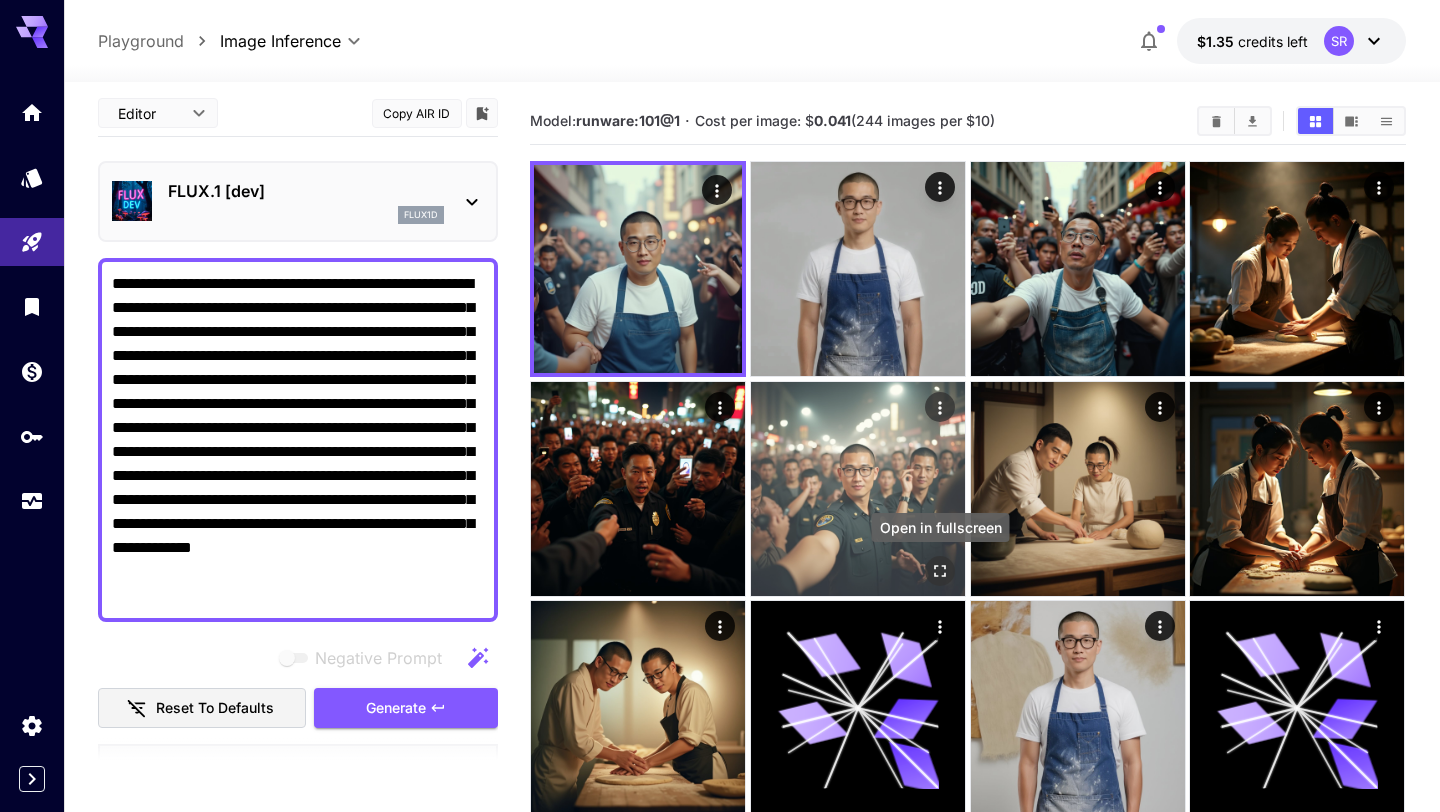 click 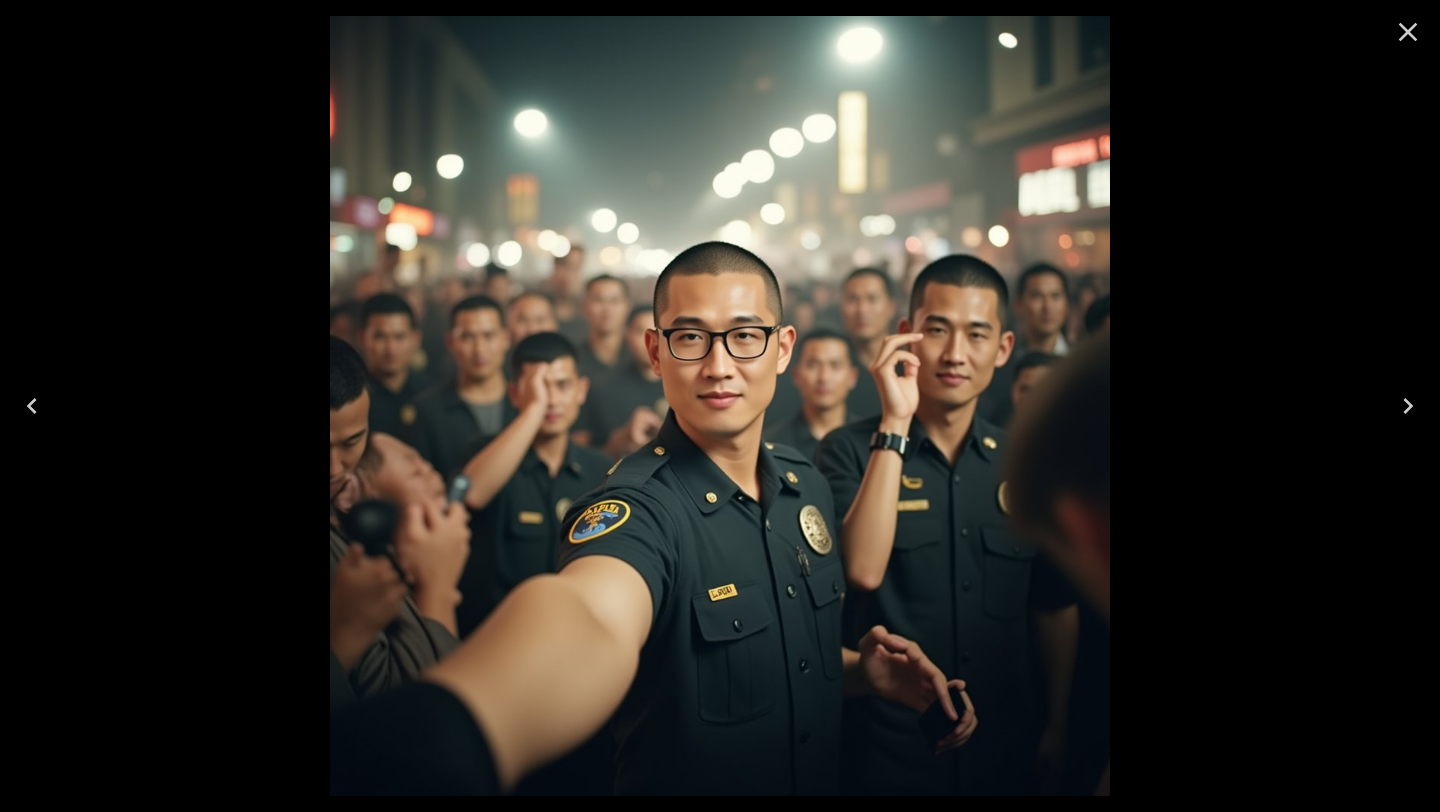 click 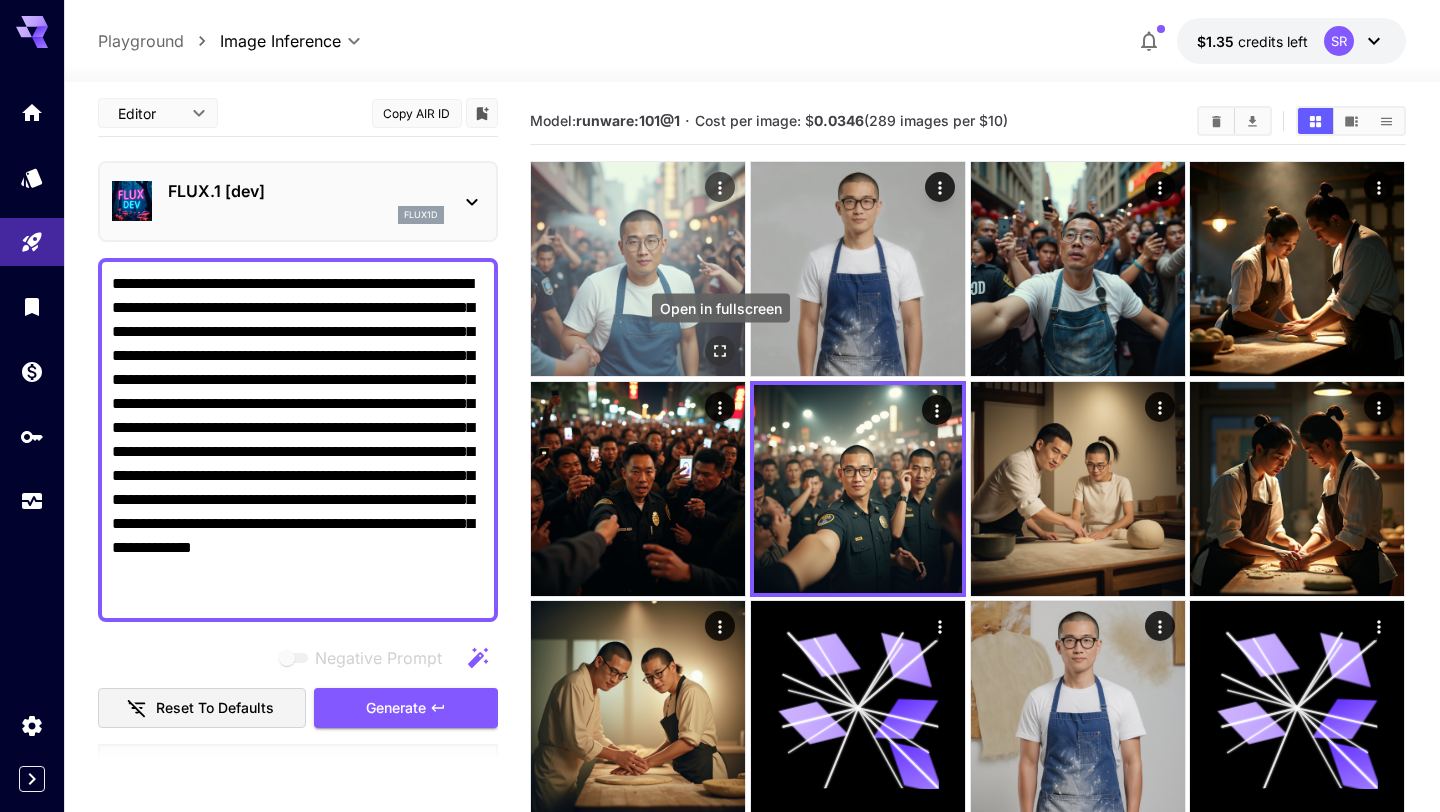 click 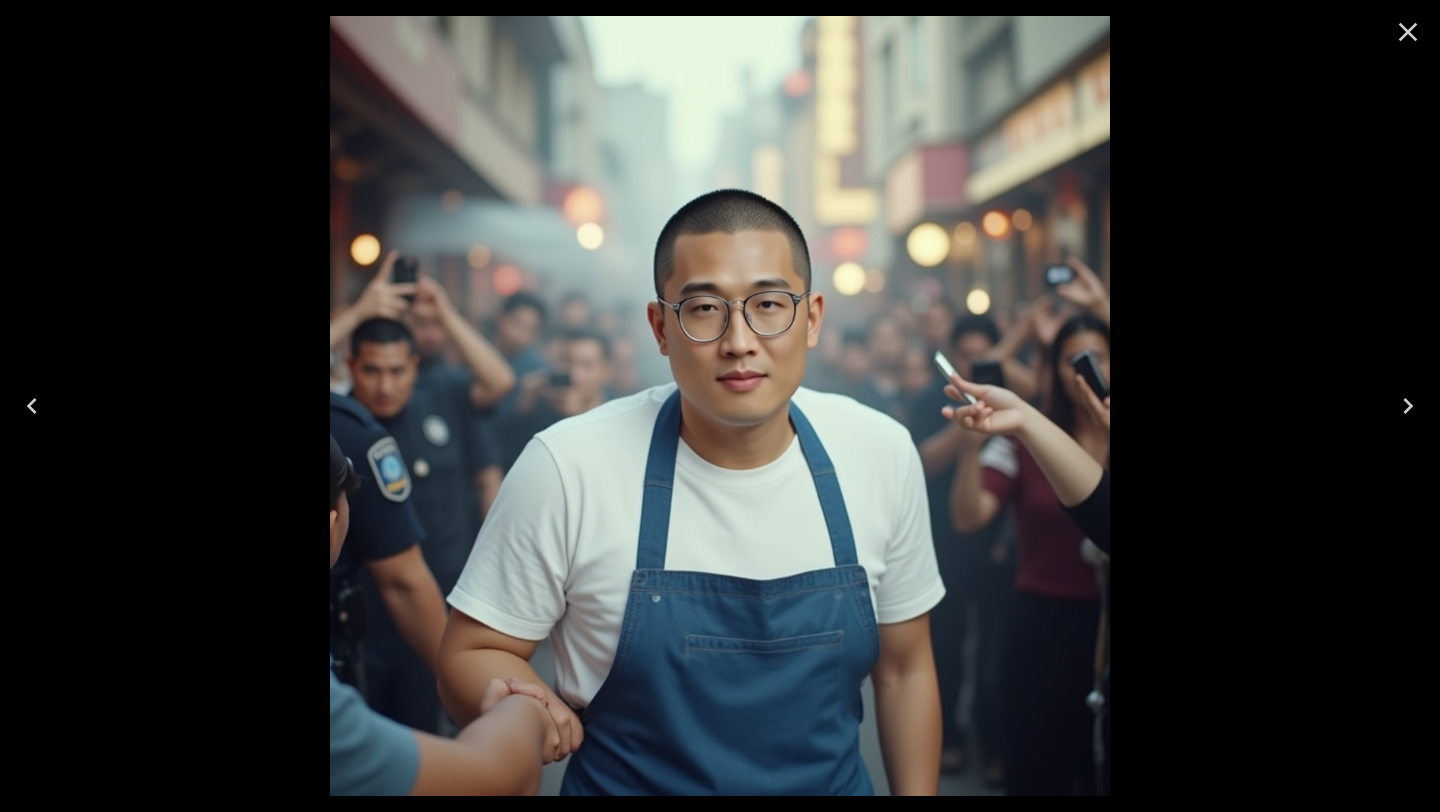 click 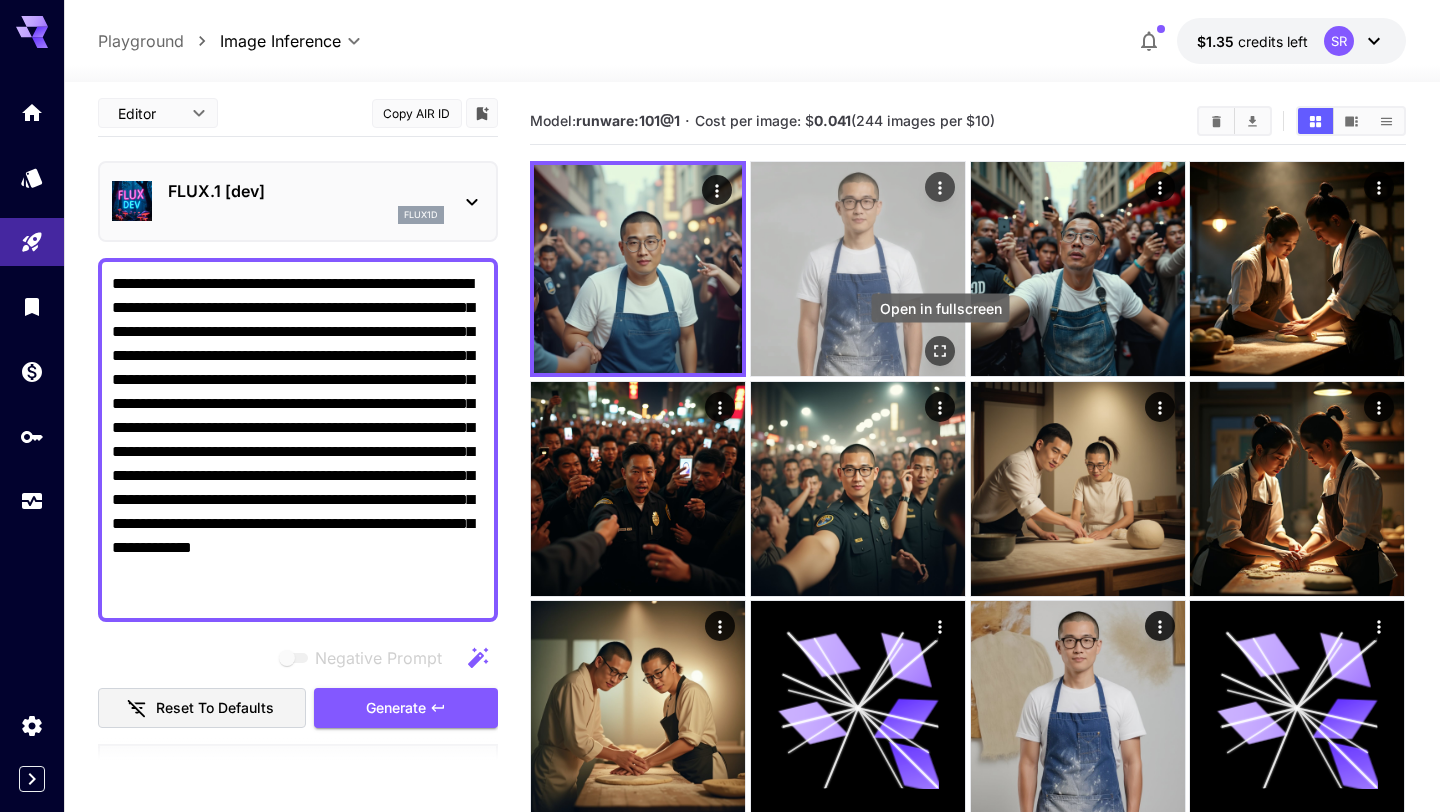 click 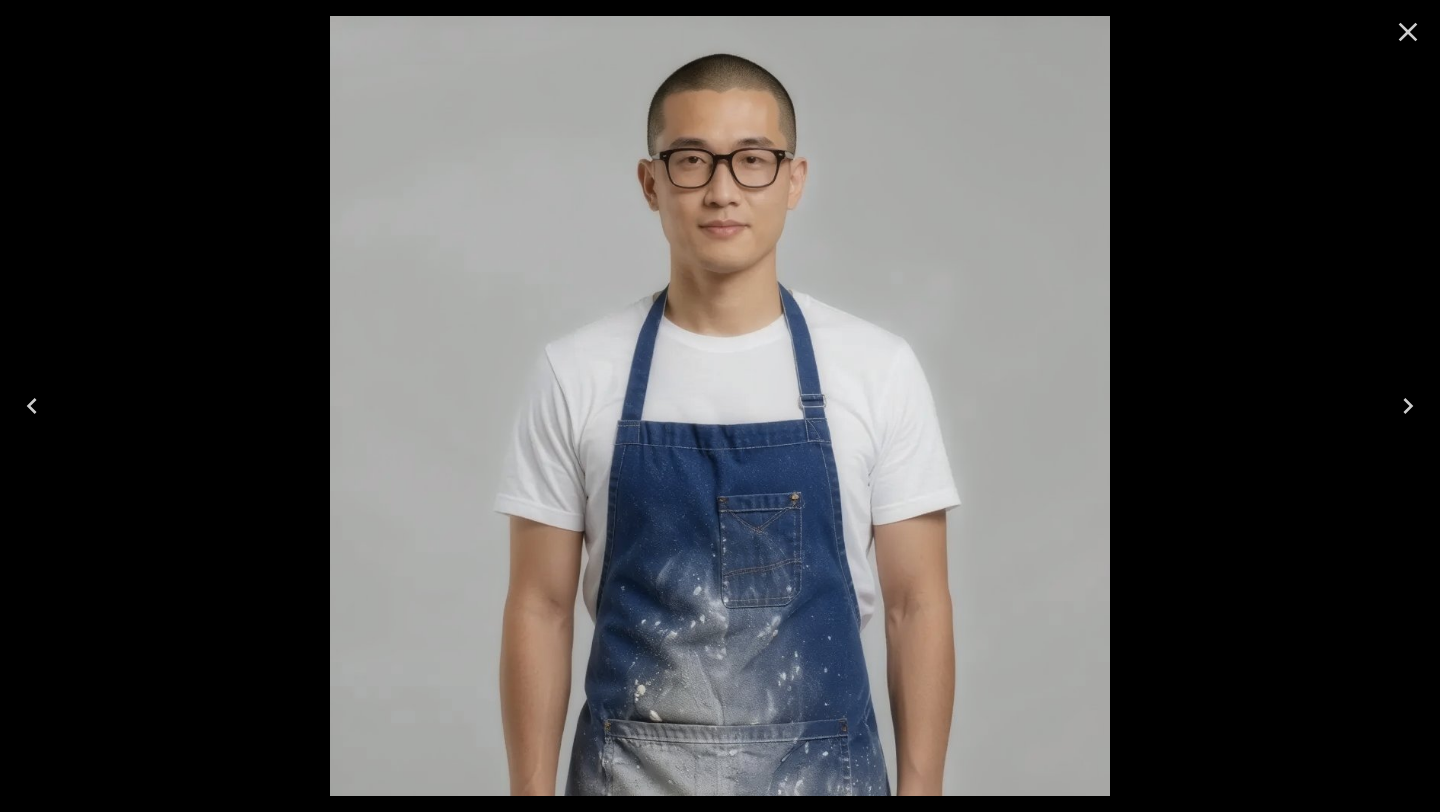 click 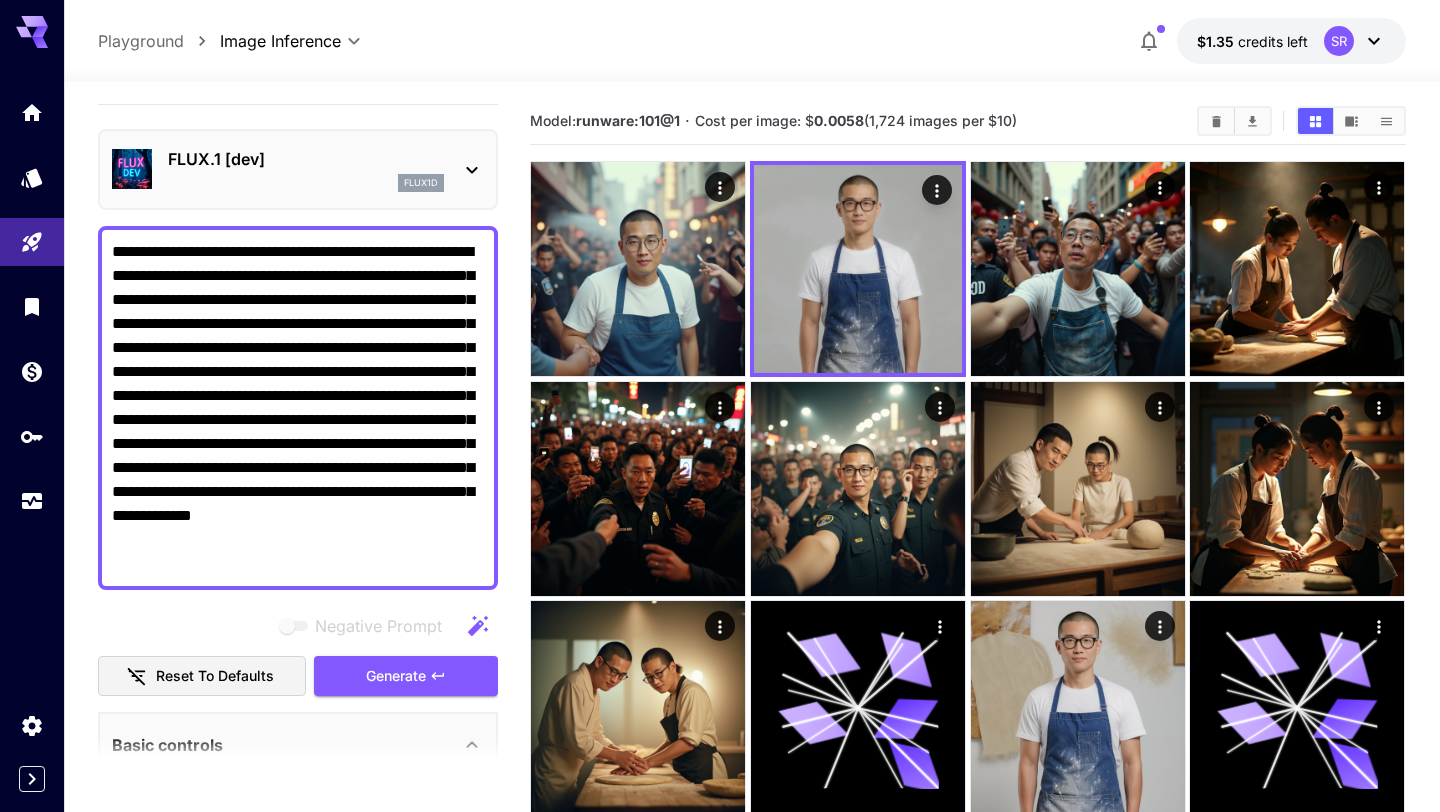 scroll, scrollTop: 39, scrollLeft: 0, axis: vertical 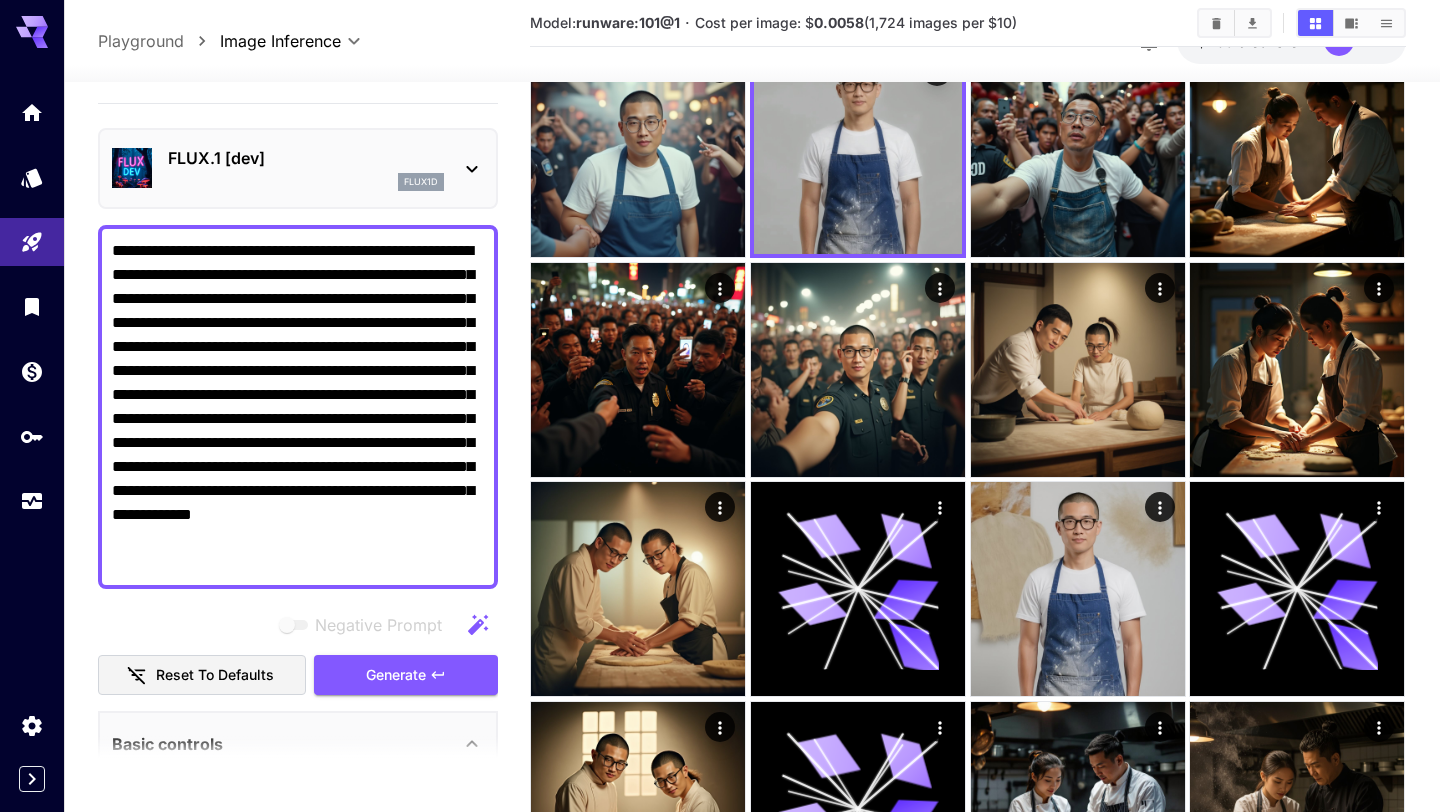 click on "**********" at bounding box center [298, 407] 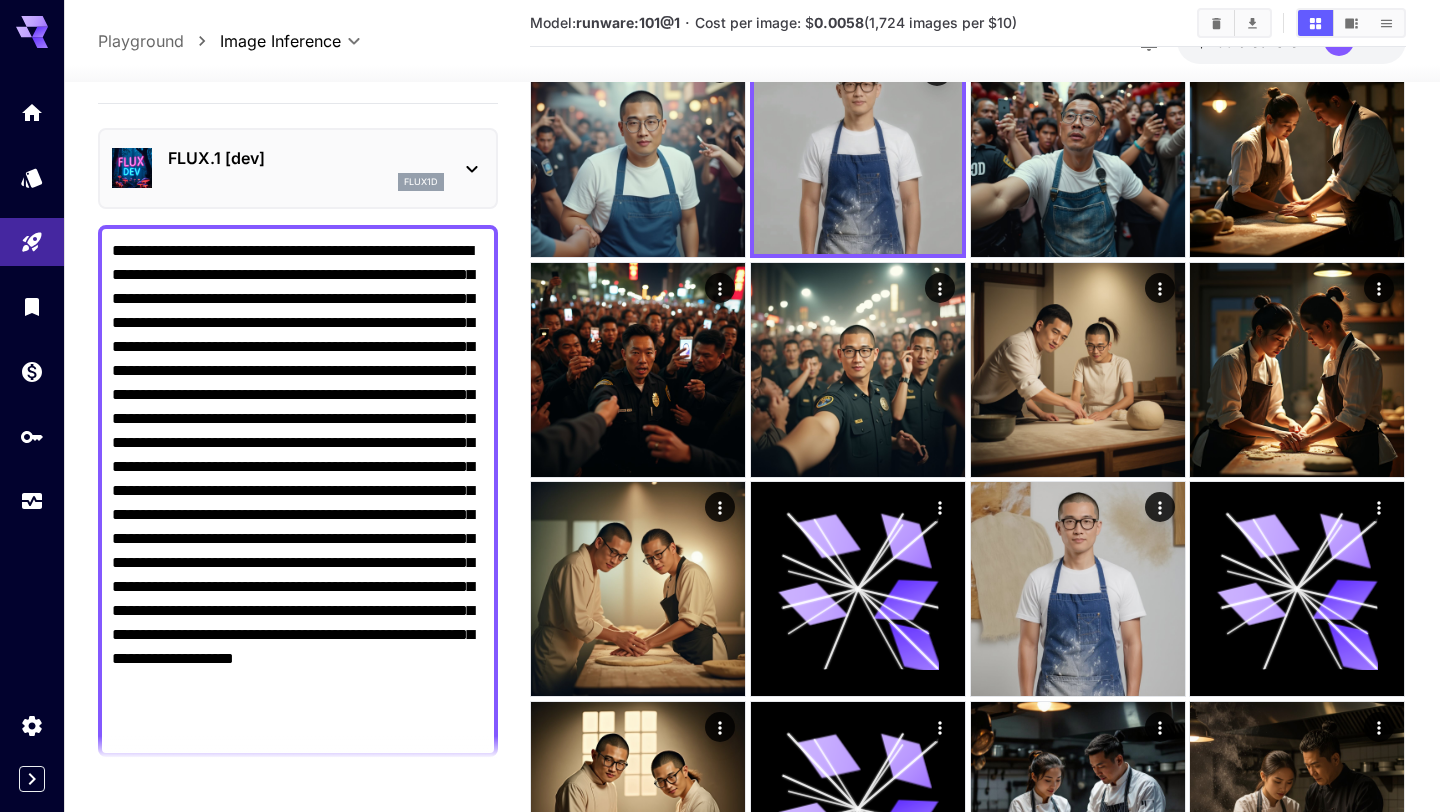 scroll, scrollTop: 101, scrollLeft: 0, axis: vertical 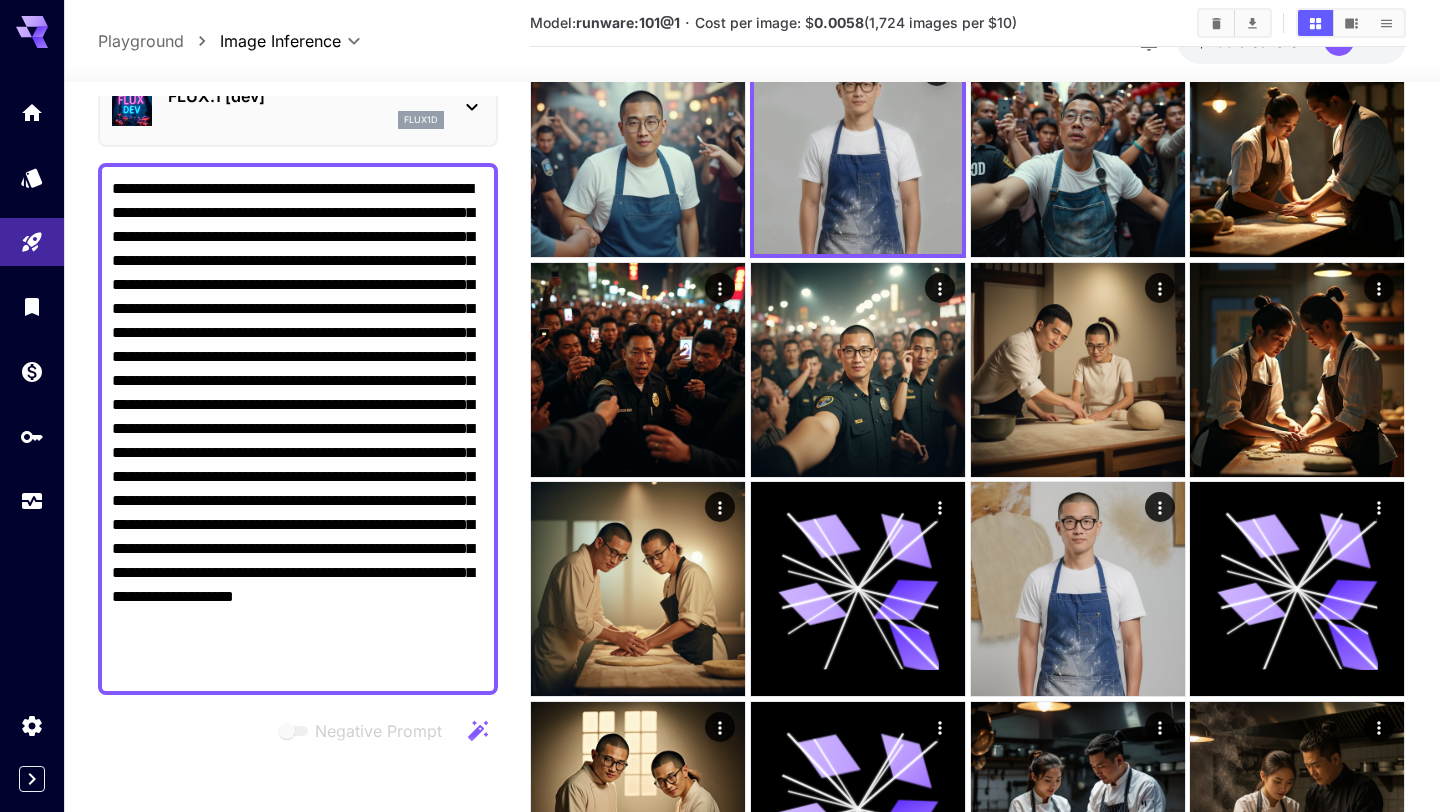 drag, startPoint x: 423, startPoint y: 669, endPoint x: 275, endPoint y: 624, distance: 154.69002 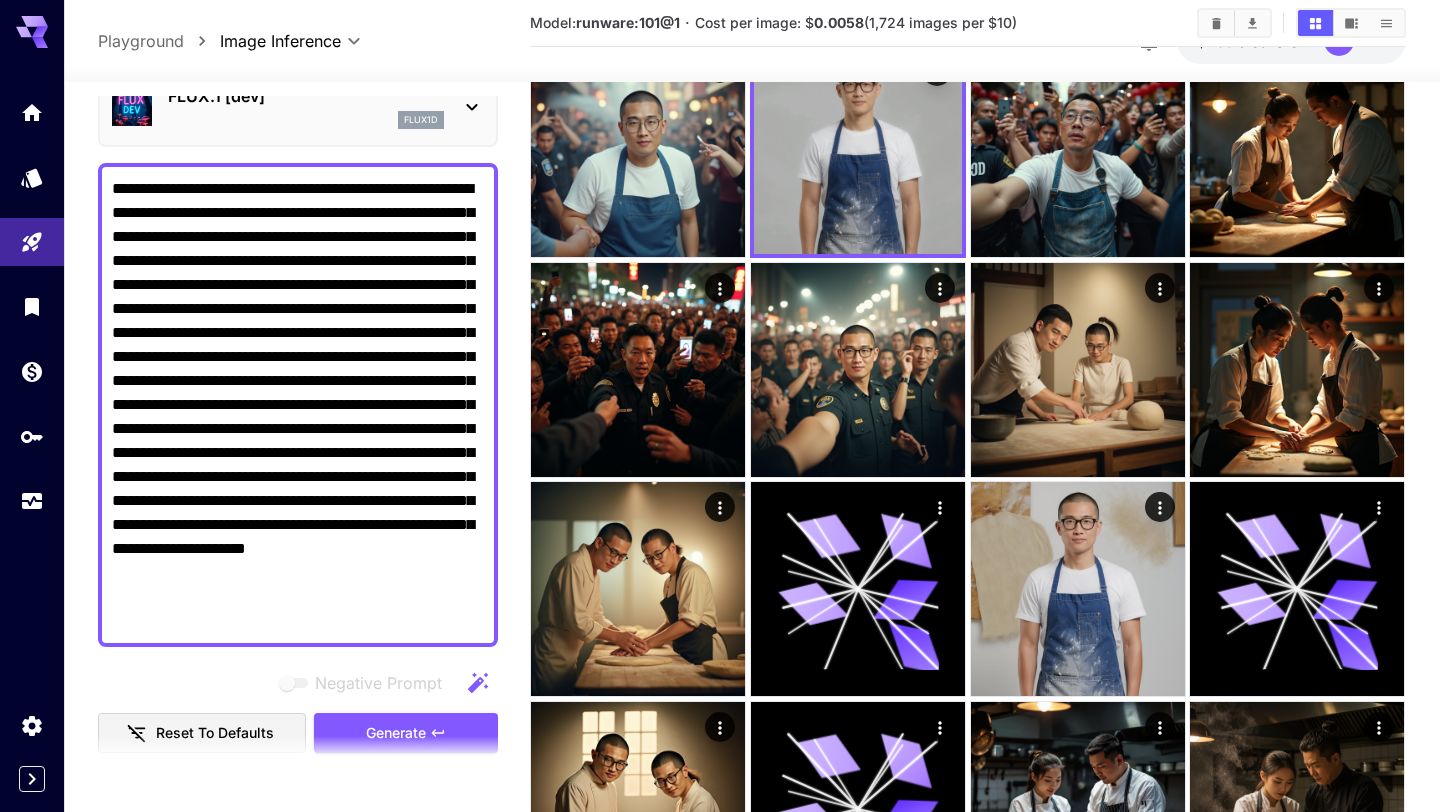 drag, startPoint x: 397, startPoint y: 213, endPoint x: 281, endPoint y: 277, distance: 132.48396 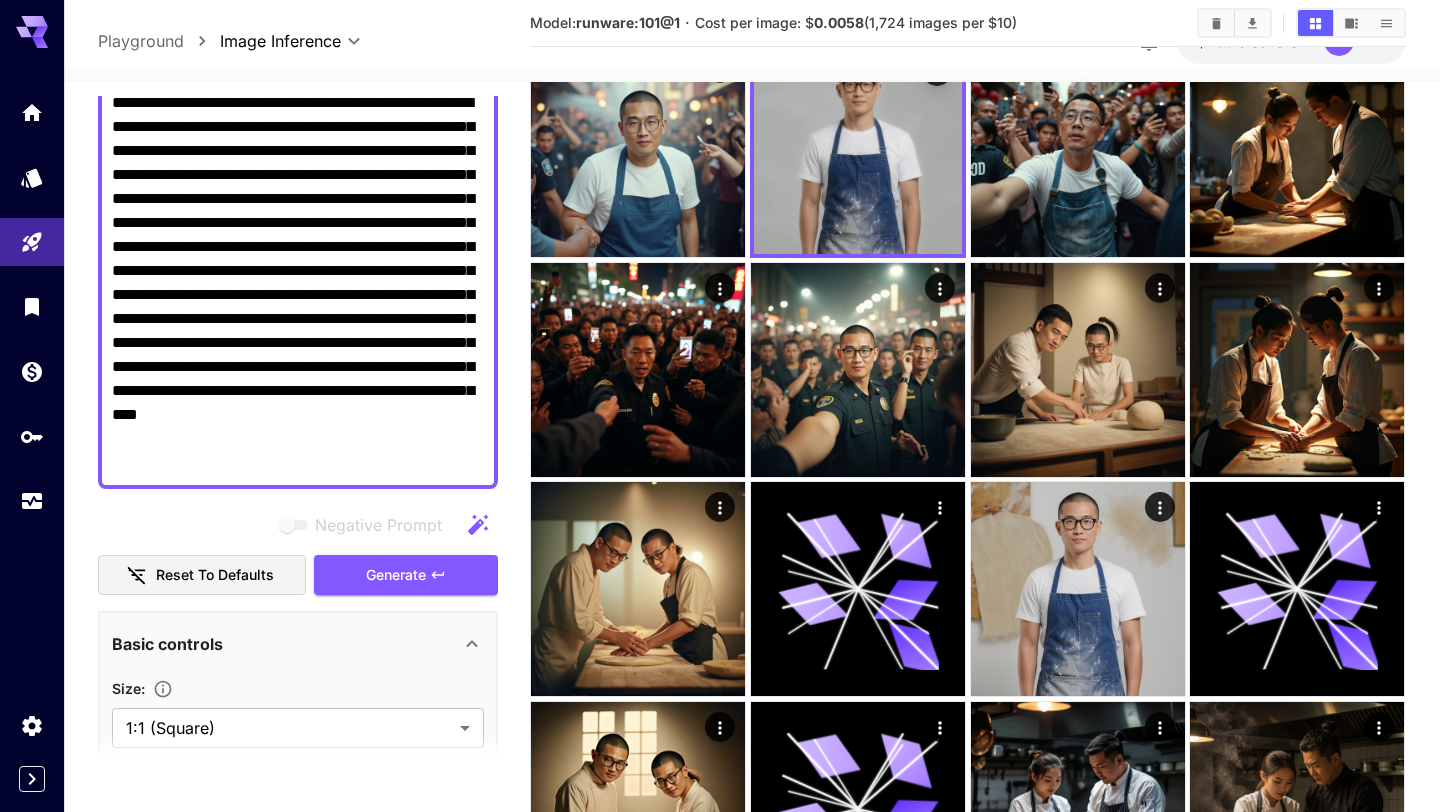 scroll, scrollTop: 184, scrollLeft: 0, axis: vertical 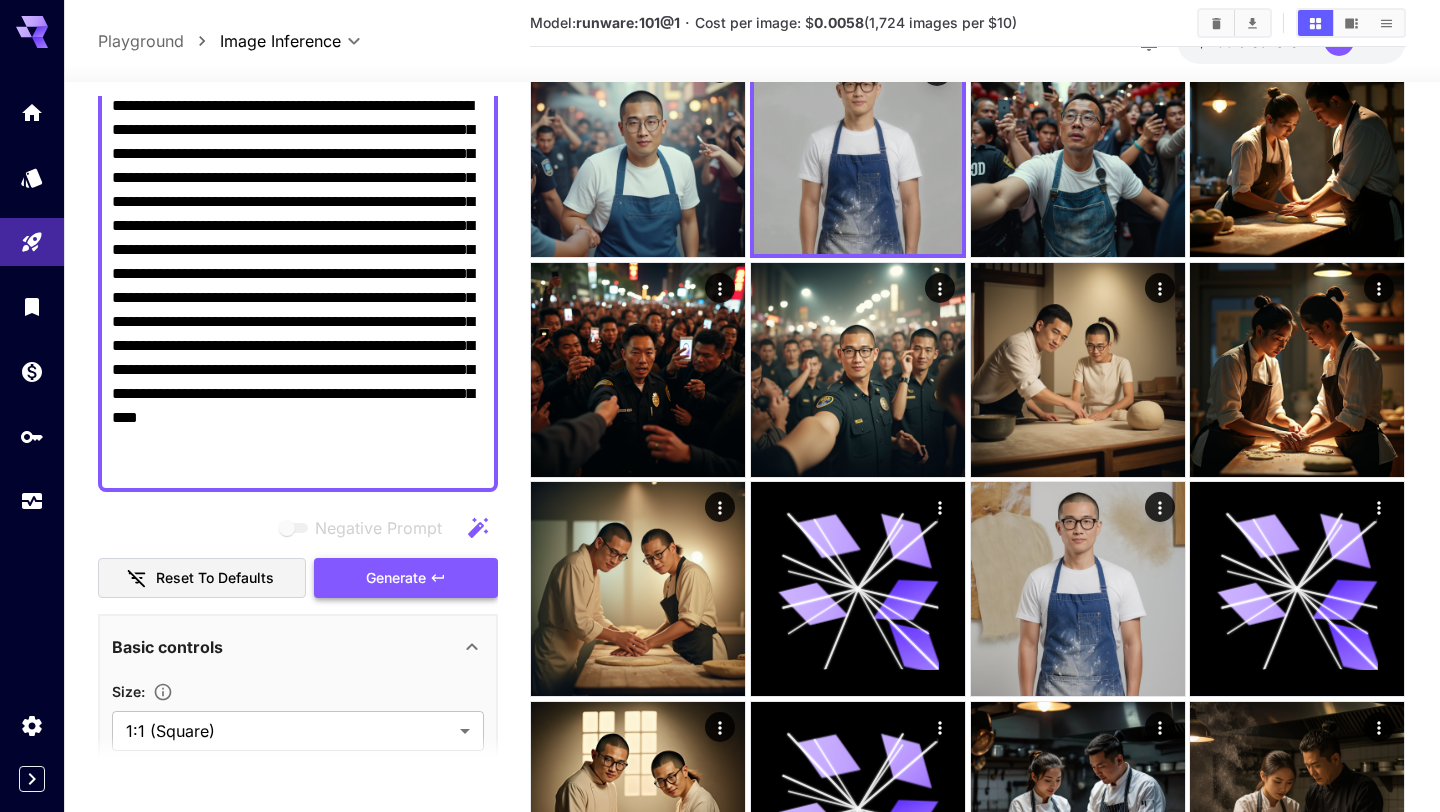 type on "**********" 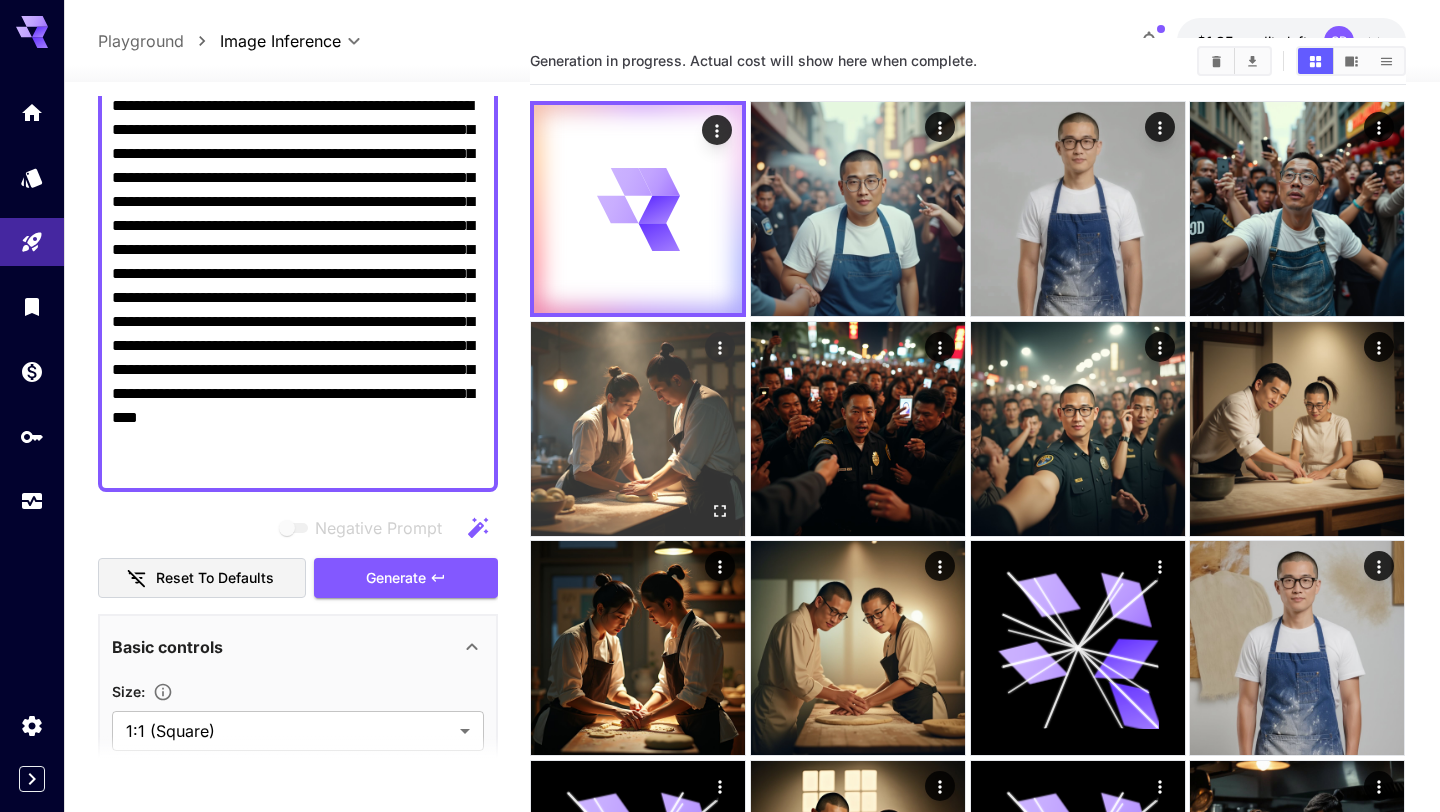 scroll, scrollTop: 0, scrollLeft: 0, axis: both 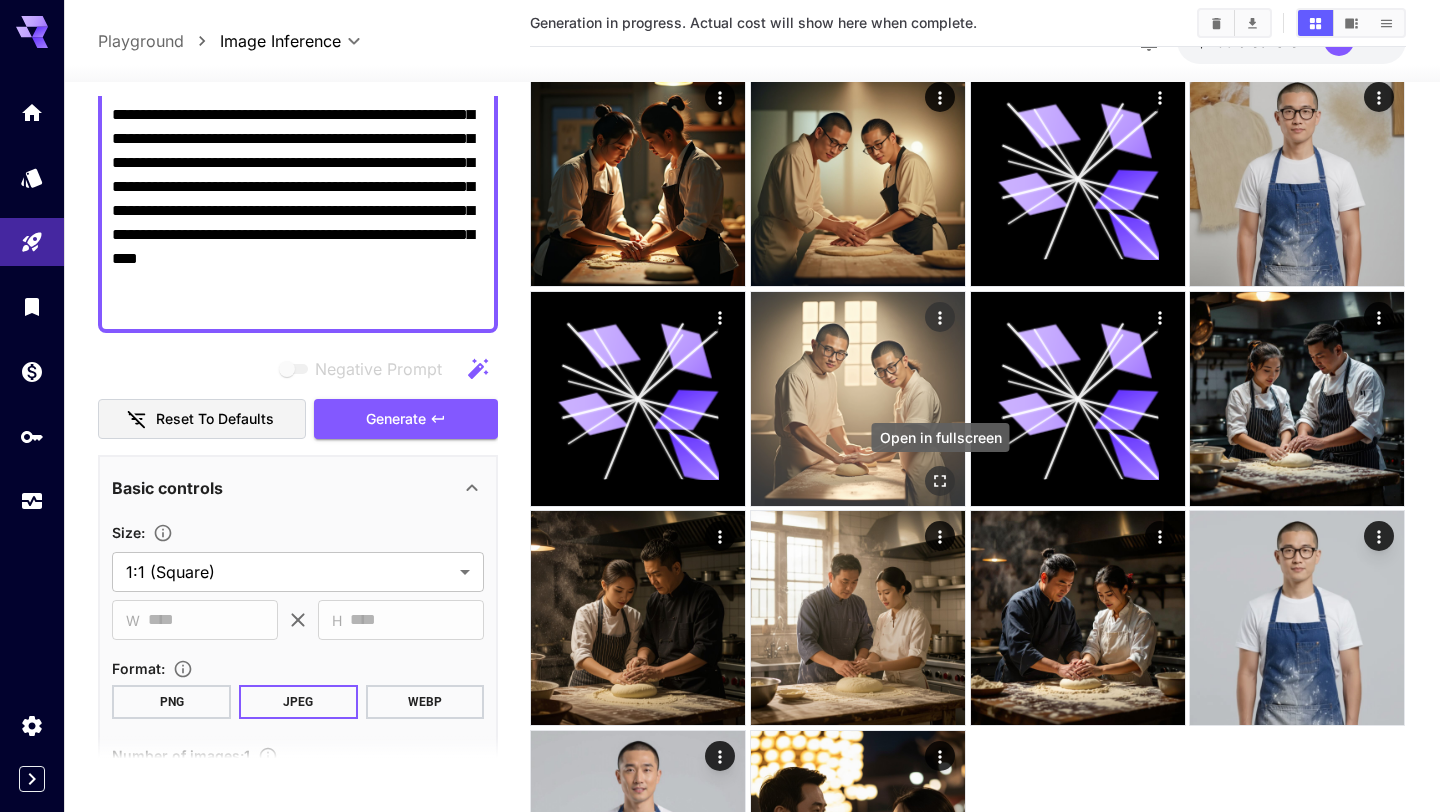 click 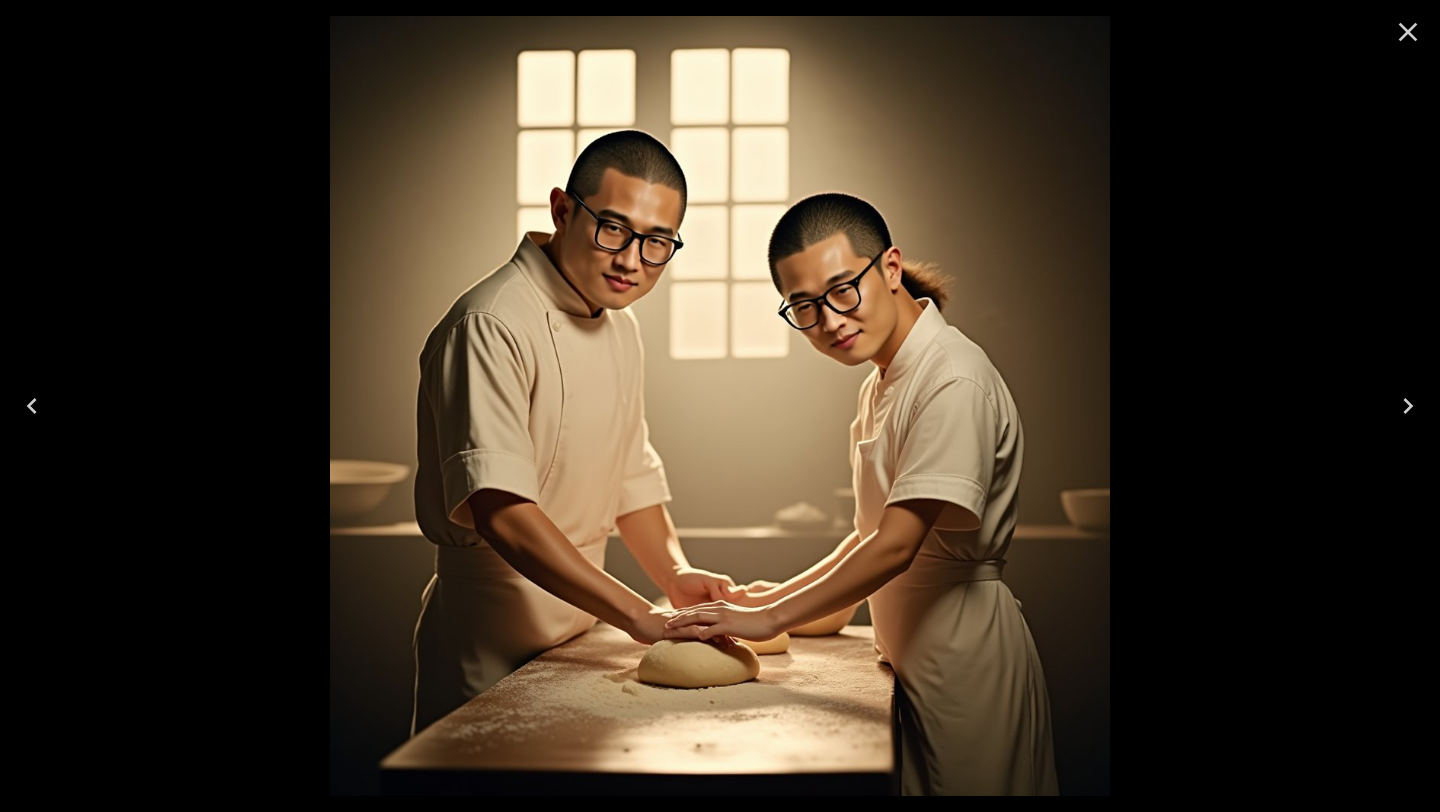 click 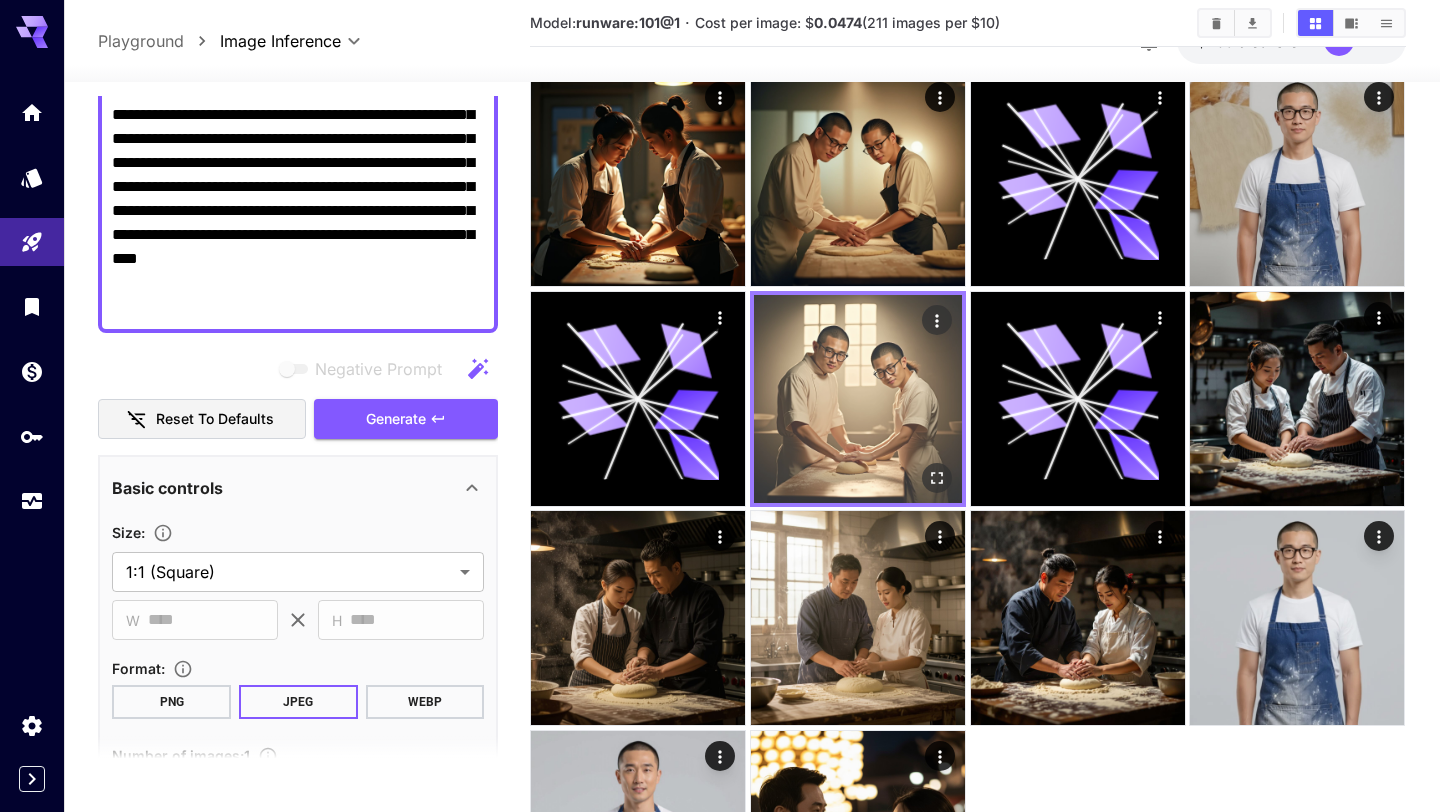 scroll, scrollTop: 0, scrollLeft: 0, axis: both 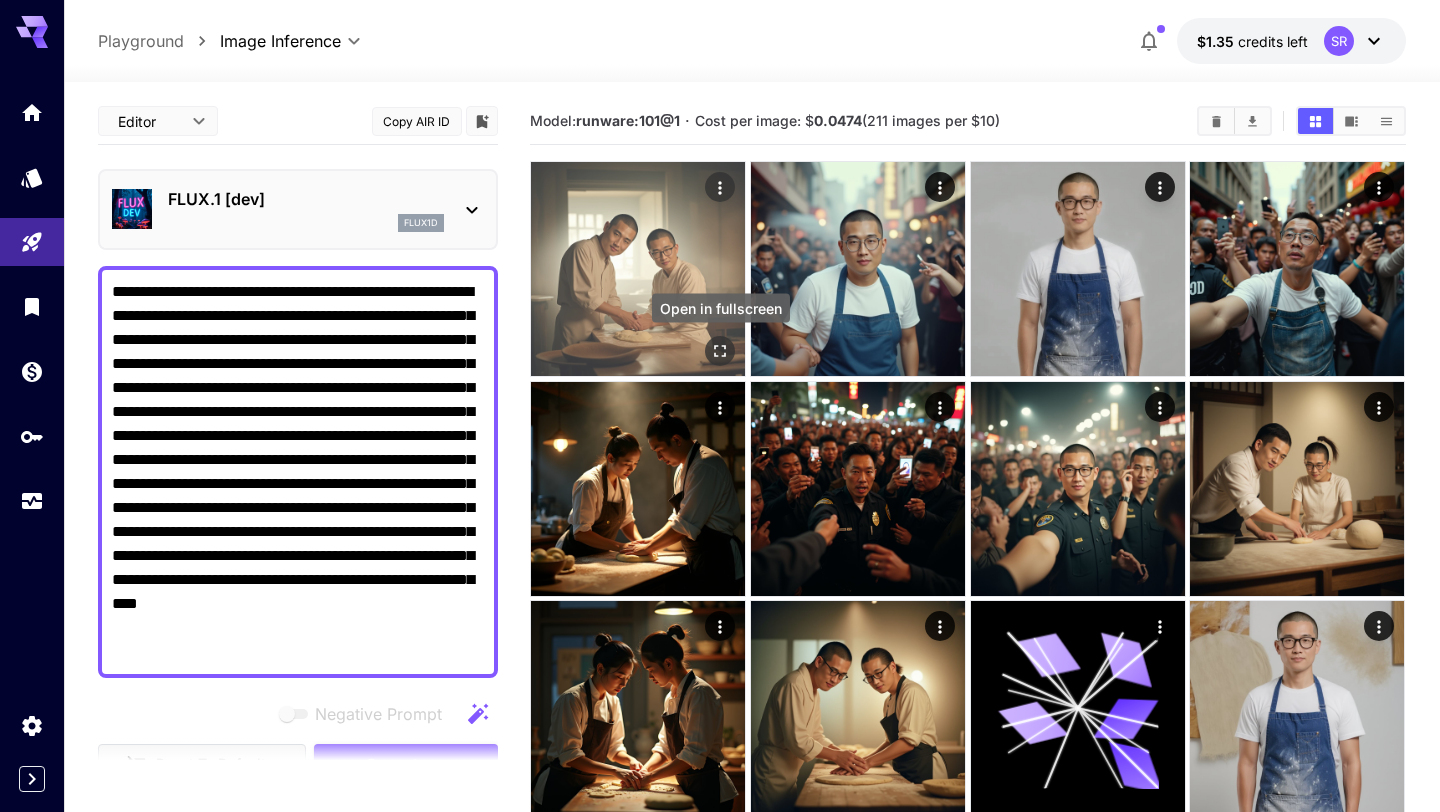 click 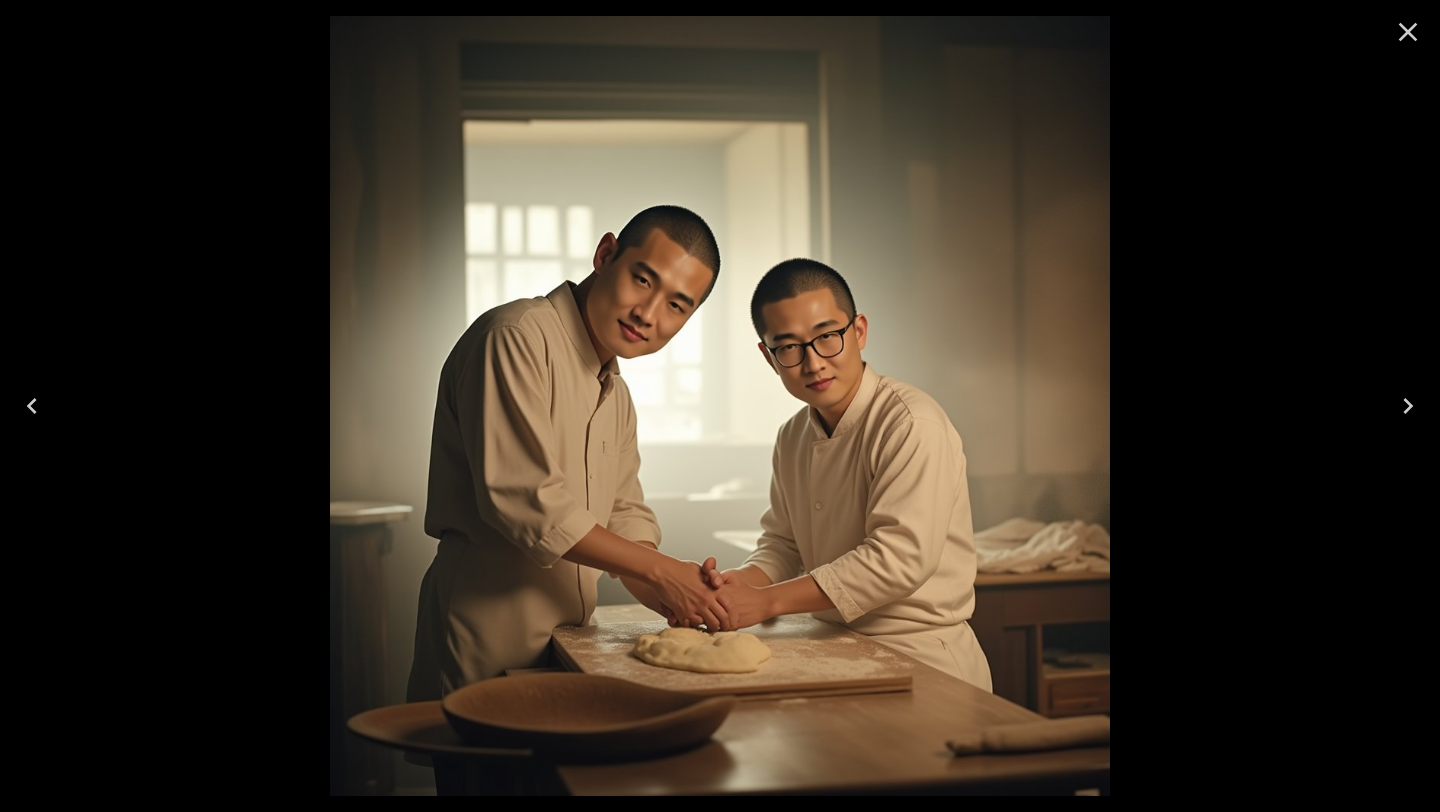 click at bounding box center [1408, 32] 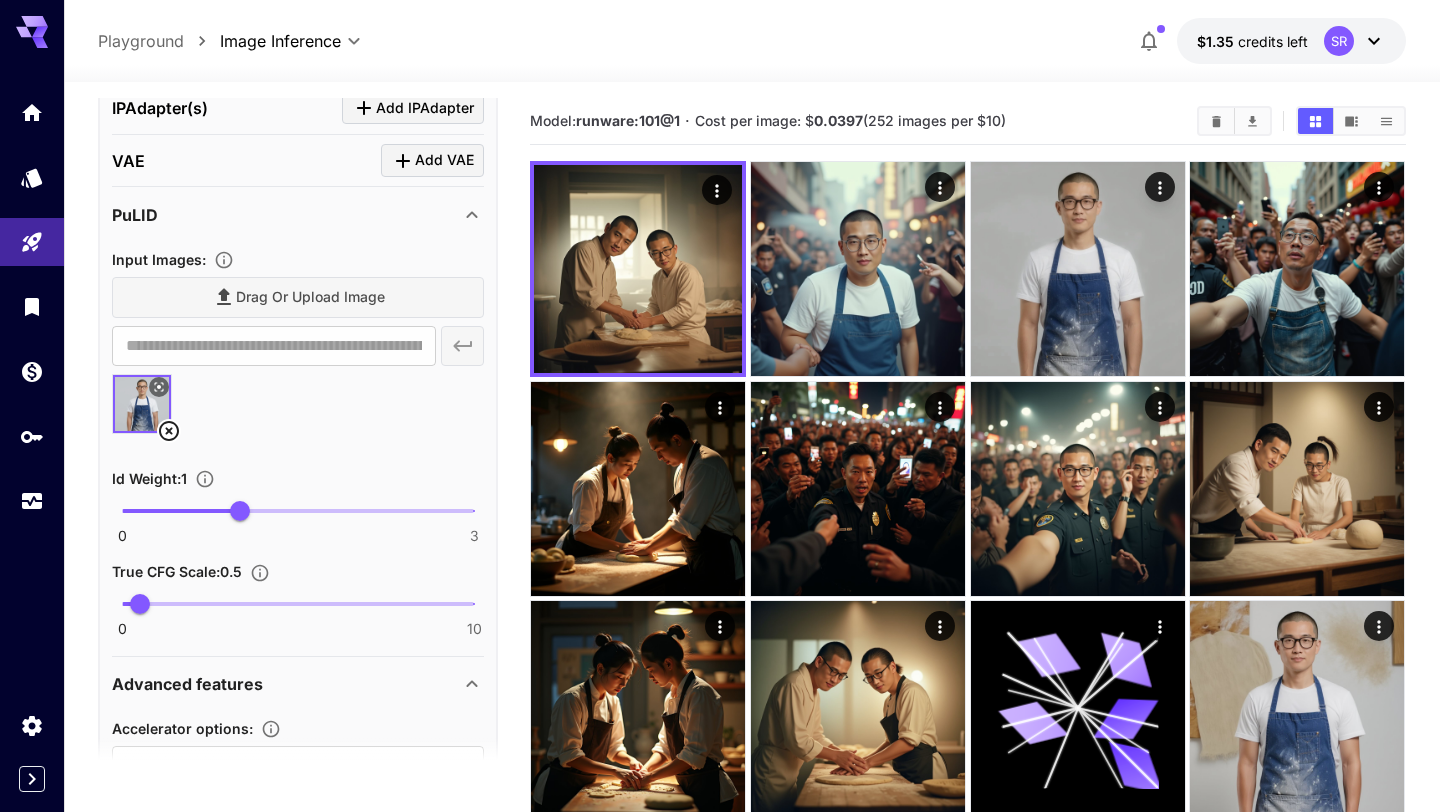 scroll, scrollTop: 1277, scrollLeft: 0, axis: vertical 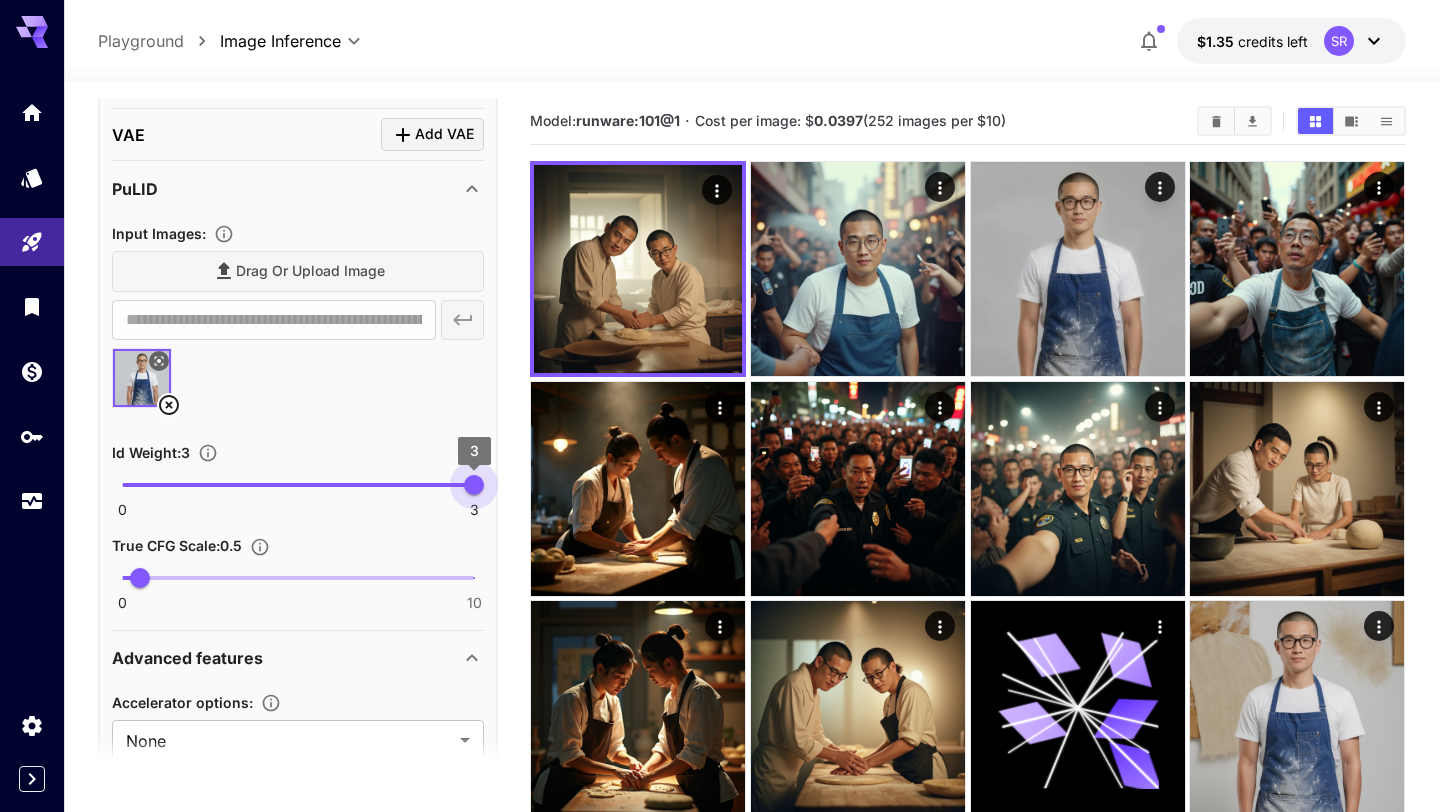 type on "*" 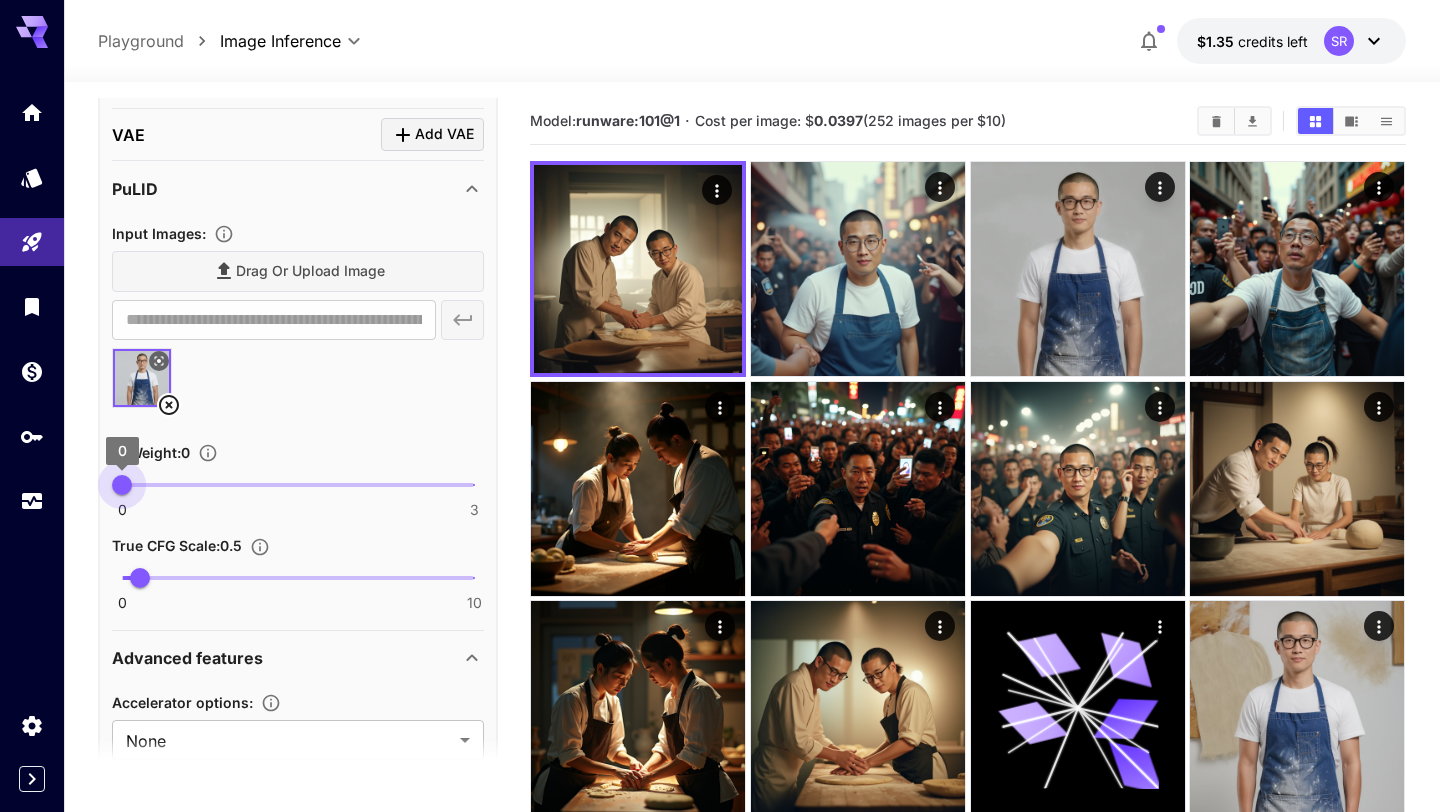 drag, startPoint x: 216, startPoint y: 477, endPoint x: 3, endPoint y: 533, distance: 220.23851 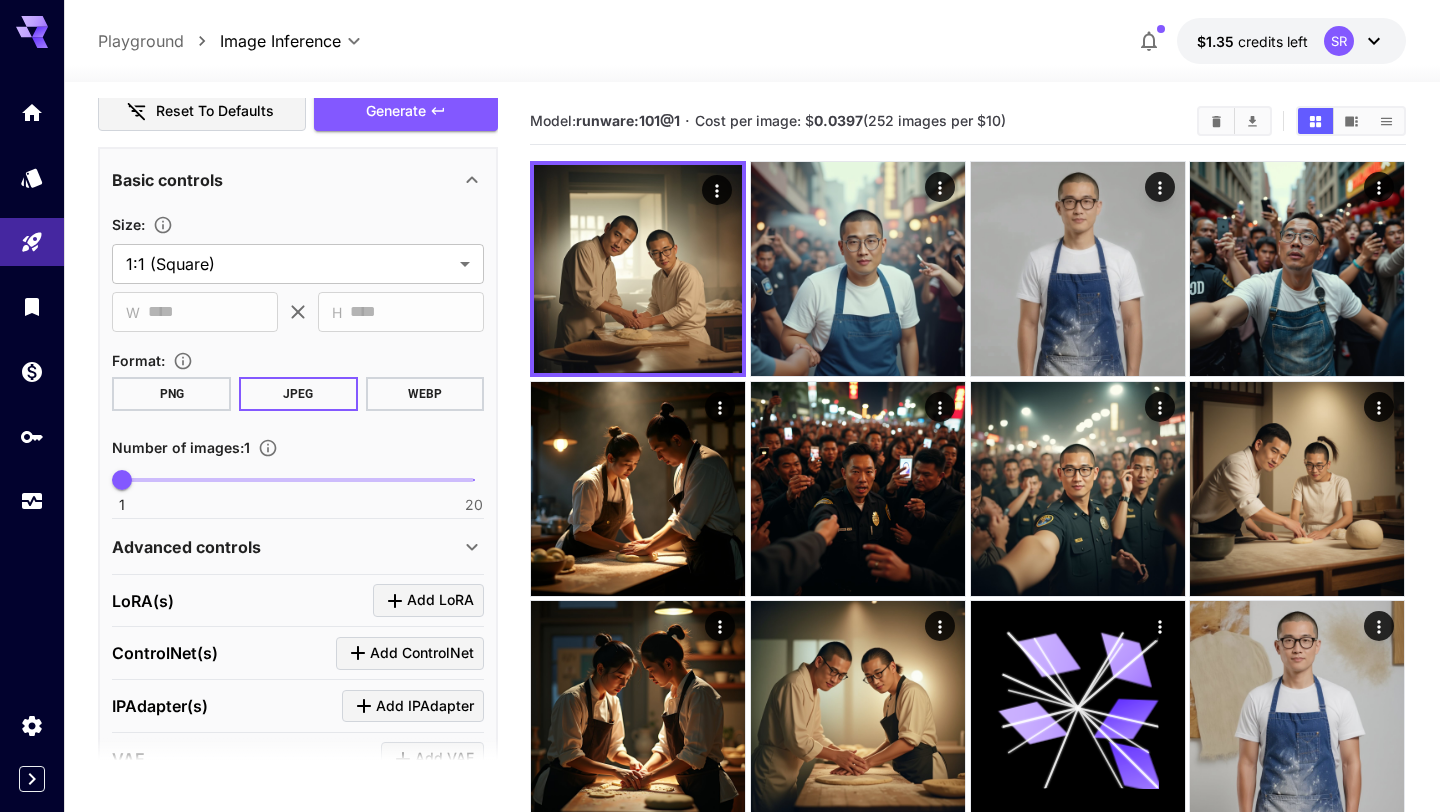 scroll, scrollTop: 571, scrollLeft: 0, axis: vertical 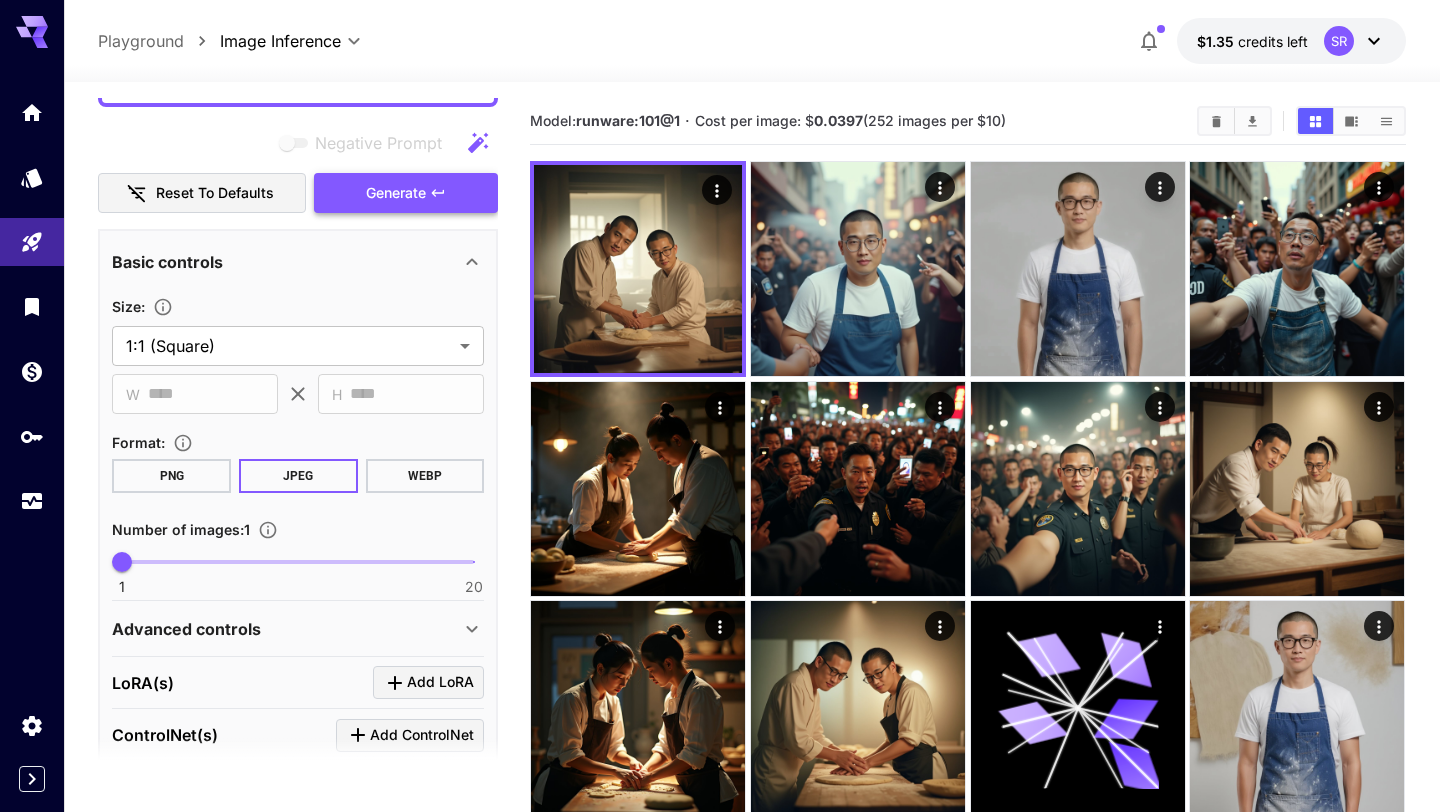 click on "Generate" at bounding box center (406, 193) 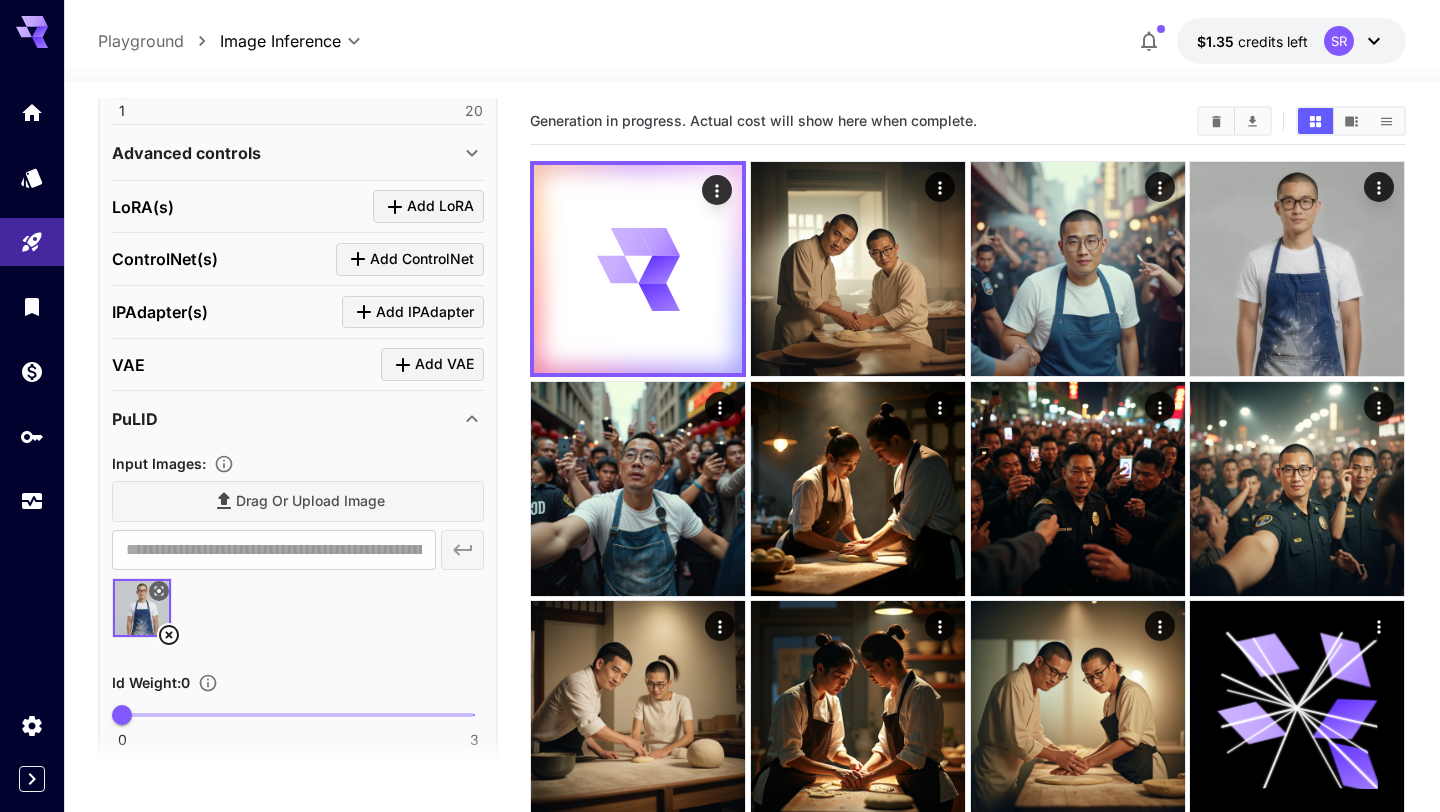 scroll, scrollTop: 1245, scrollLeft: 0, axis: vertical 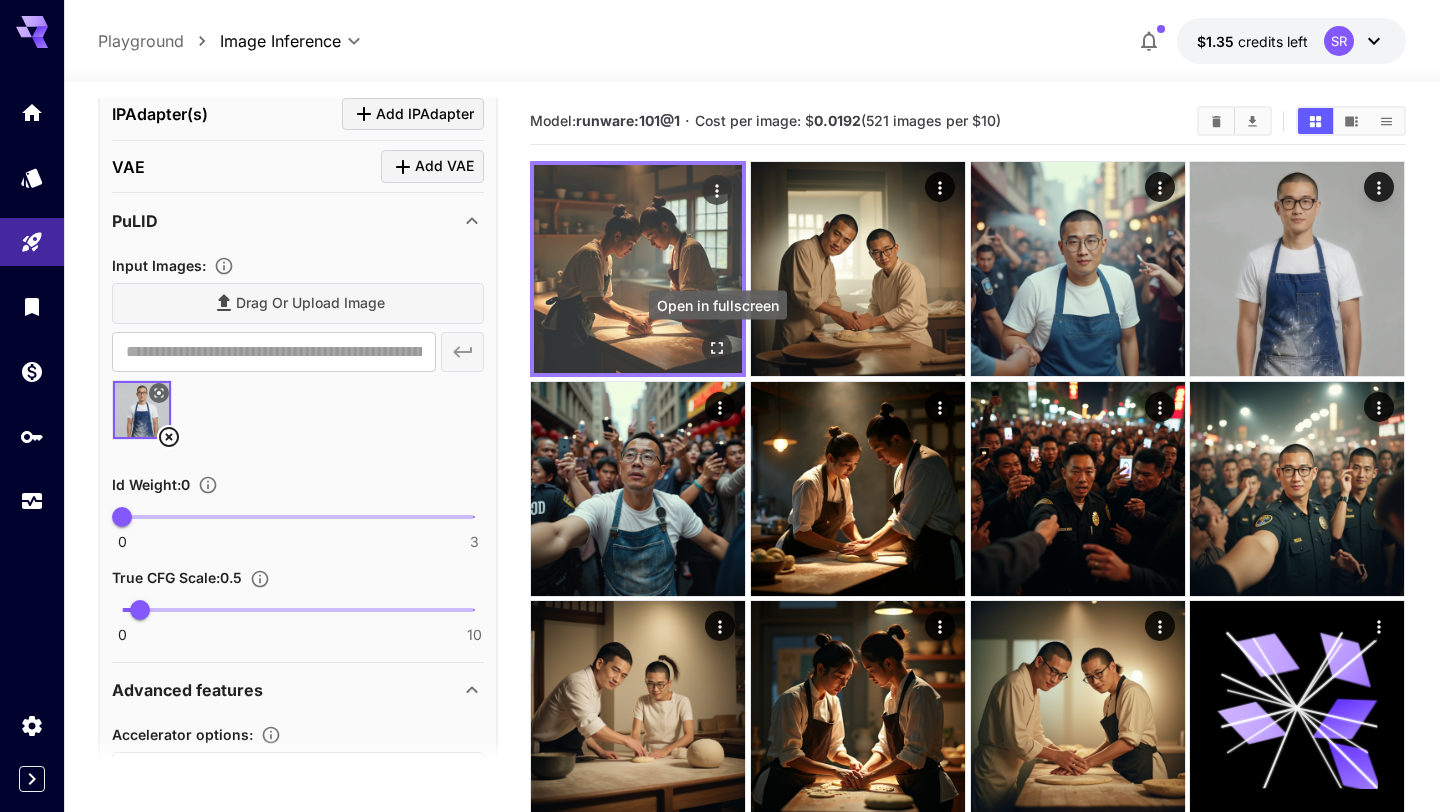 click 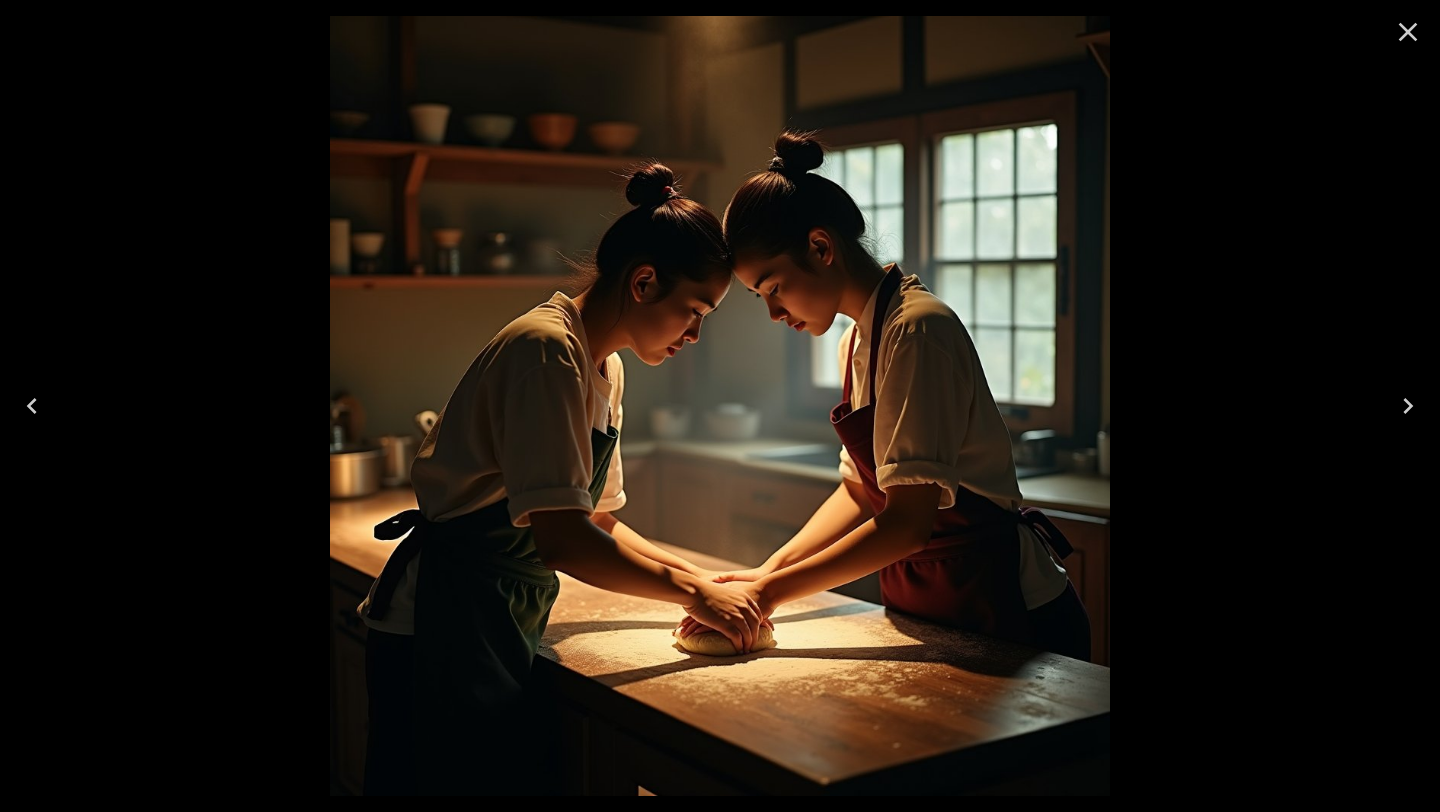 click at bounding box center (720, 406) 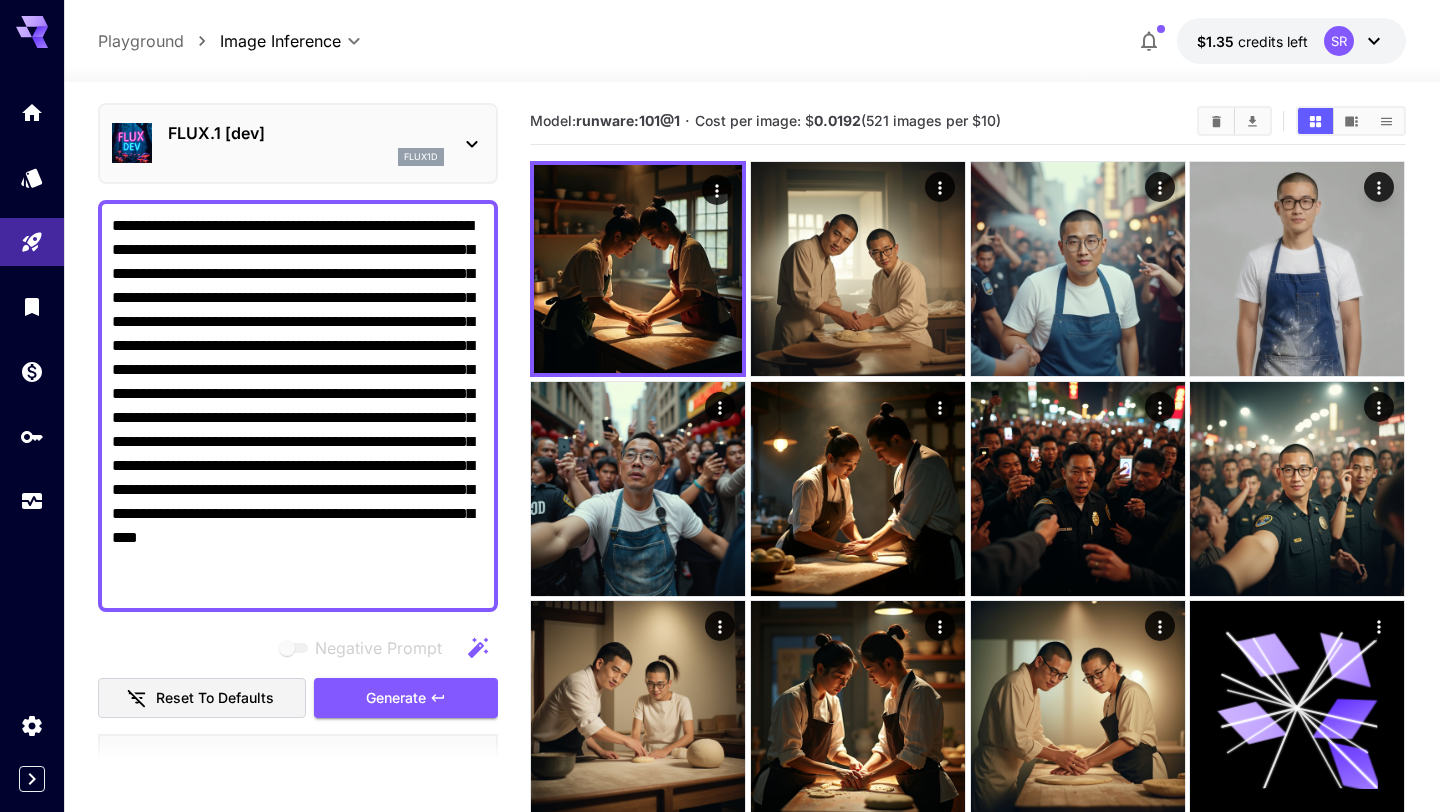 scroll, scrollTop: 0, scrollLeft: 0, axis: both 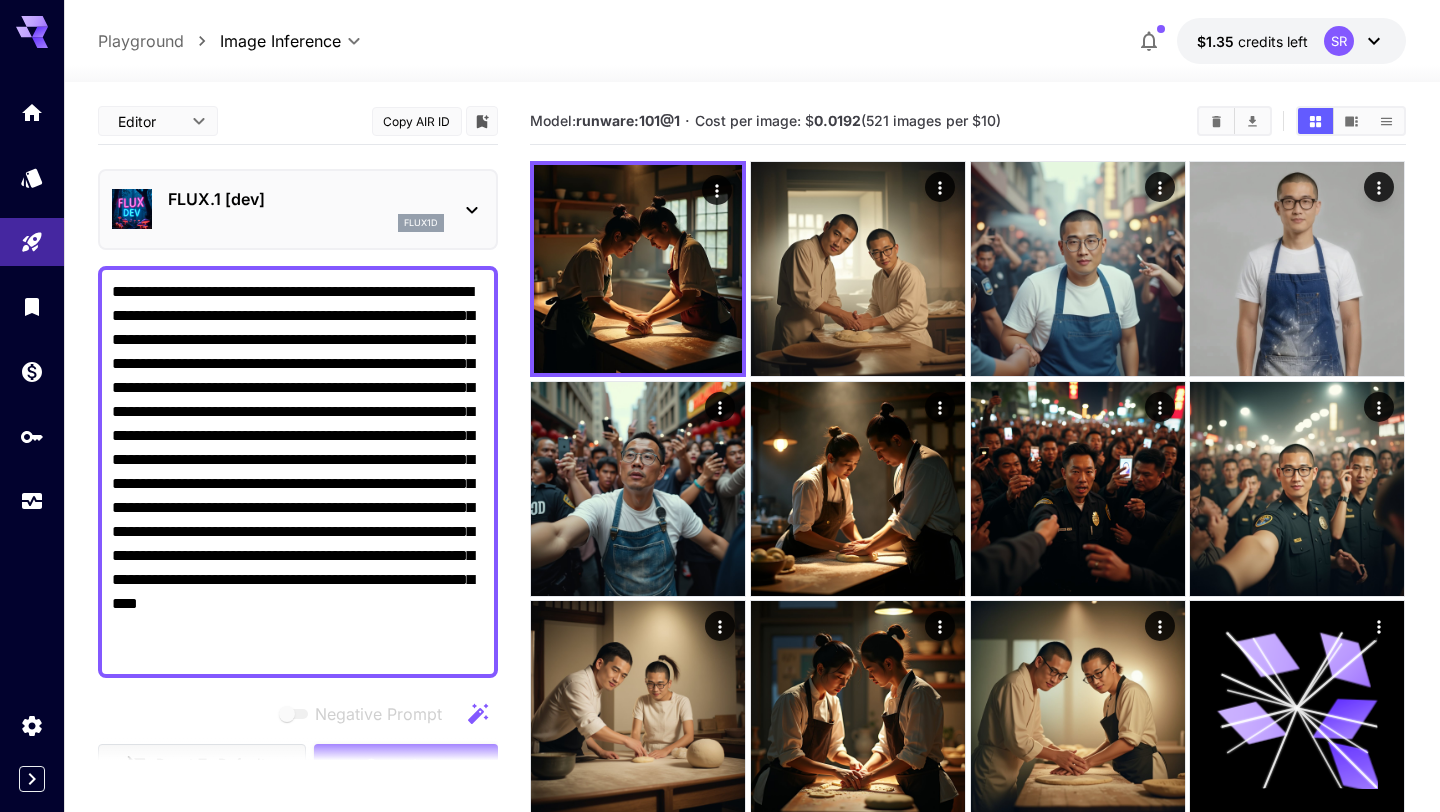 click on "FLUX.1 [dev]" at bounding box center (306, 199) 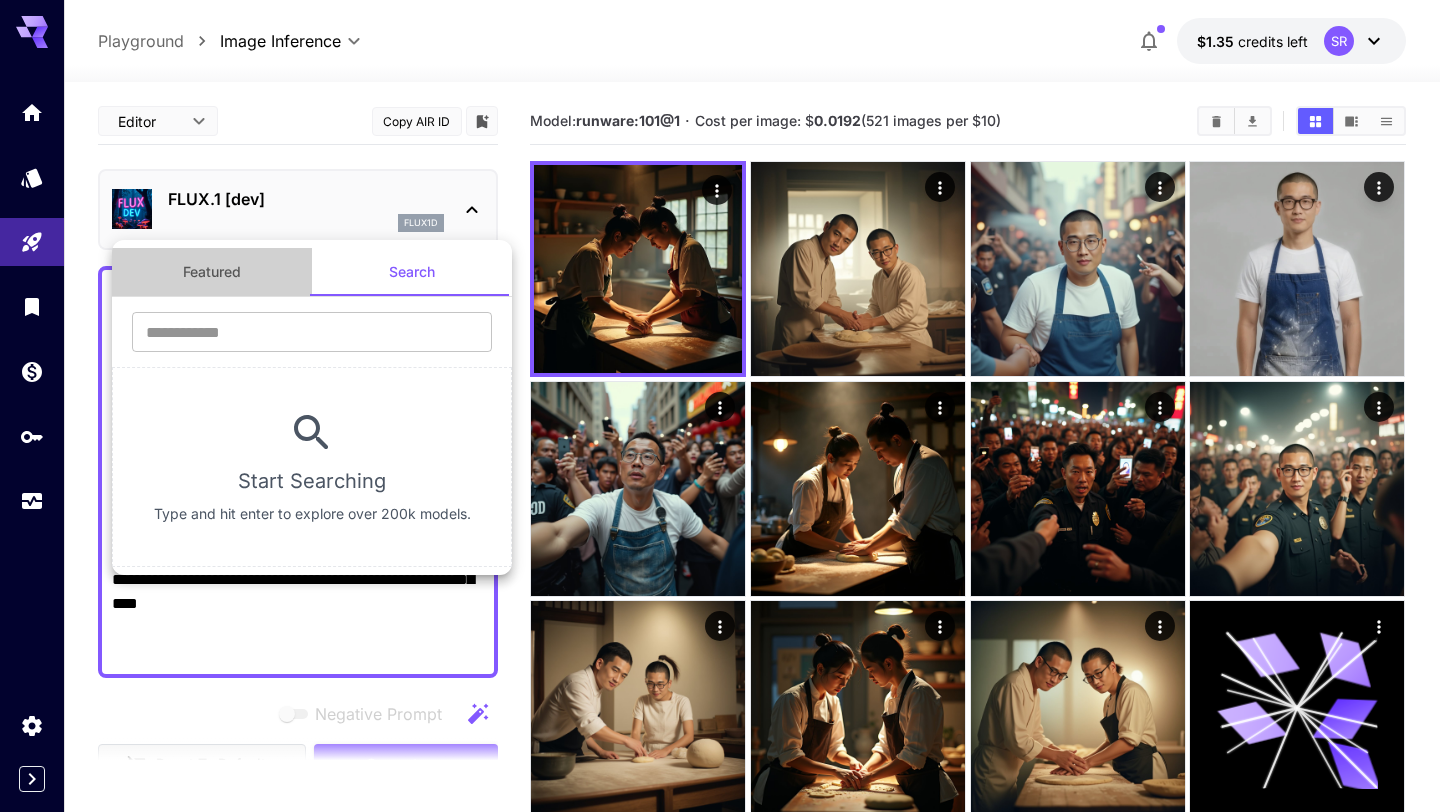 click on "Featured" at bounding box center [212, 272] 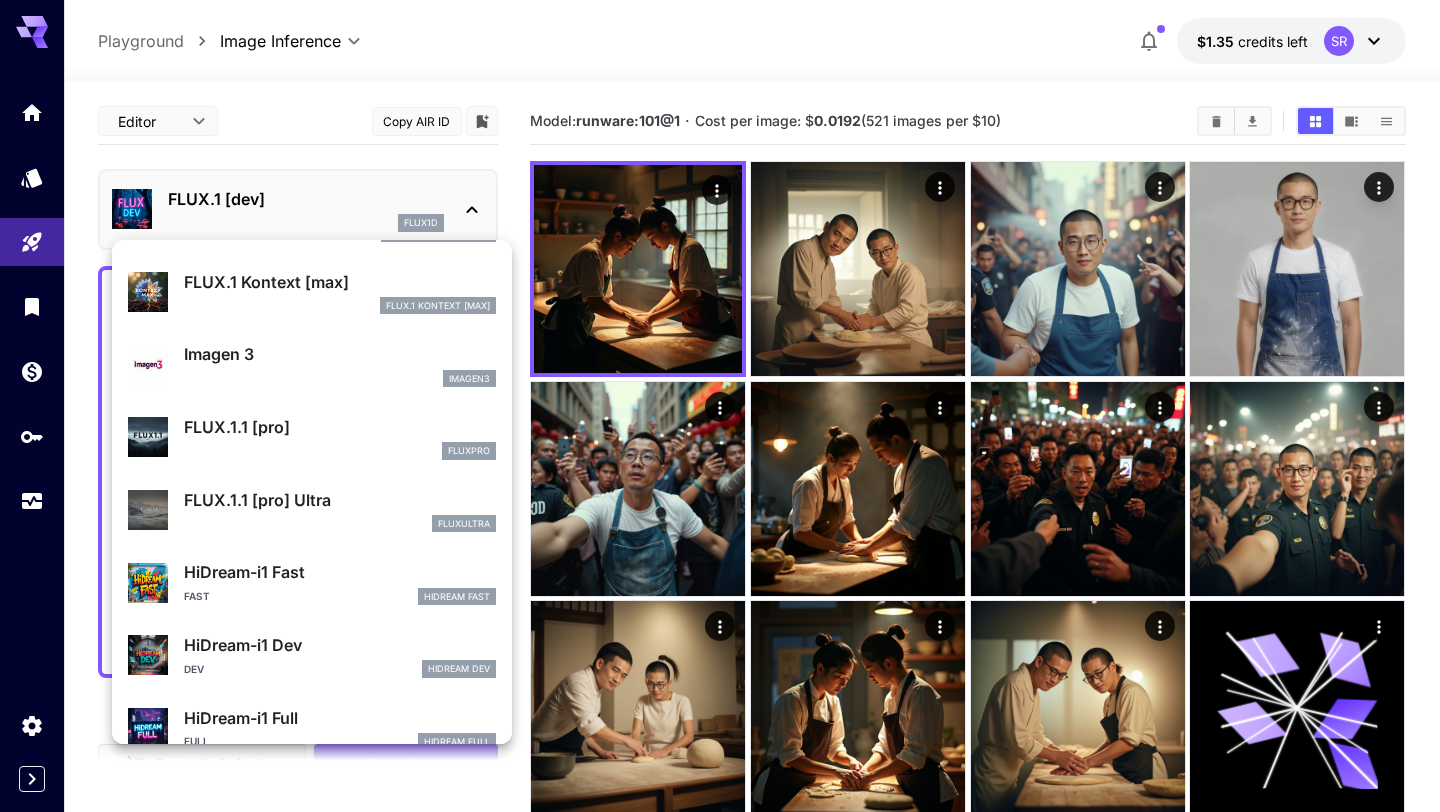 scroll, scrollTop: 965, scrollLeft: 0, axis: vertical 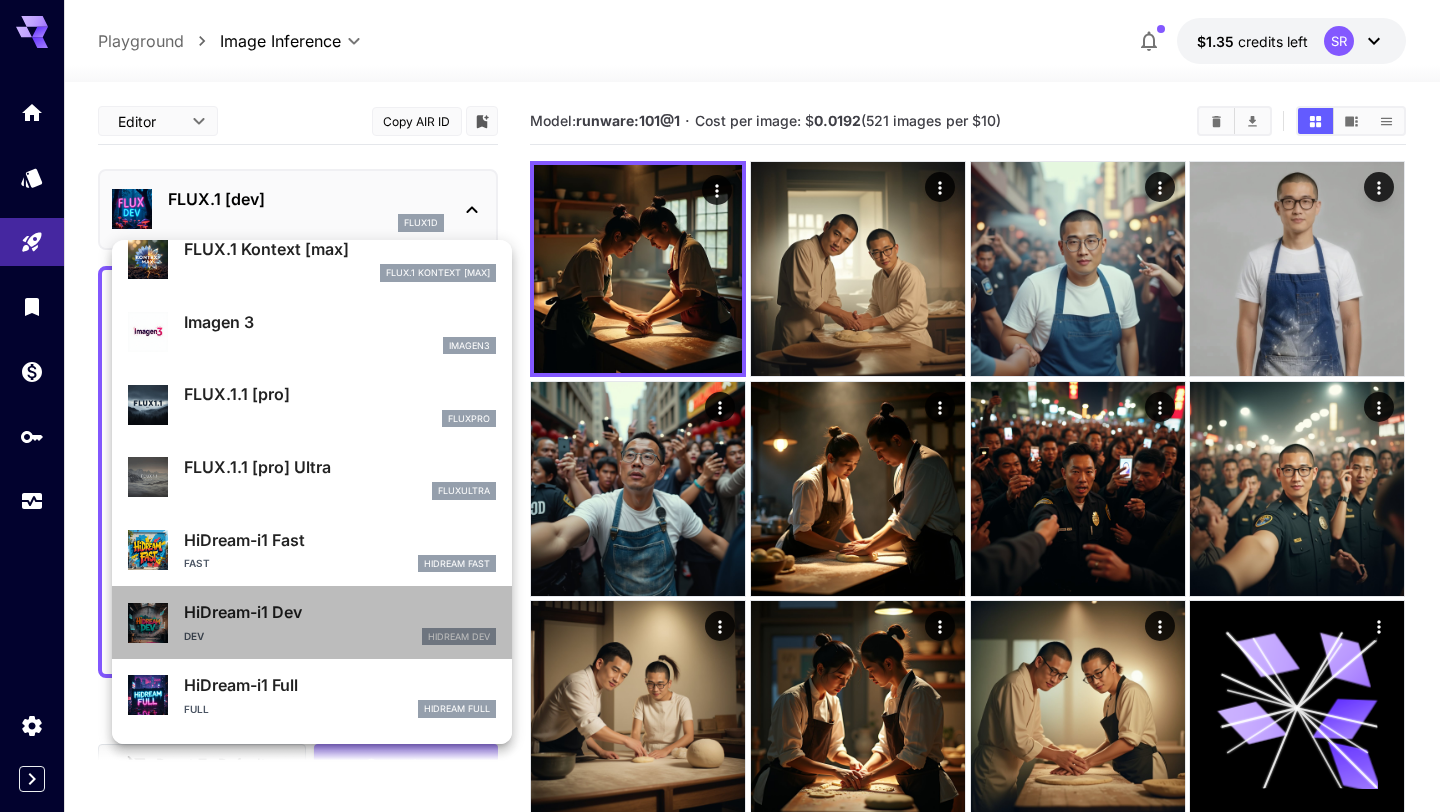 click on "HiDream-i1 Dev" at bounding box center (340, 612) 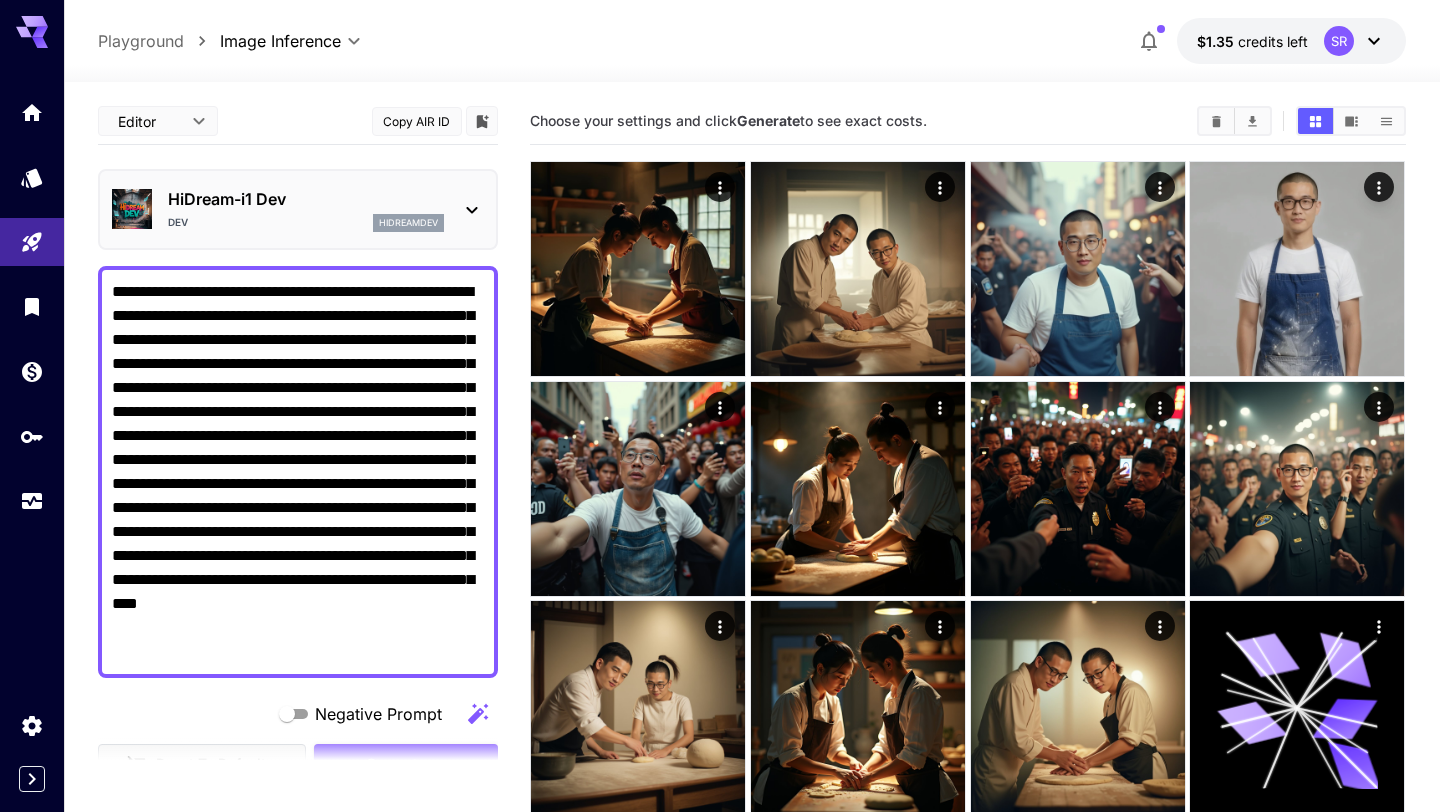click on "**********" at bounding box center (298, 472) 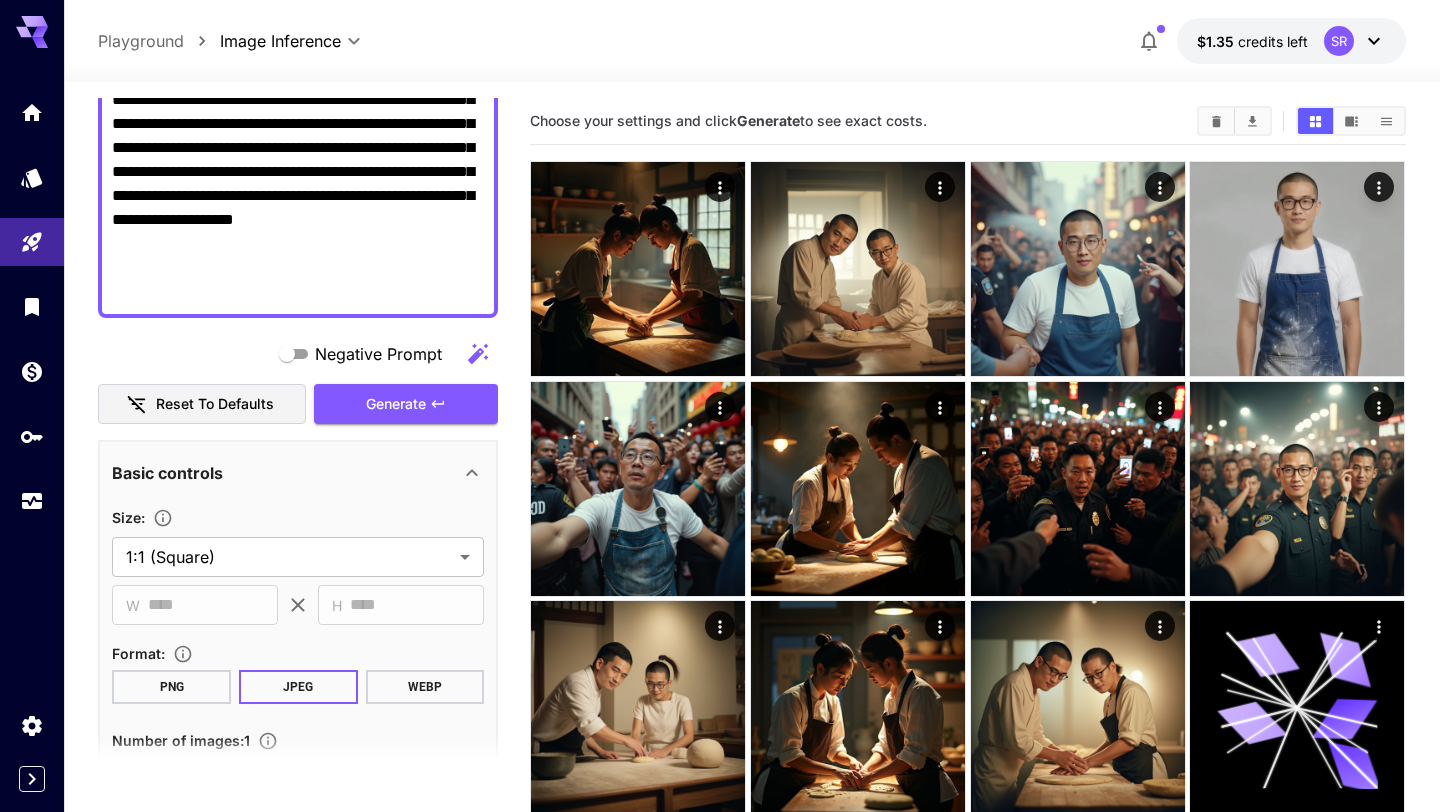 scroll, scrollTop: 496, scrollLeft: 0, axis: vertical 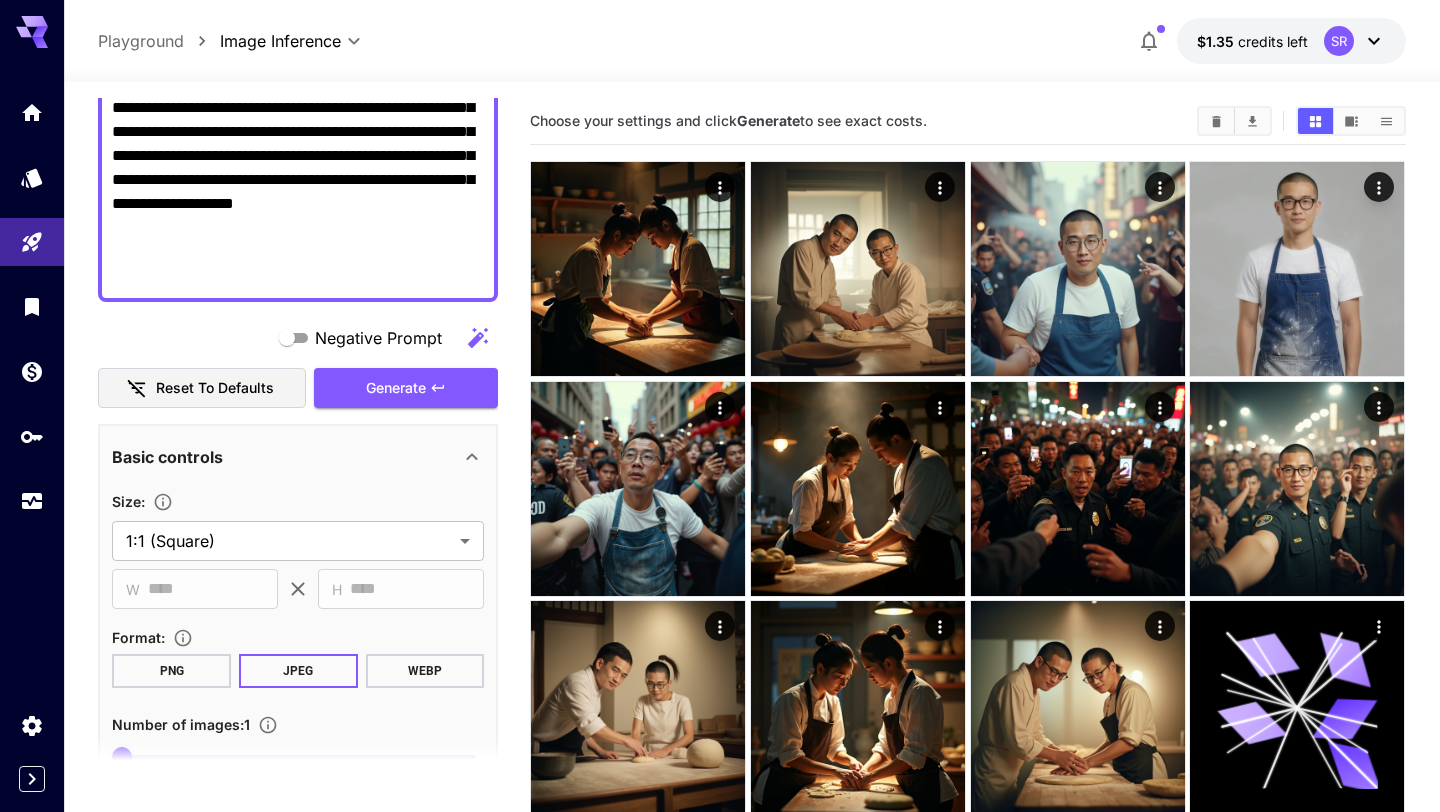 type on "**********" 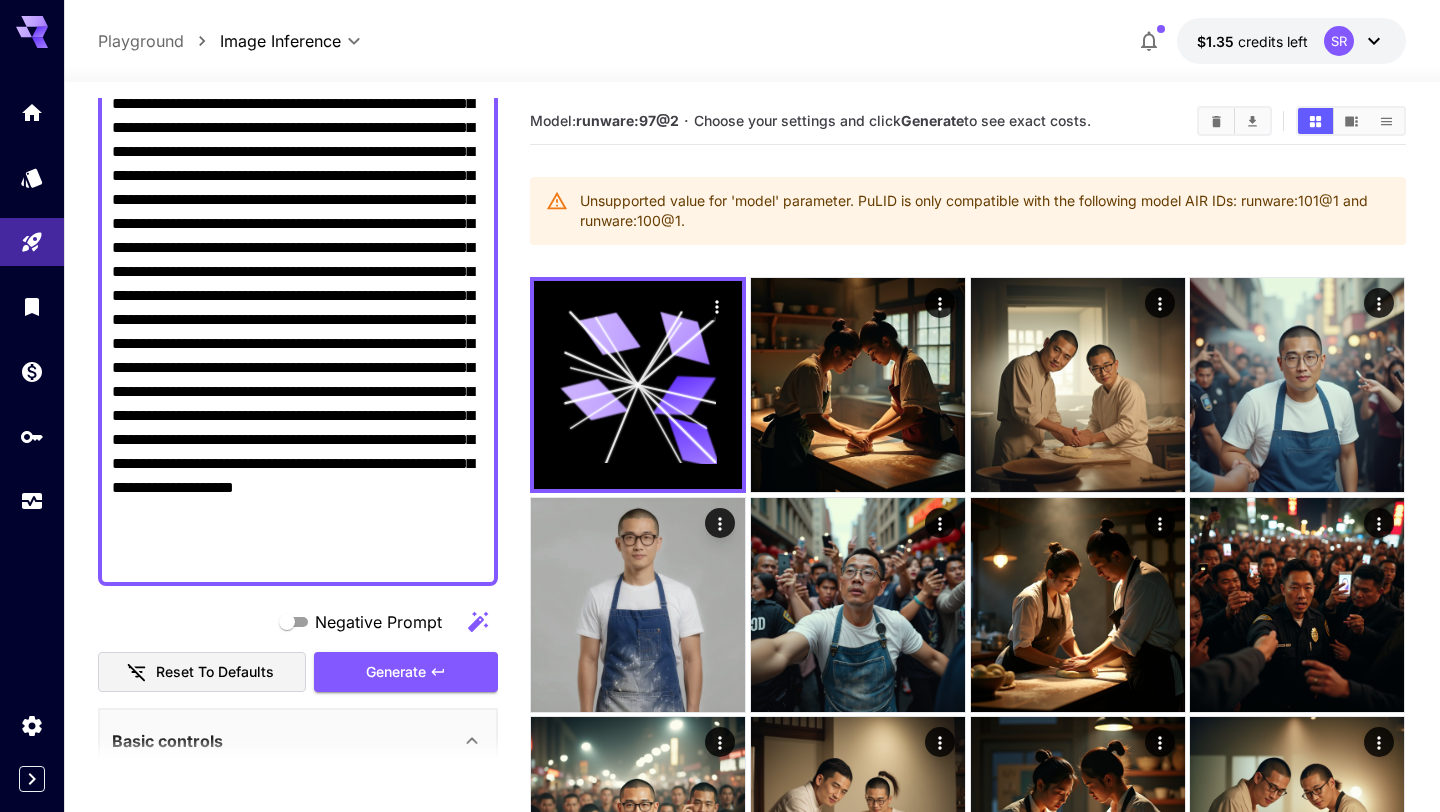 scroll, scrollTop: 1045, scrollLeft: 0, axis: vertical 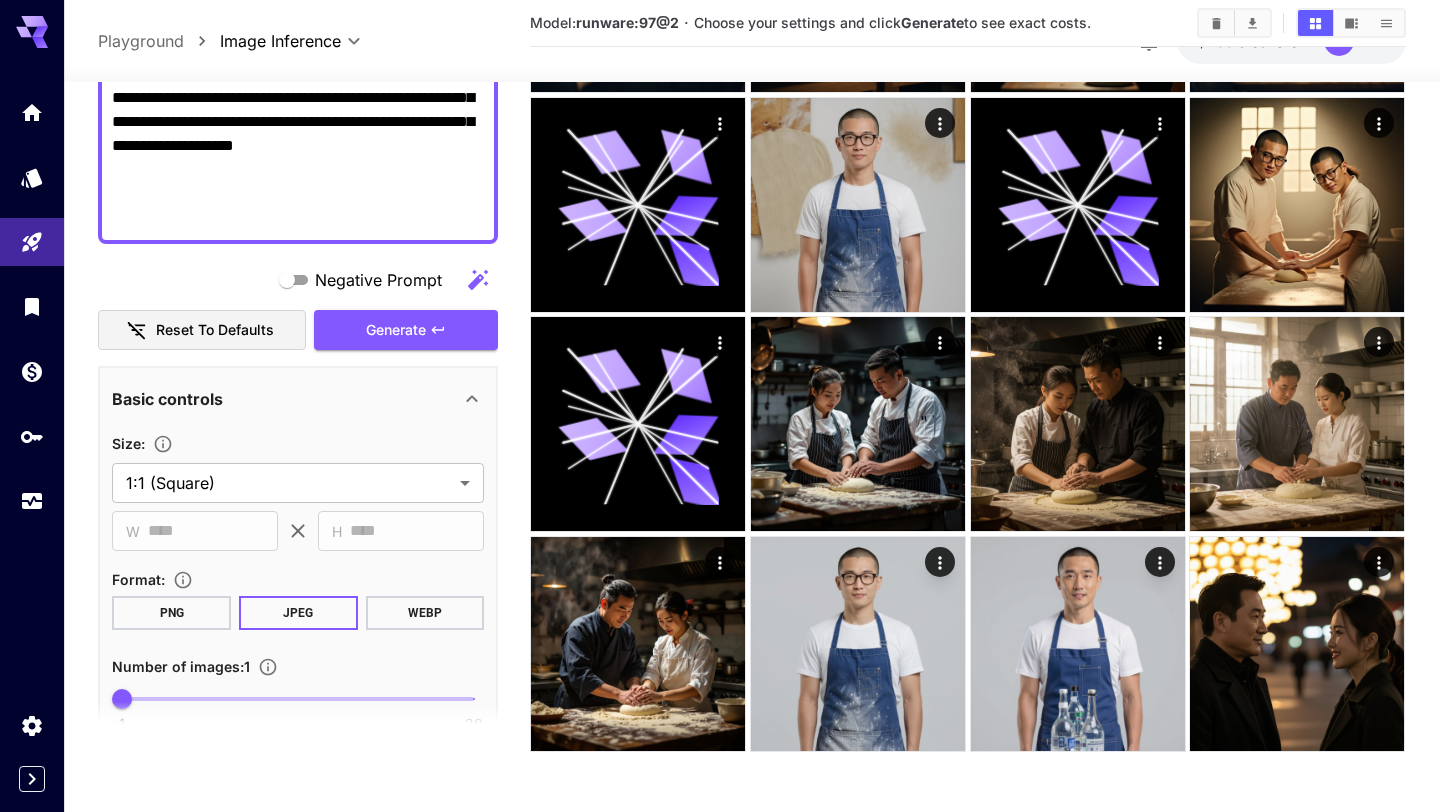 click on "Reset to defaults" at bounding box center [202, 330] 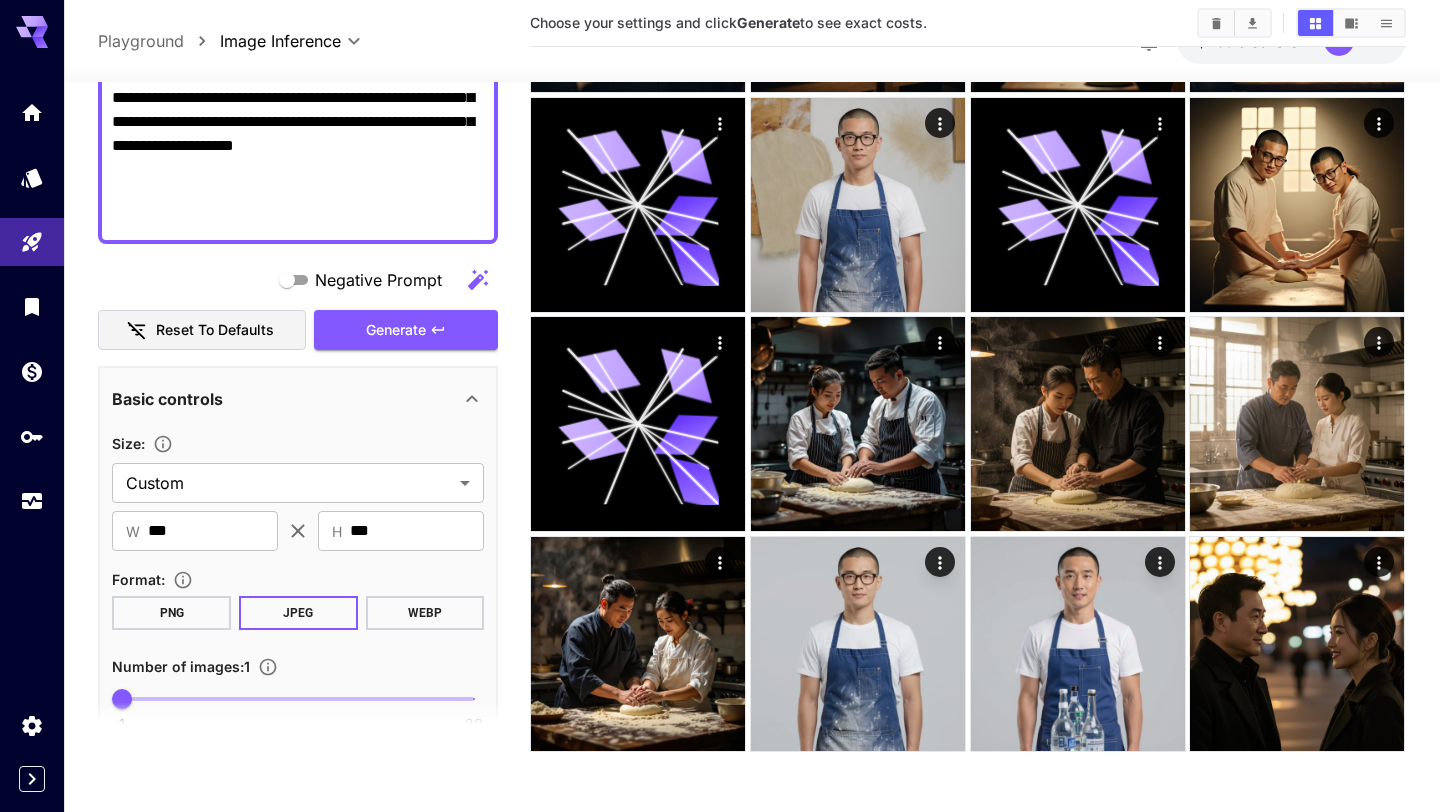 scroll, scrollTop: 723, scrollLeft: 0, axis: vertical 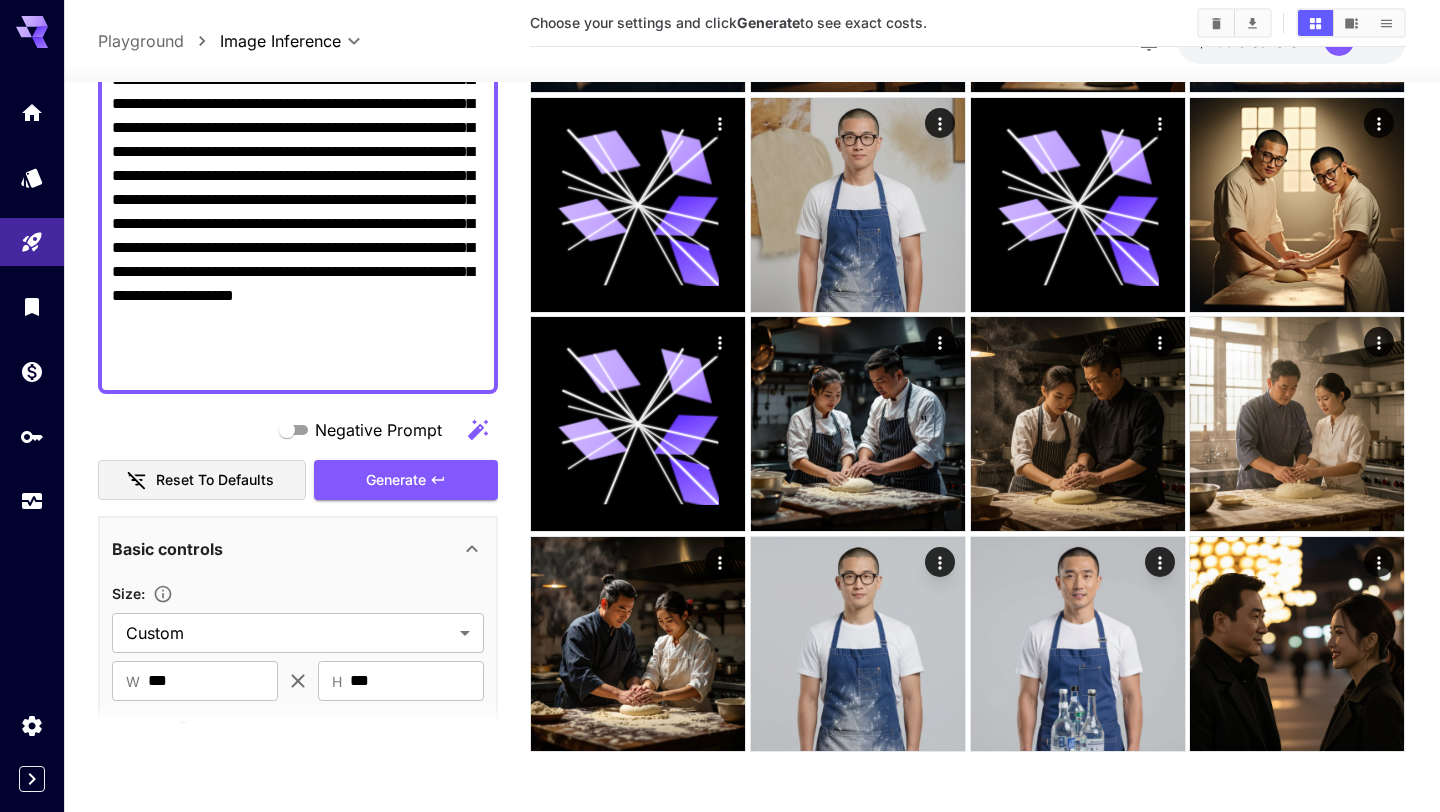click on "Negative Prompt" at bounding box center [298, 128] 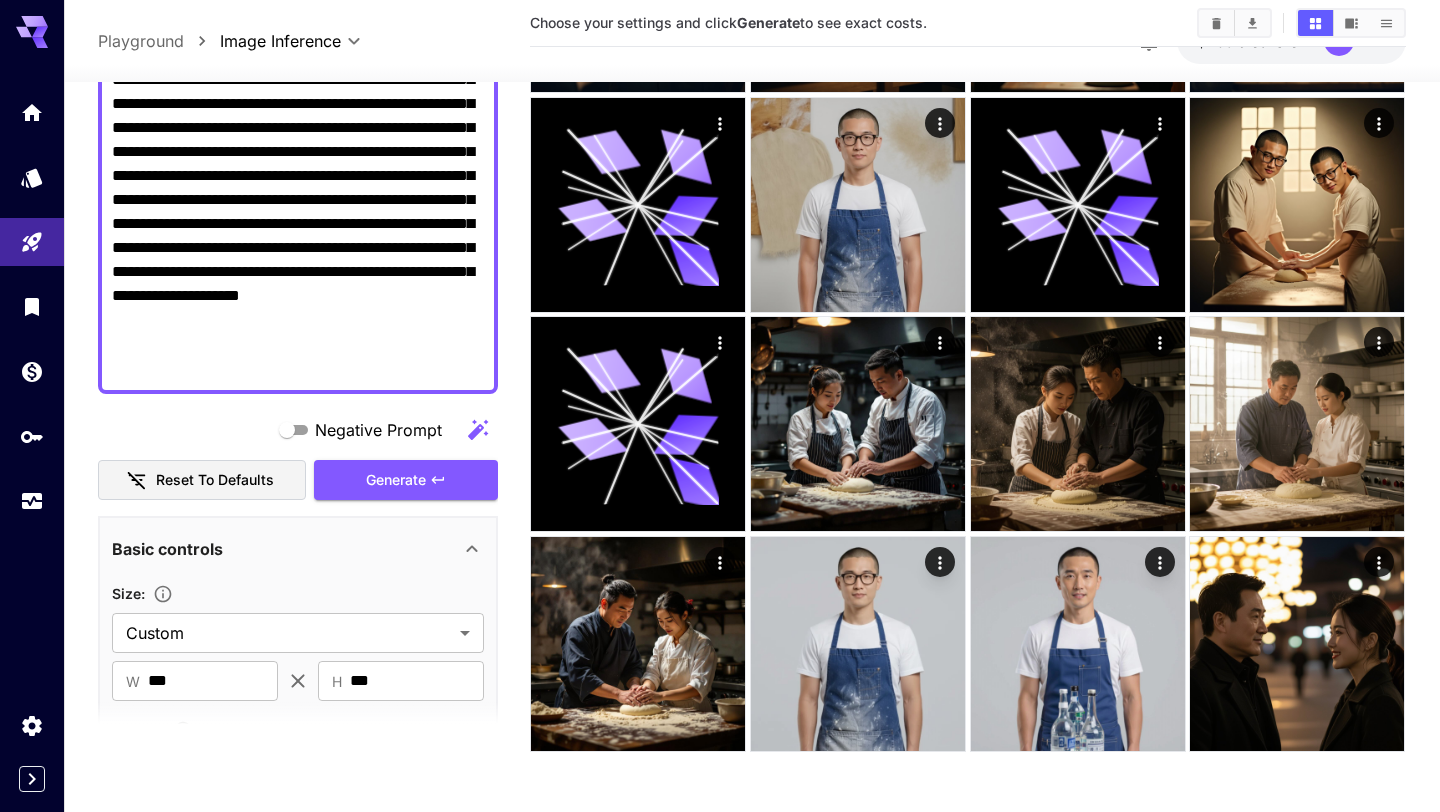 paste 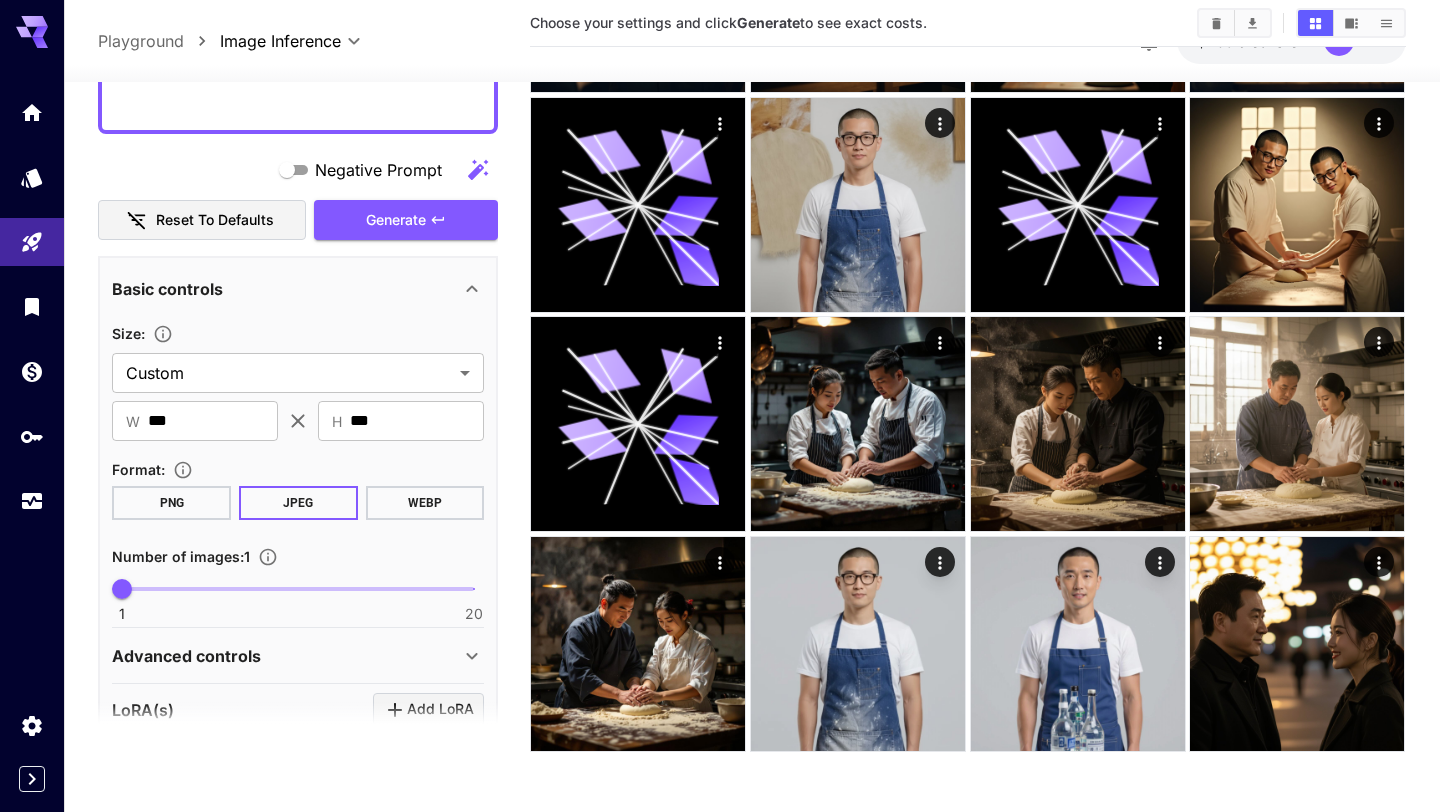 scroll, scrollTop: 748, scrollLeft: 0, axis: vertical 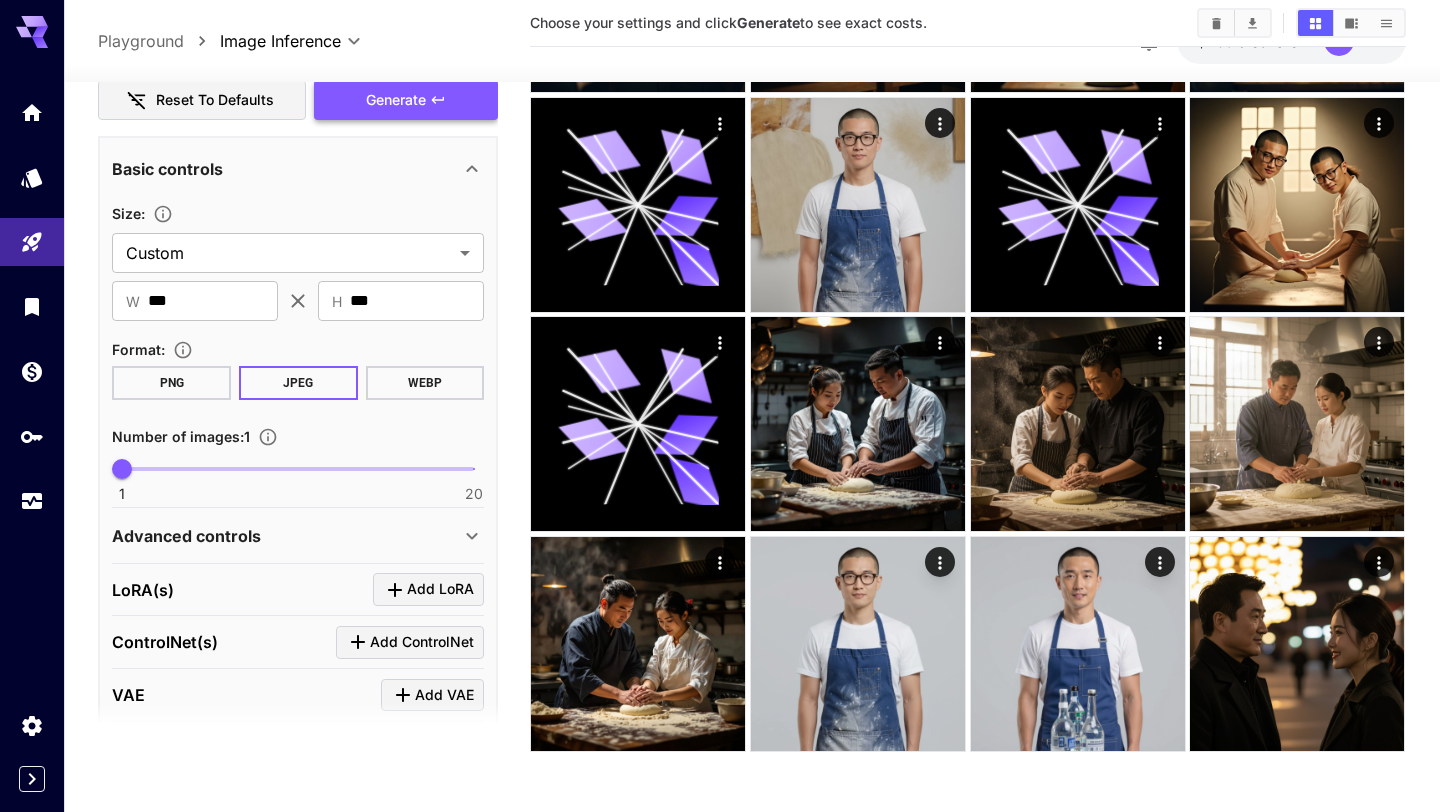 click on "Generate" at bounding box center [406, 100] 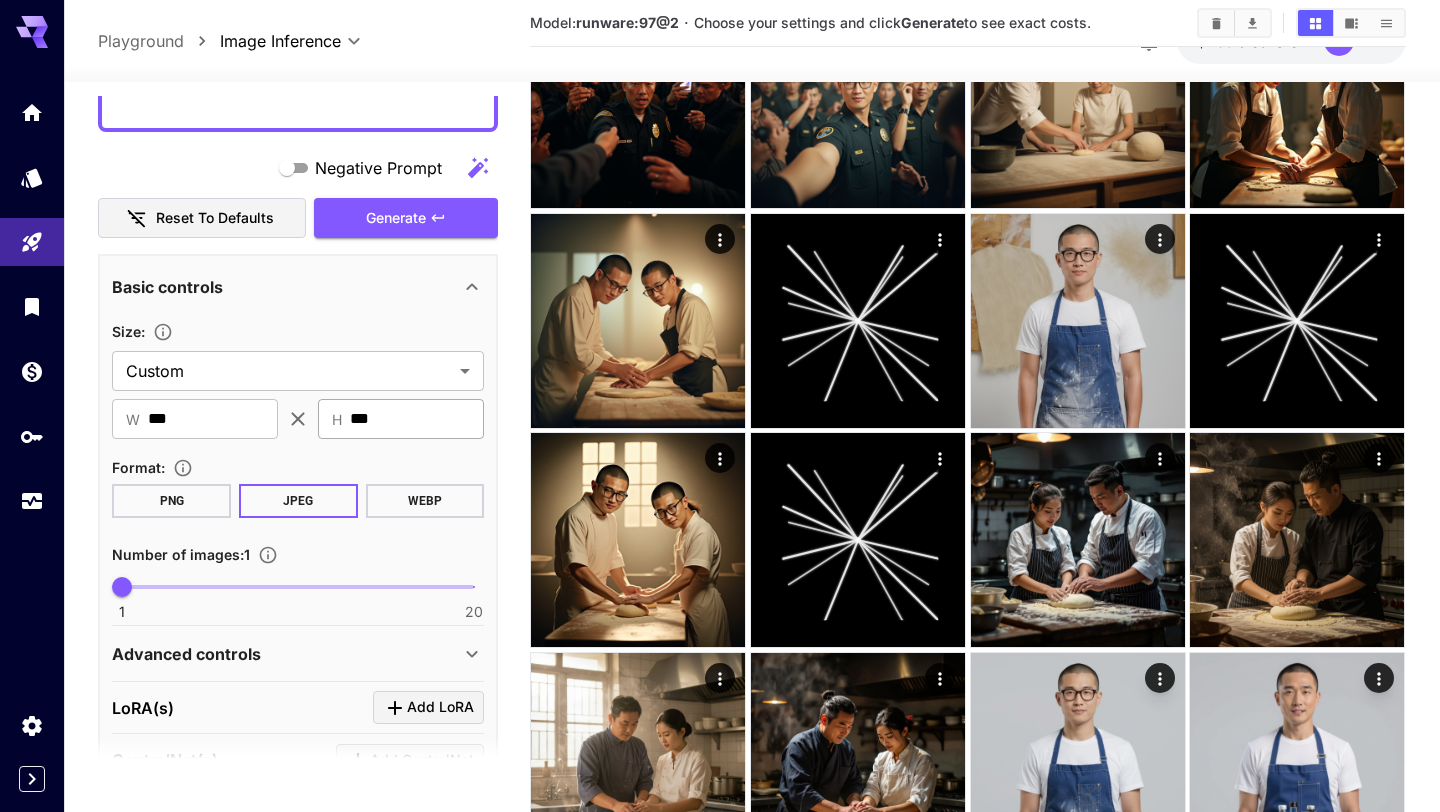 scroll, scrollTop: 407, scrollLeft: 0, axis: vertical 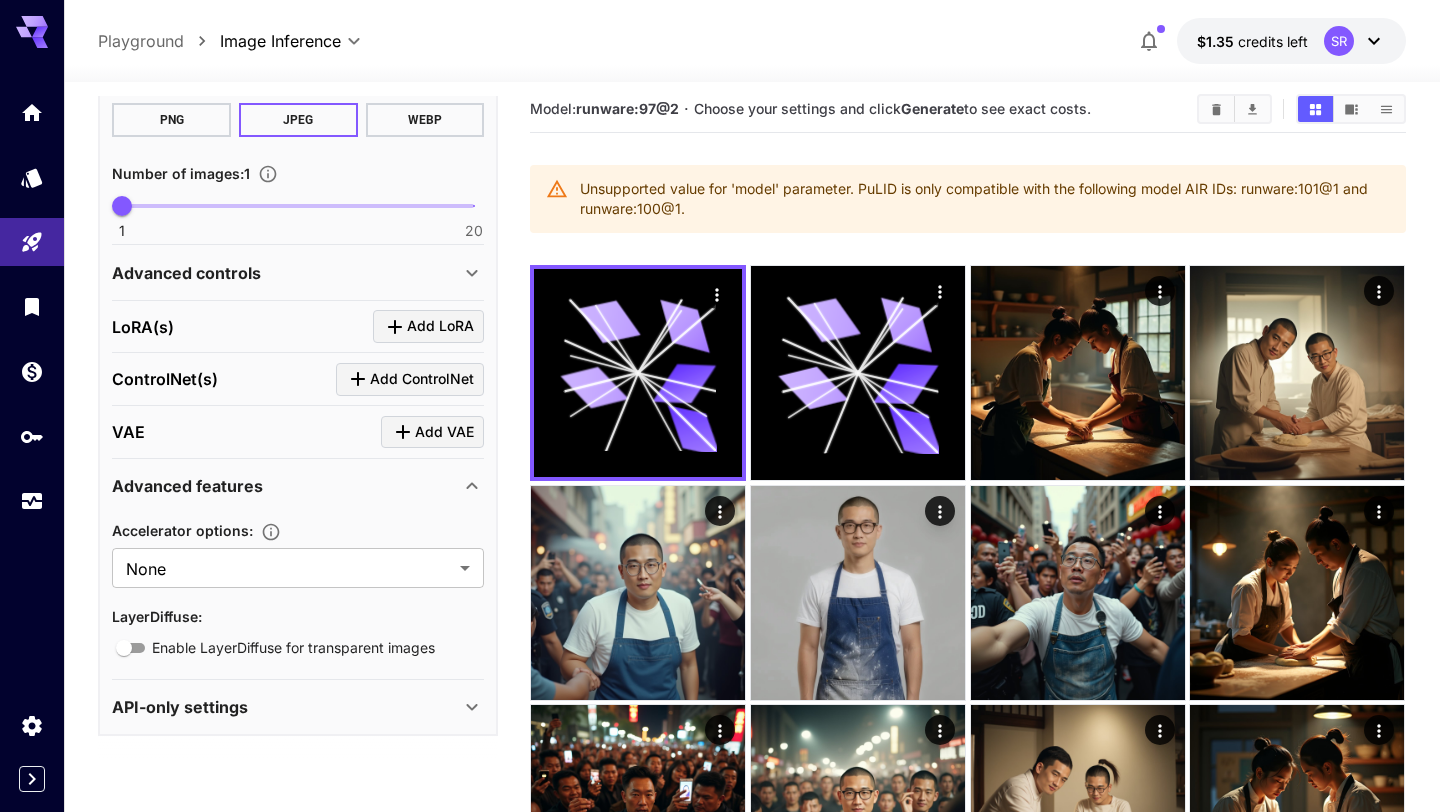 click on "Advanced features" at bounding box center [286, 486] 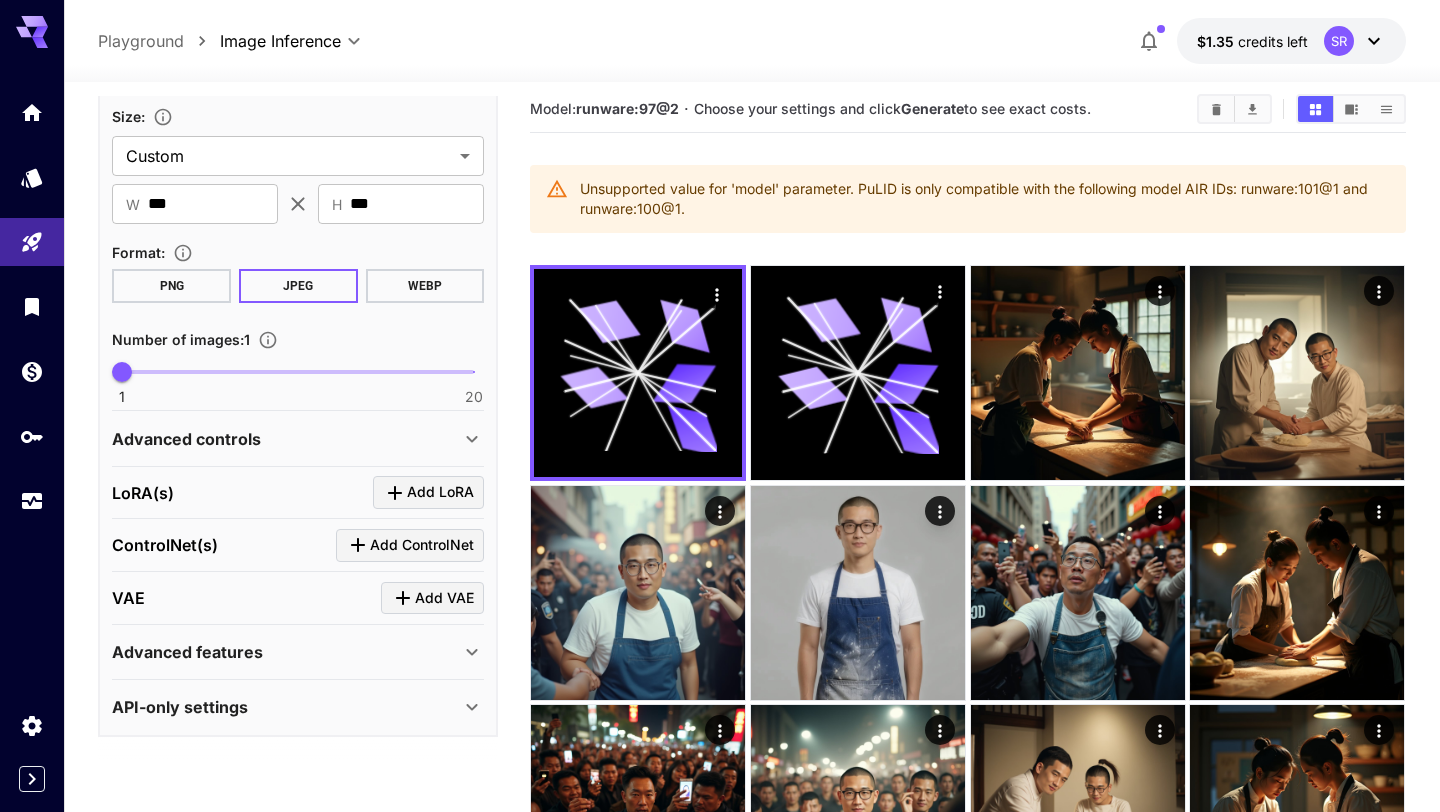 scroll, scrollTop: 879, scrollLeft: 0, axis: vertical 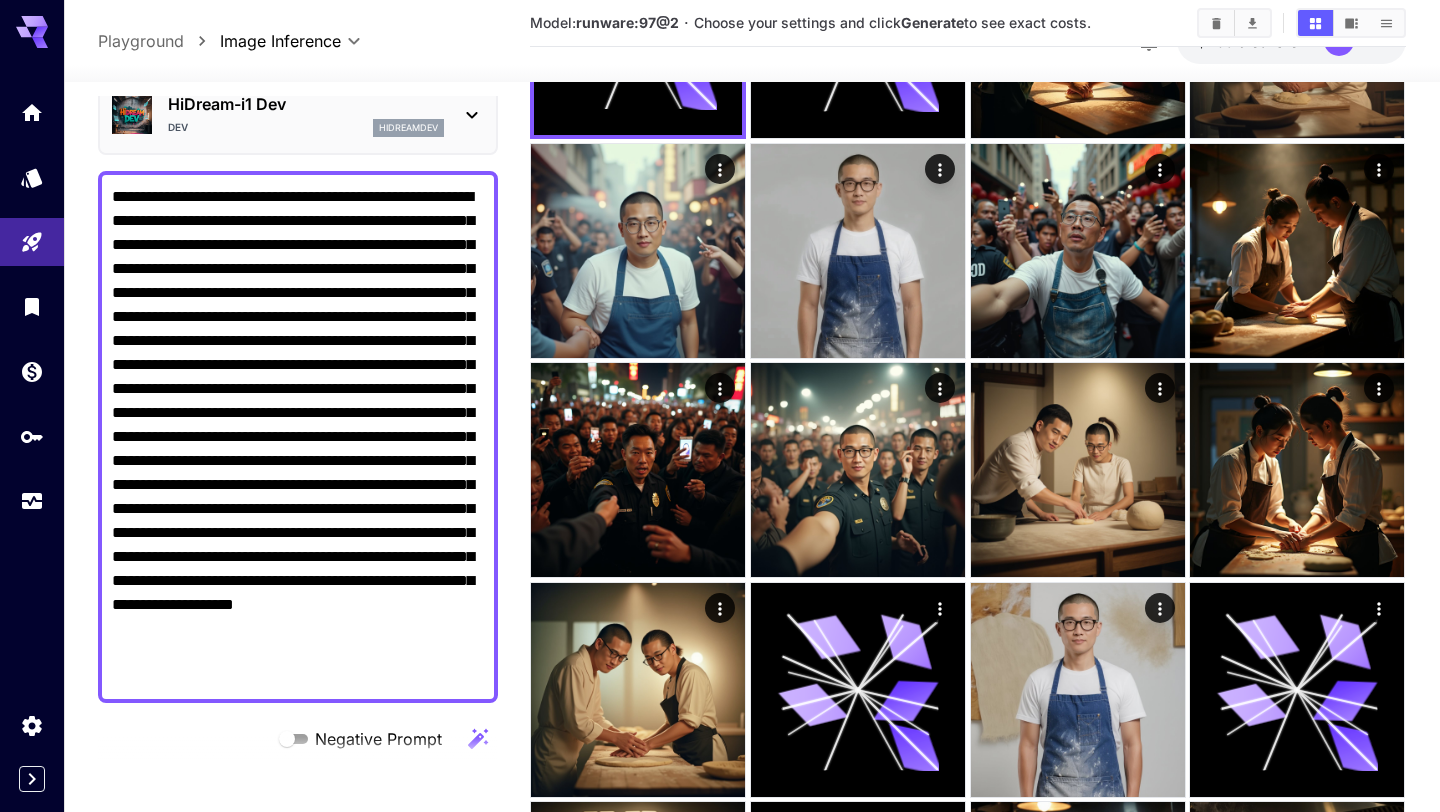 click on "Negative Prompt" at bounding box center (298, 437) 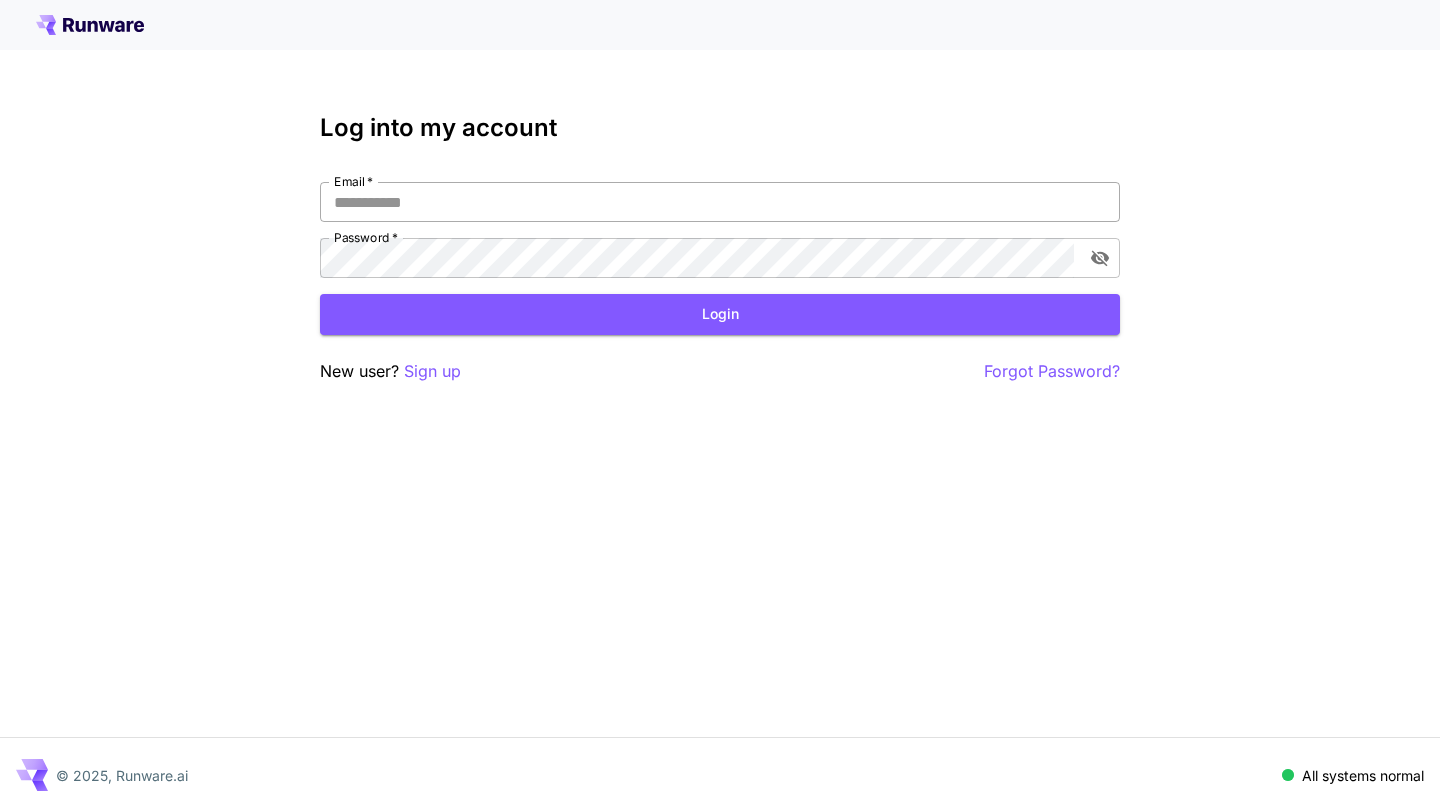 scroll, scrollTop: 0, scrollLeft: 0, axis: both 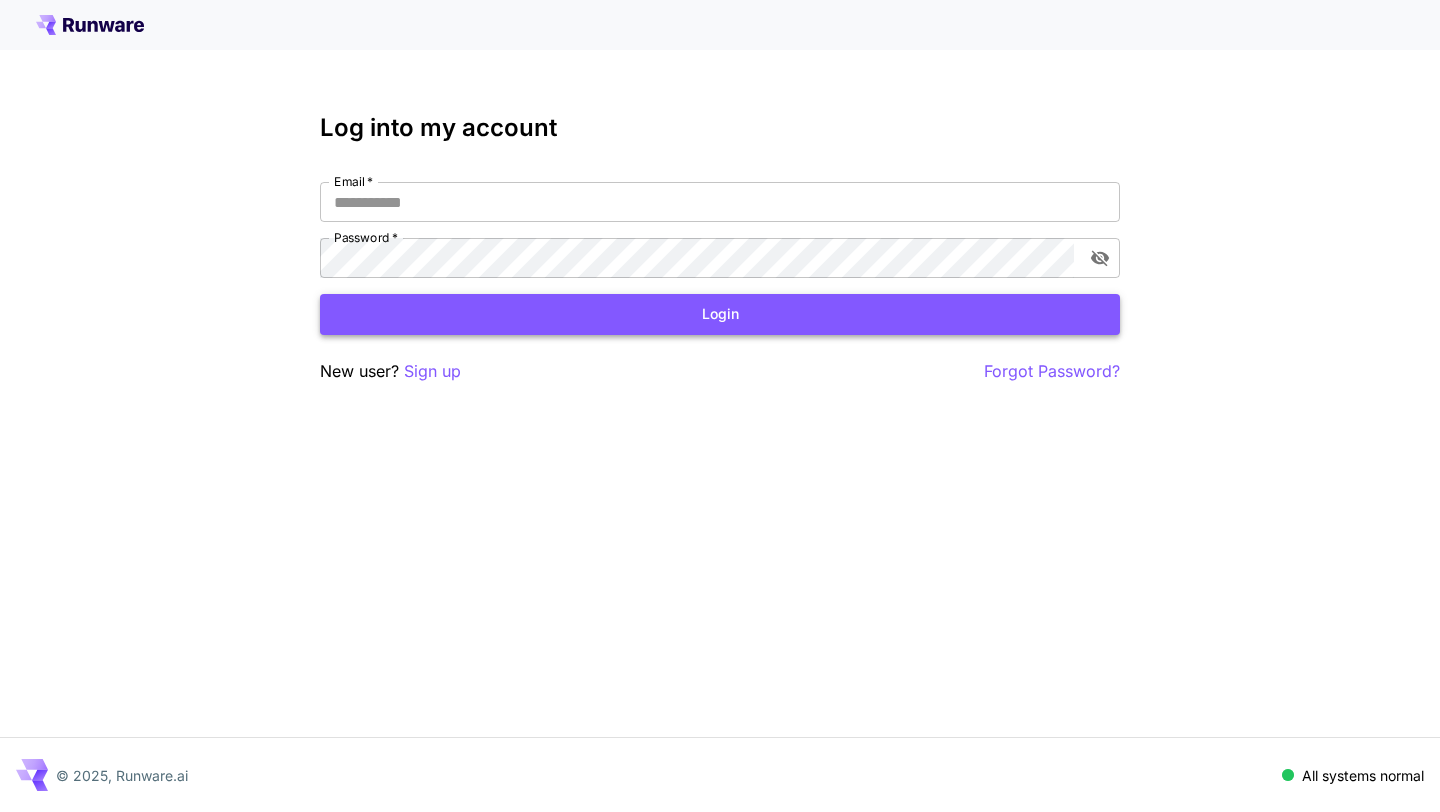 type on "**********" 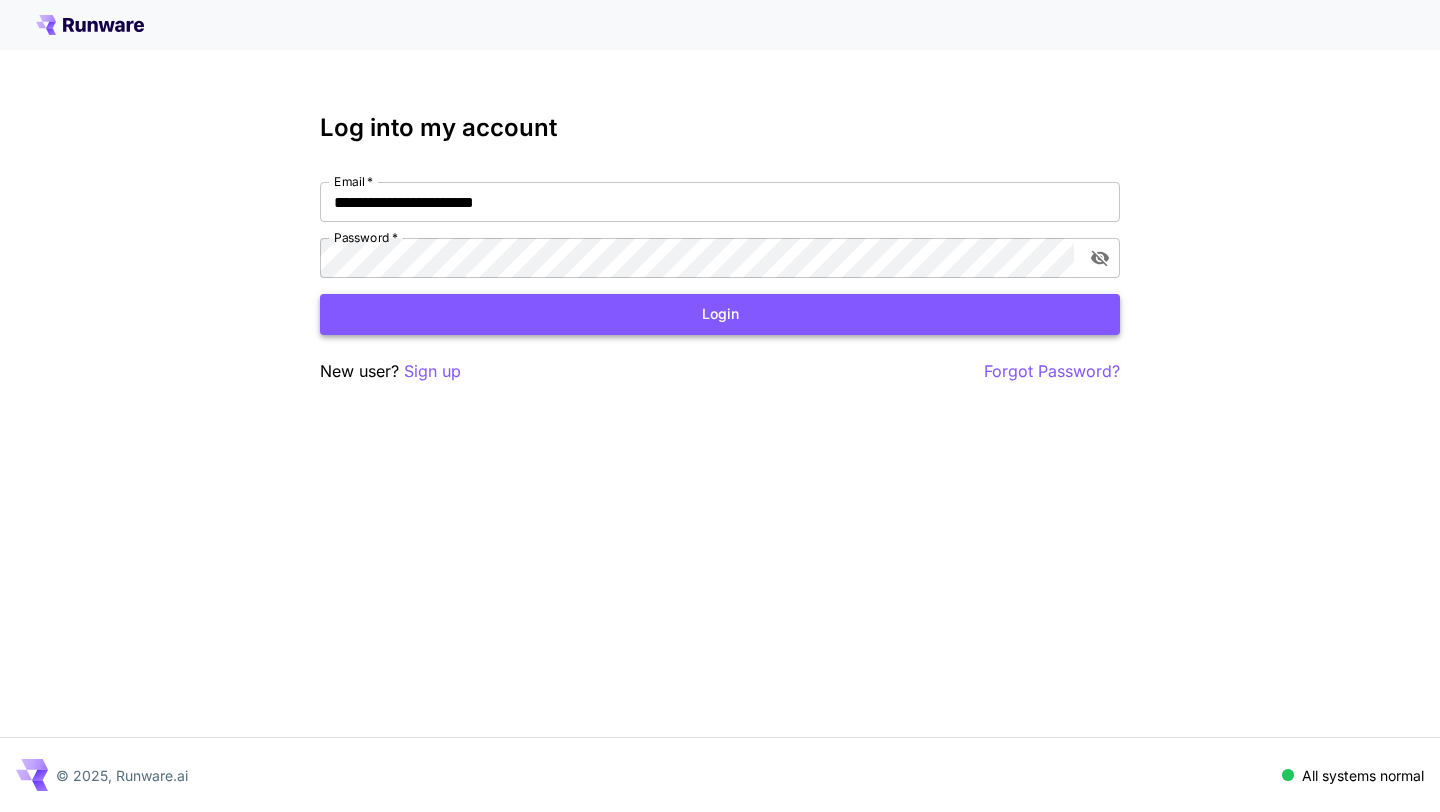 click on "Login" at bounding box center [720, 314] 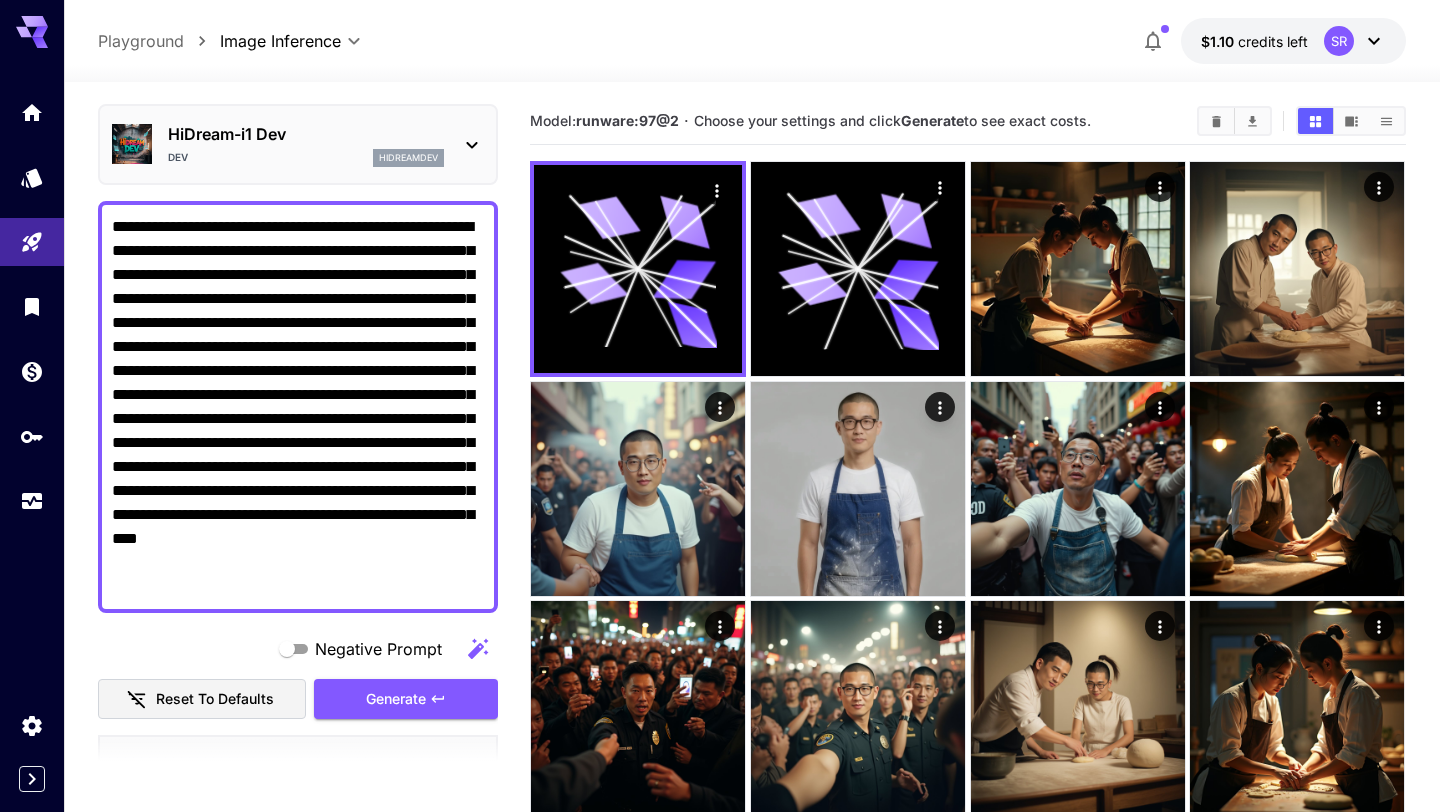 scroll, scrollTop: 140, scrollLeft: 0, axis: vertical 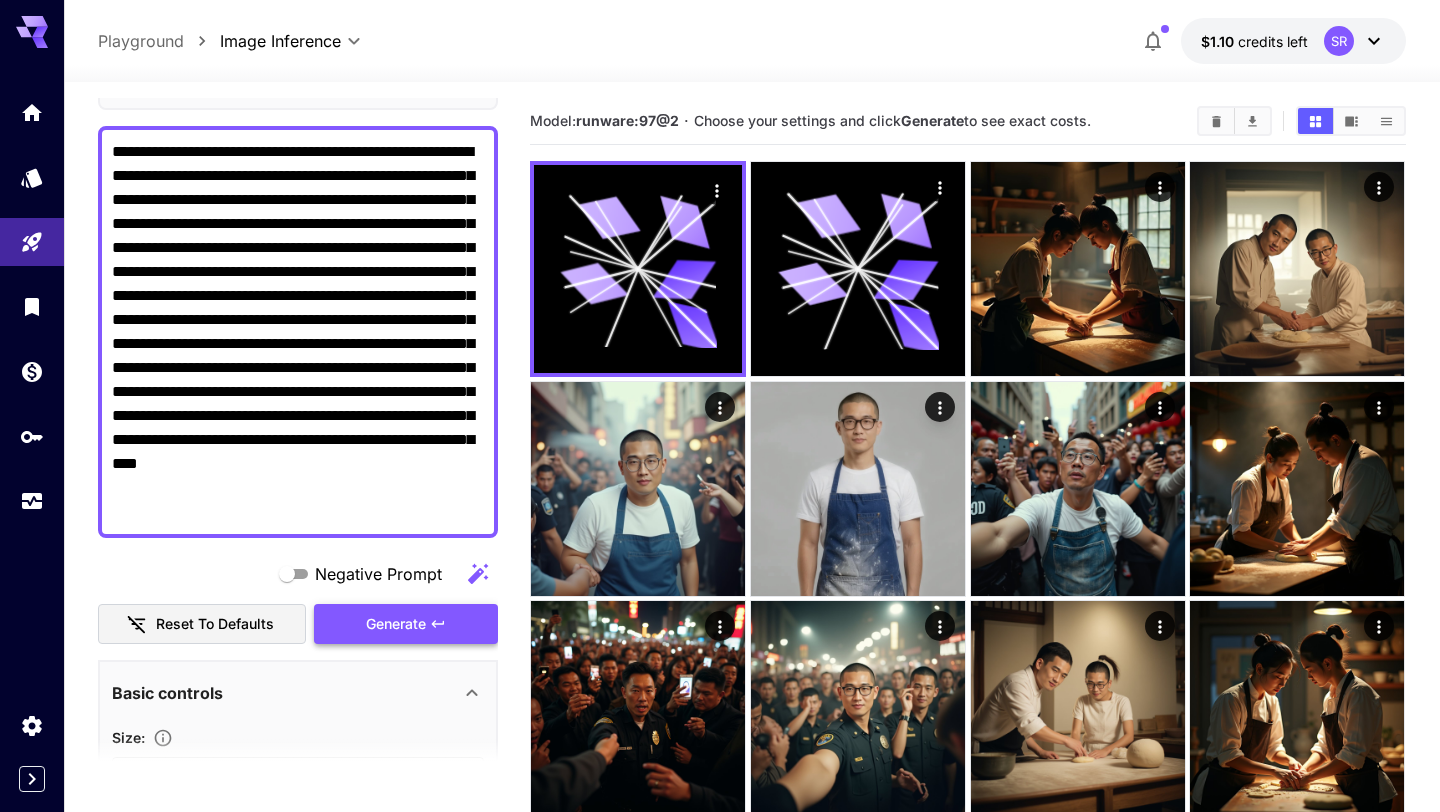 click on "Generate" at bounding box center (396, 624) 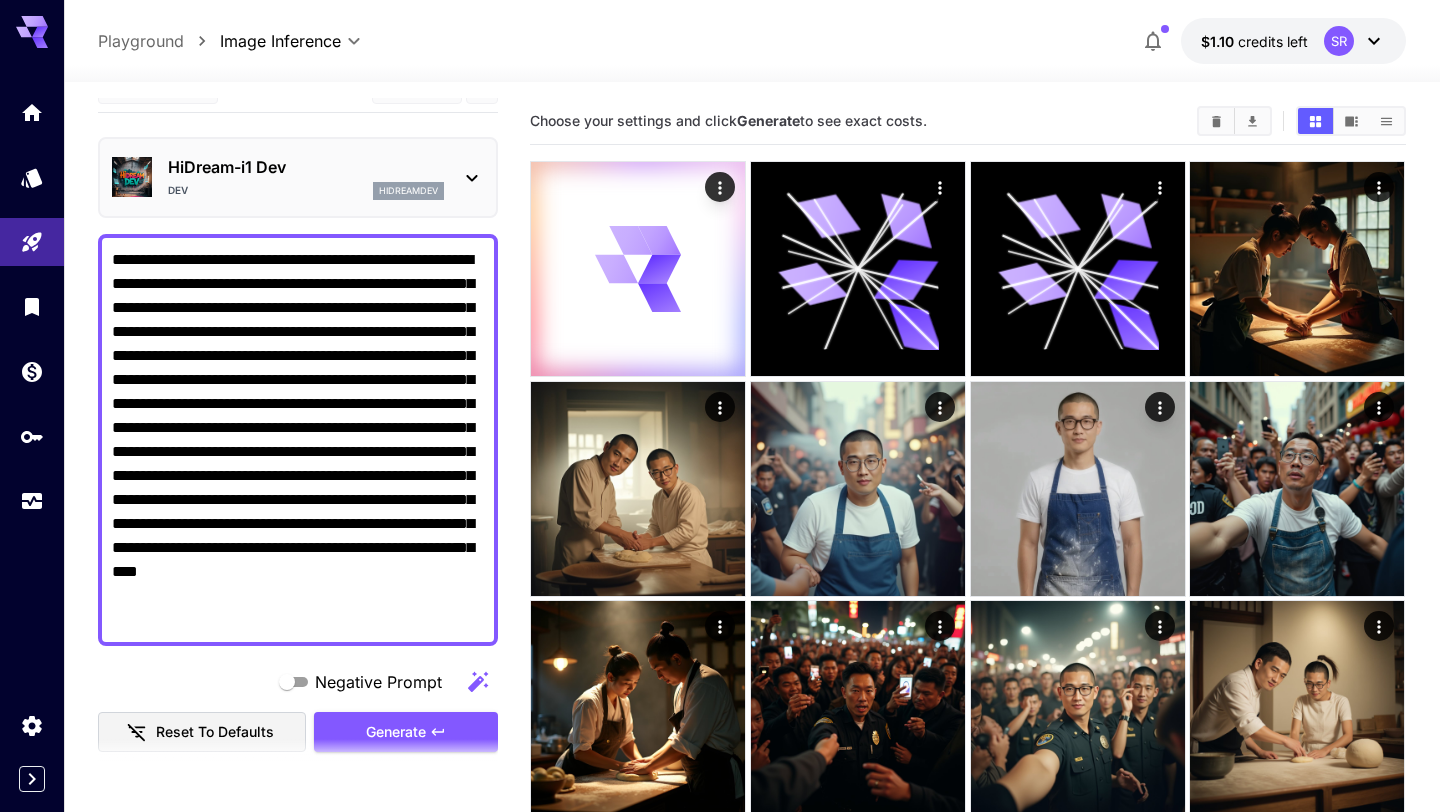 scroll, scrollTop: 29, scrollLeft: 0, axis: vertical 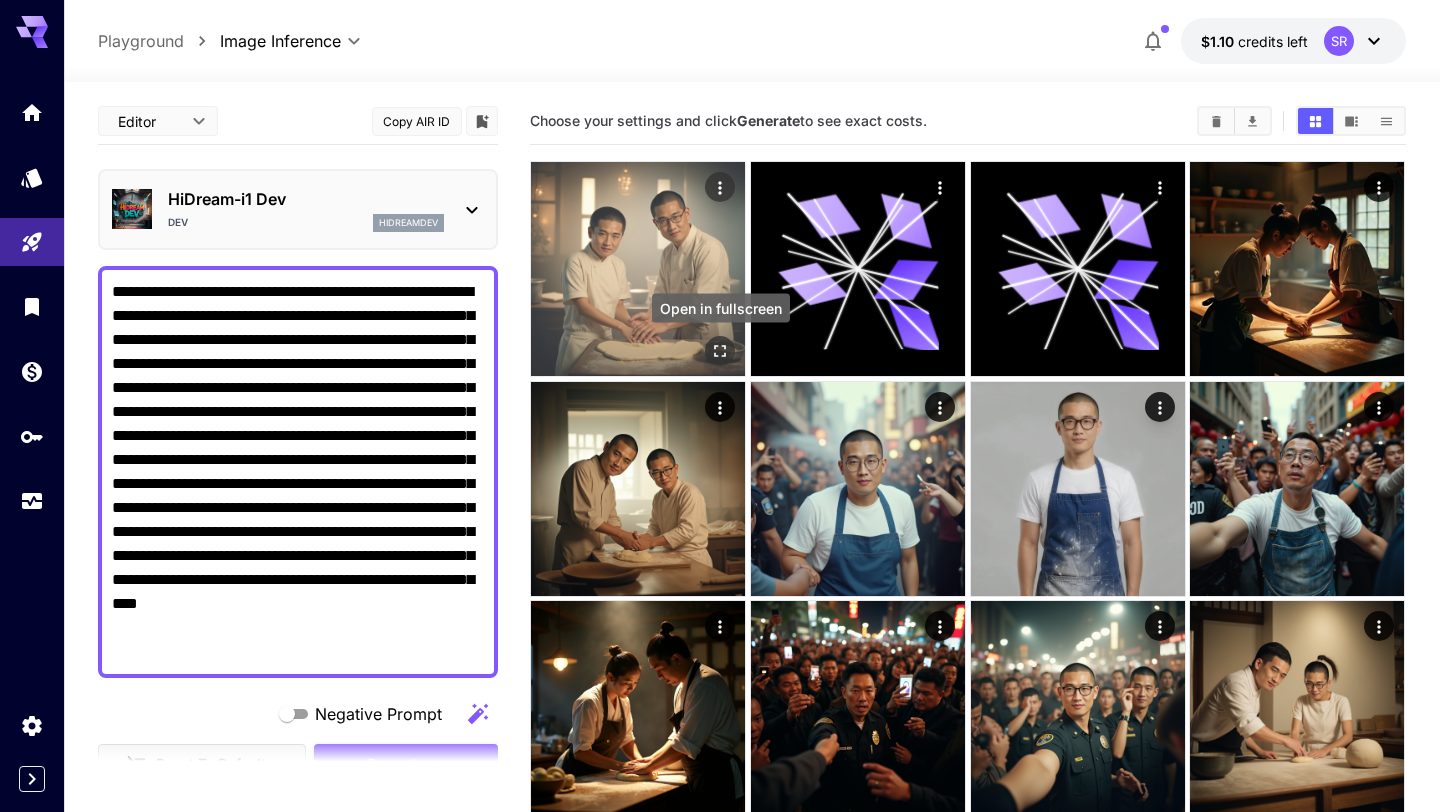 click 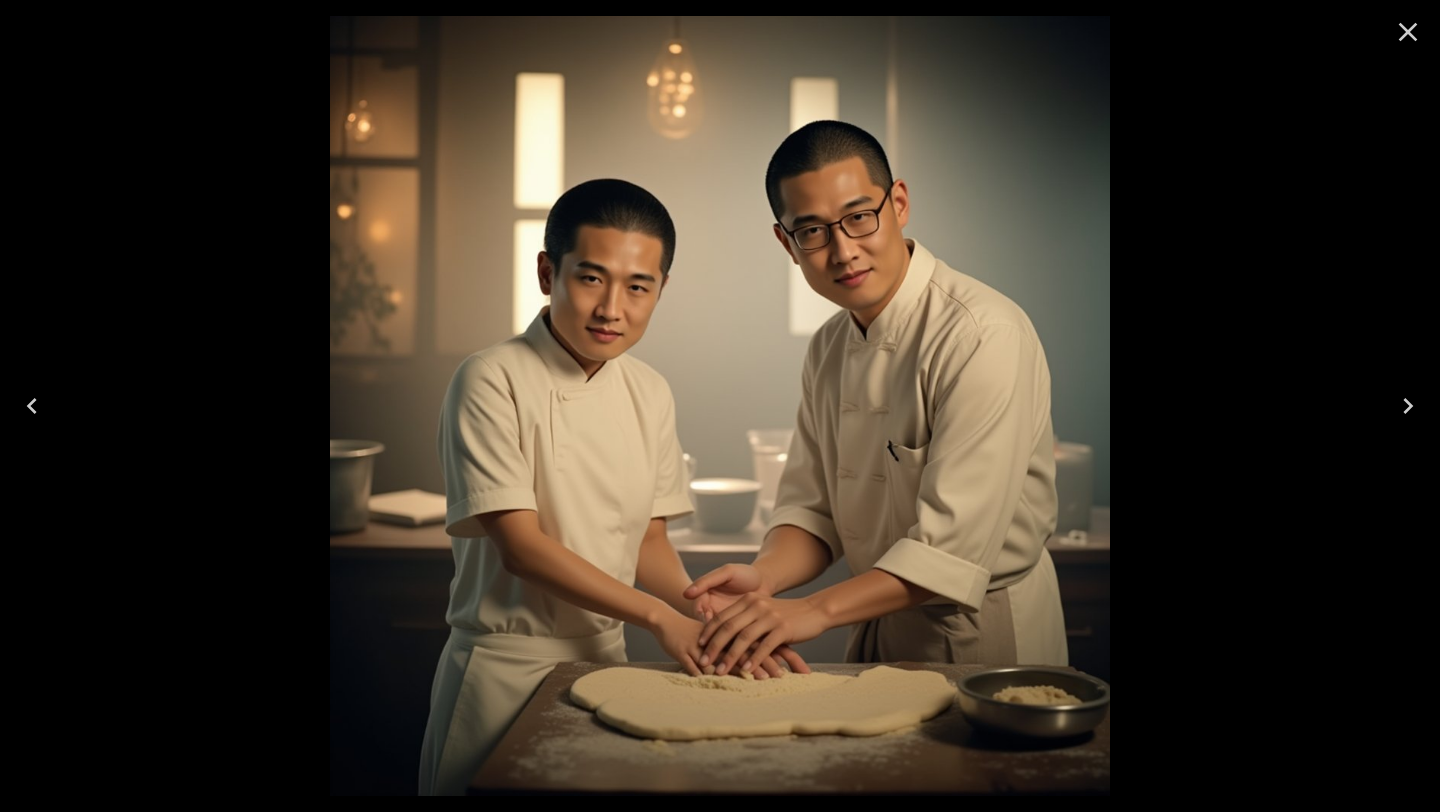 click 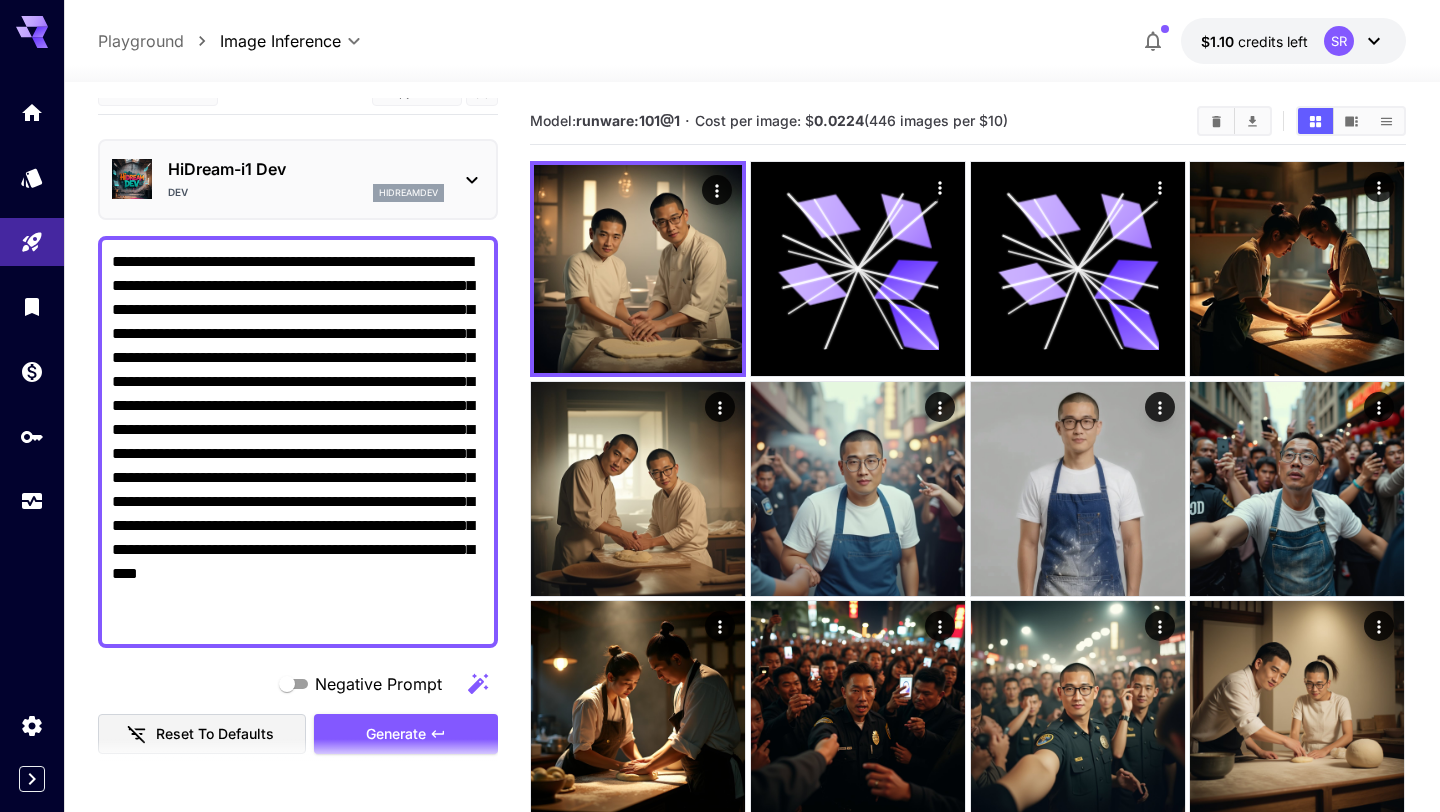 scroll, scrollTop: 218, scrollLeft: 0, axis: vertical 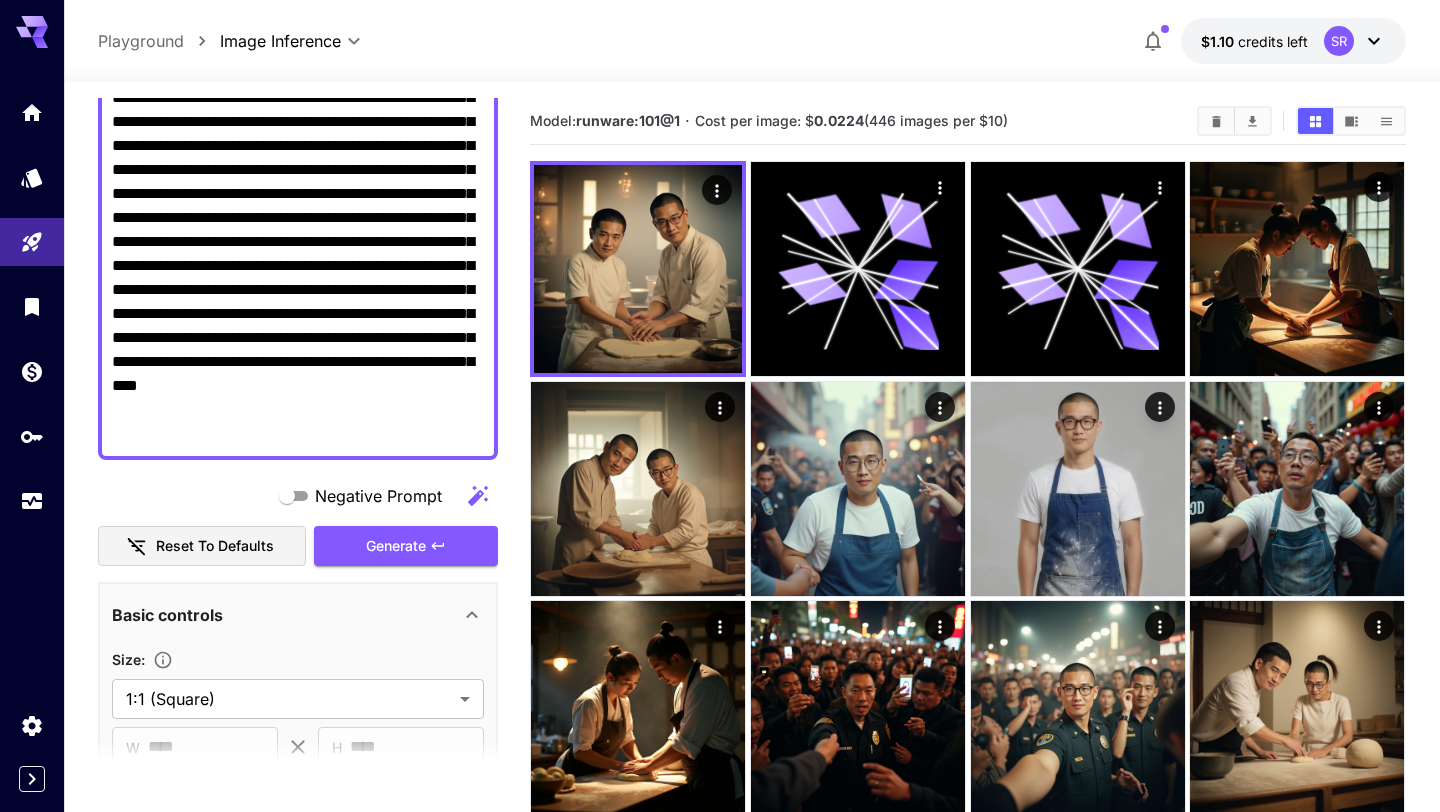 click on "**********" at bounding box center [298, 254] 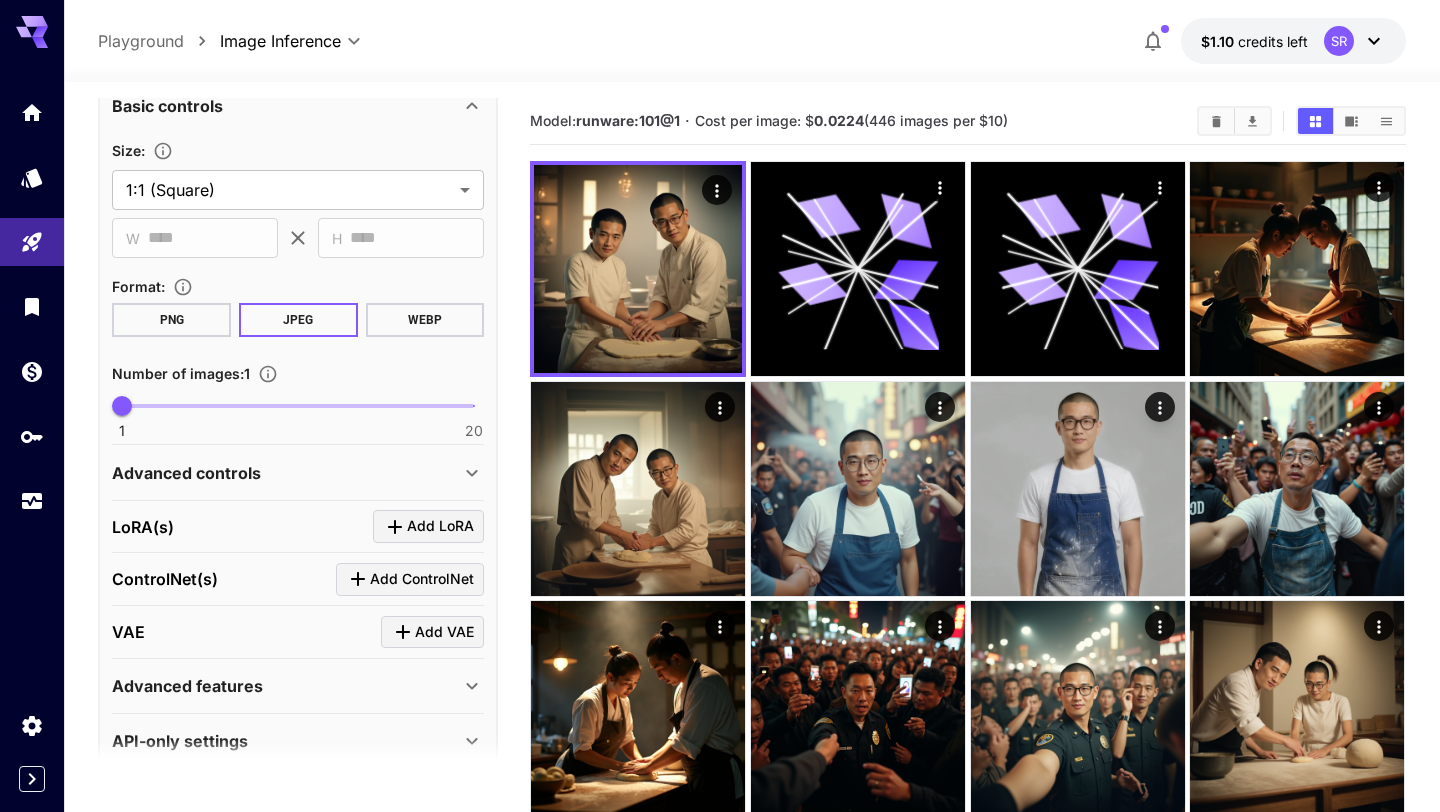 scroll, scrollTop: 879, scrollLeft: 0, axis: vertical 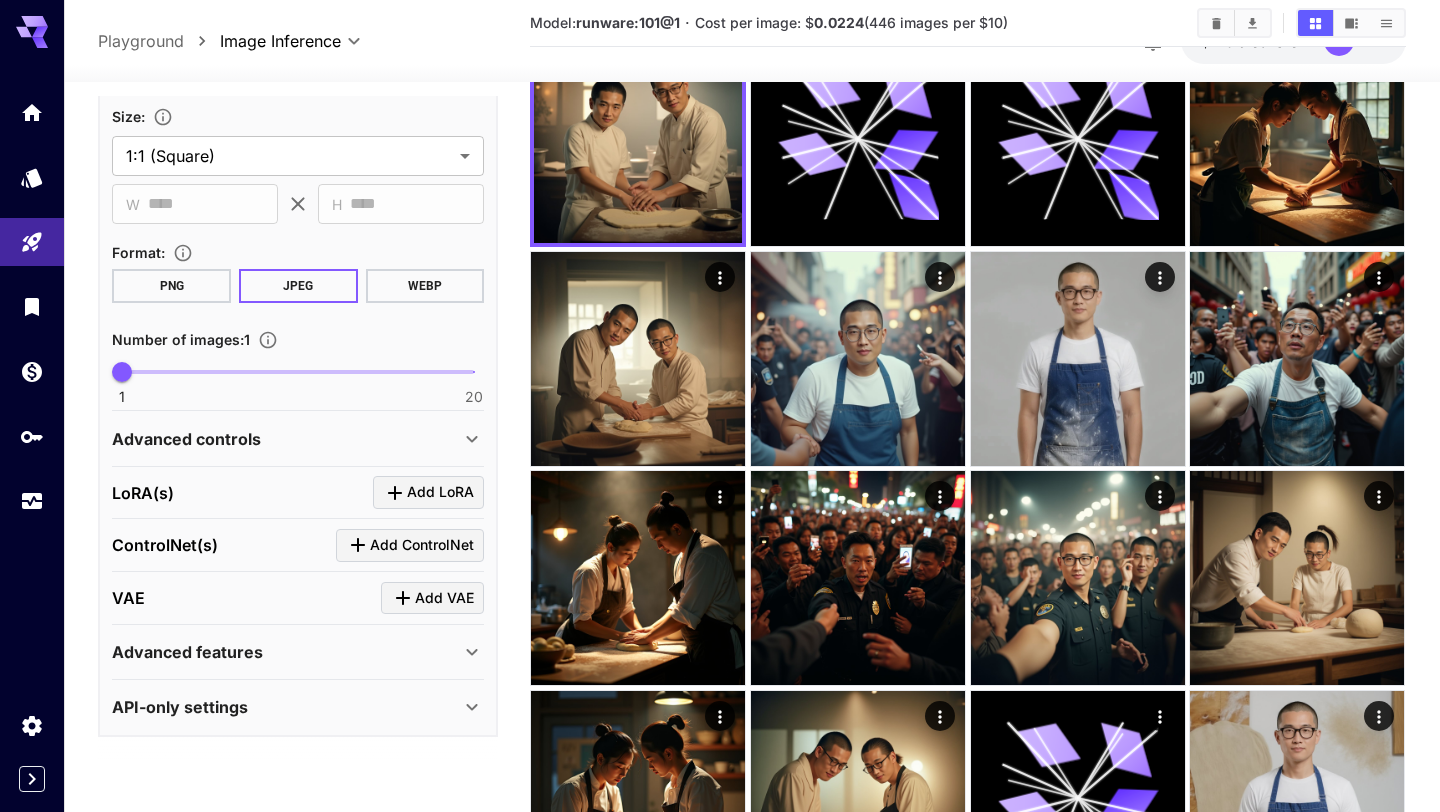 type on "**********" 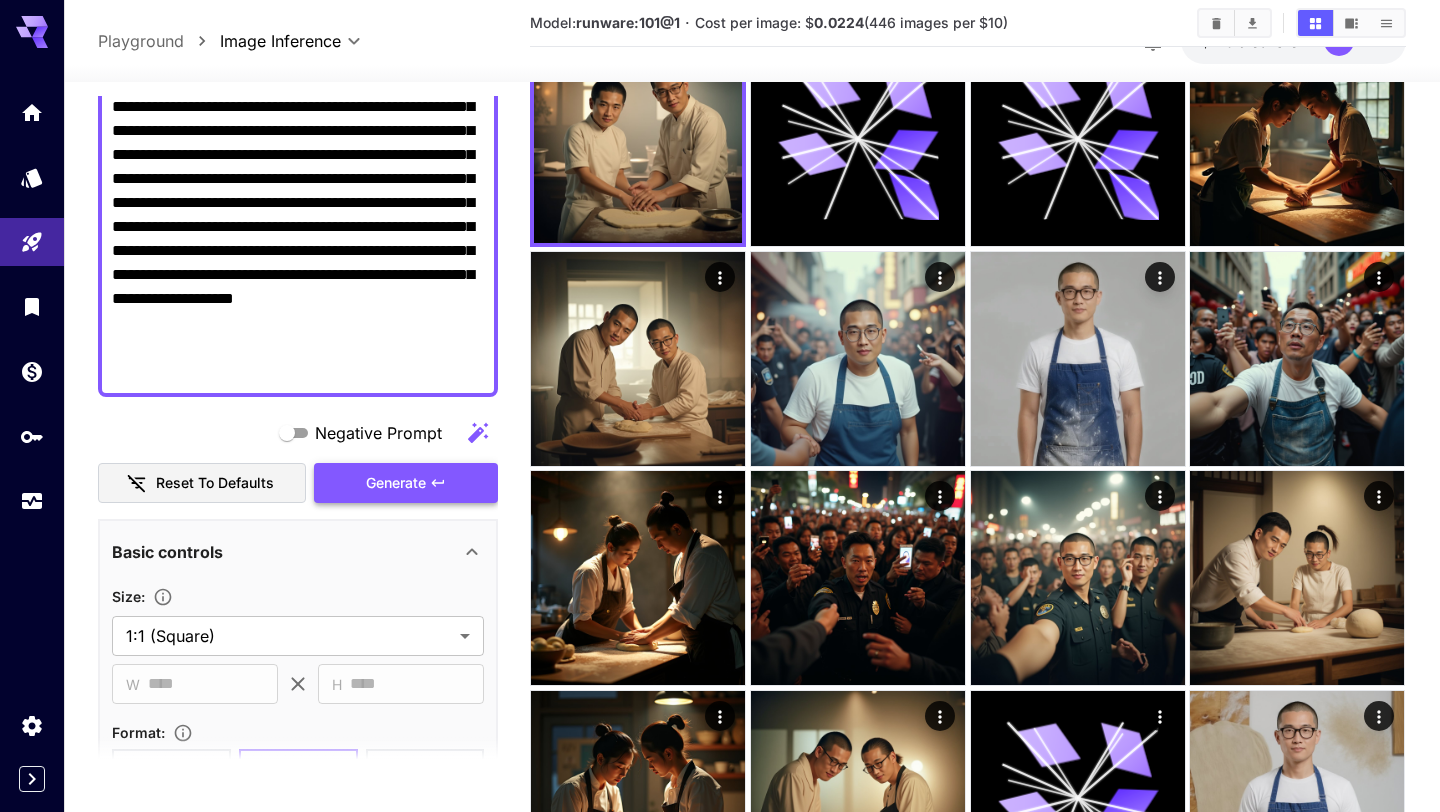 scroll, scrollTop: 390, scrollLeft: 0, axis: vertical 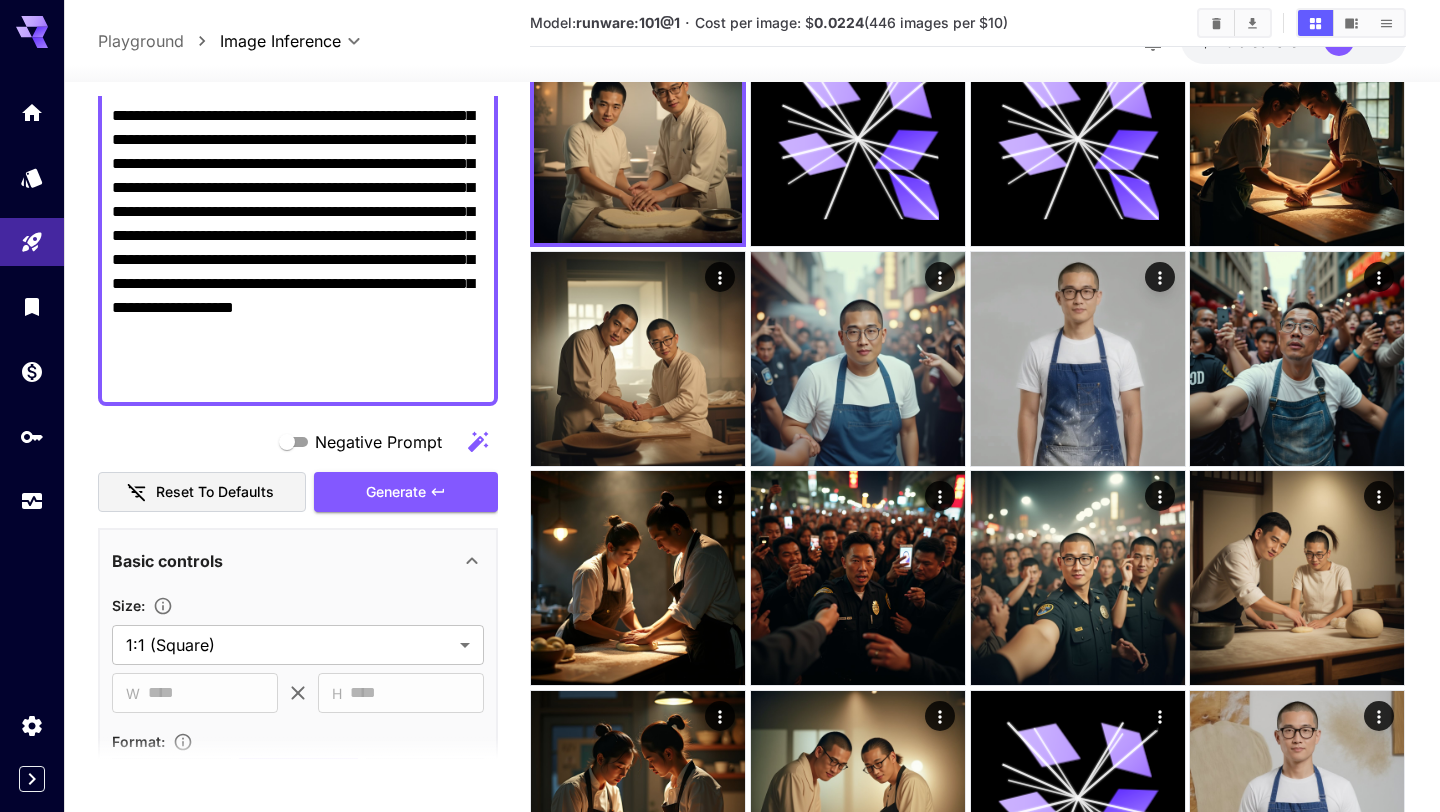 click on "Reset to defaults" at bounding box center (202, 492) 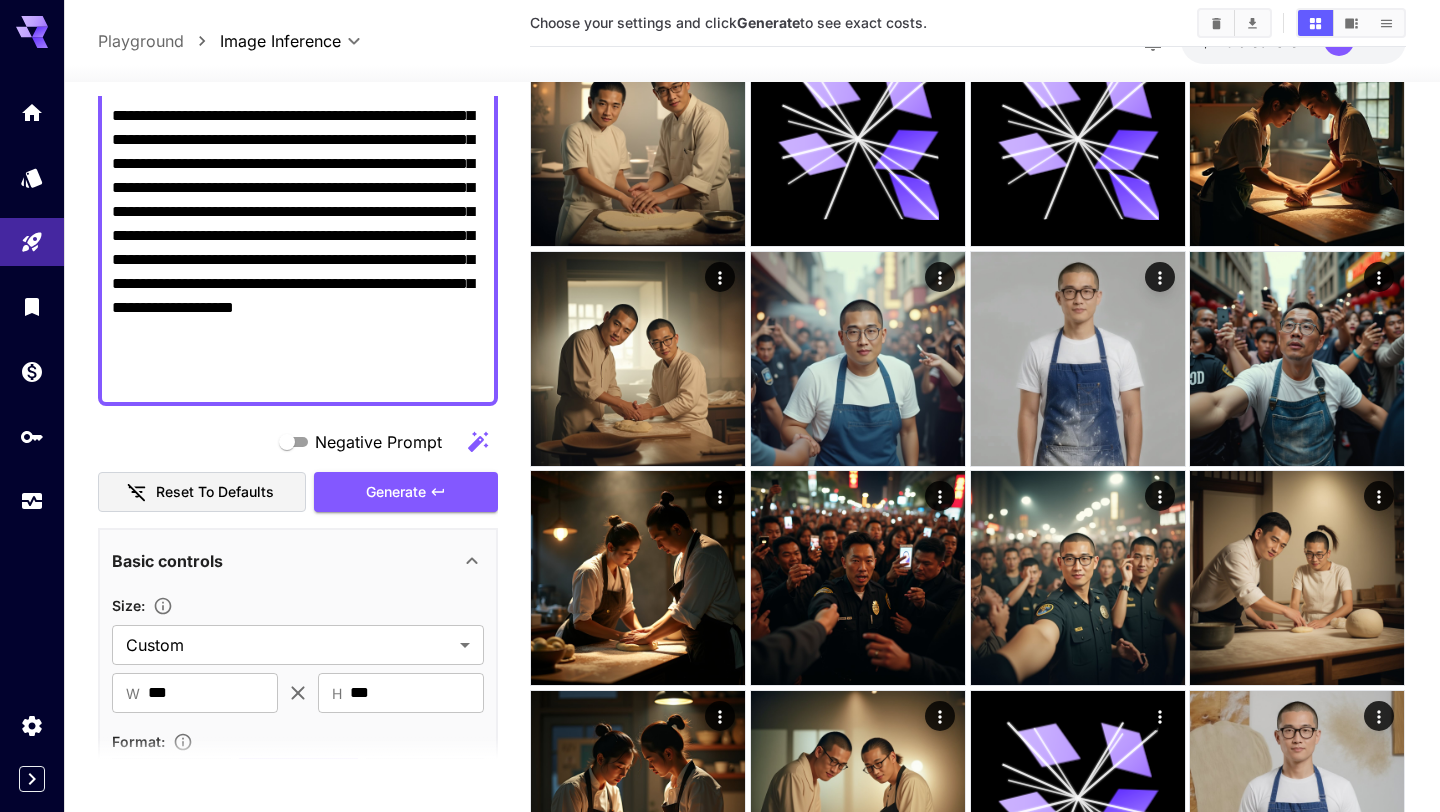 click on "Negative Prompt" at bounding box center (298, 140) 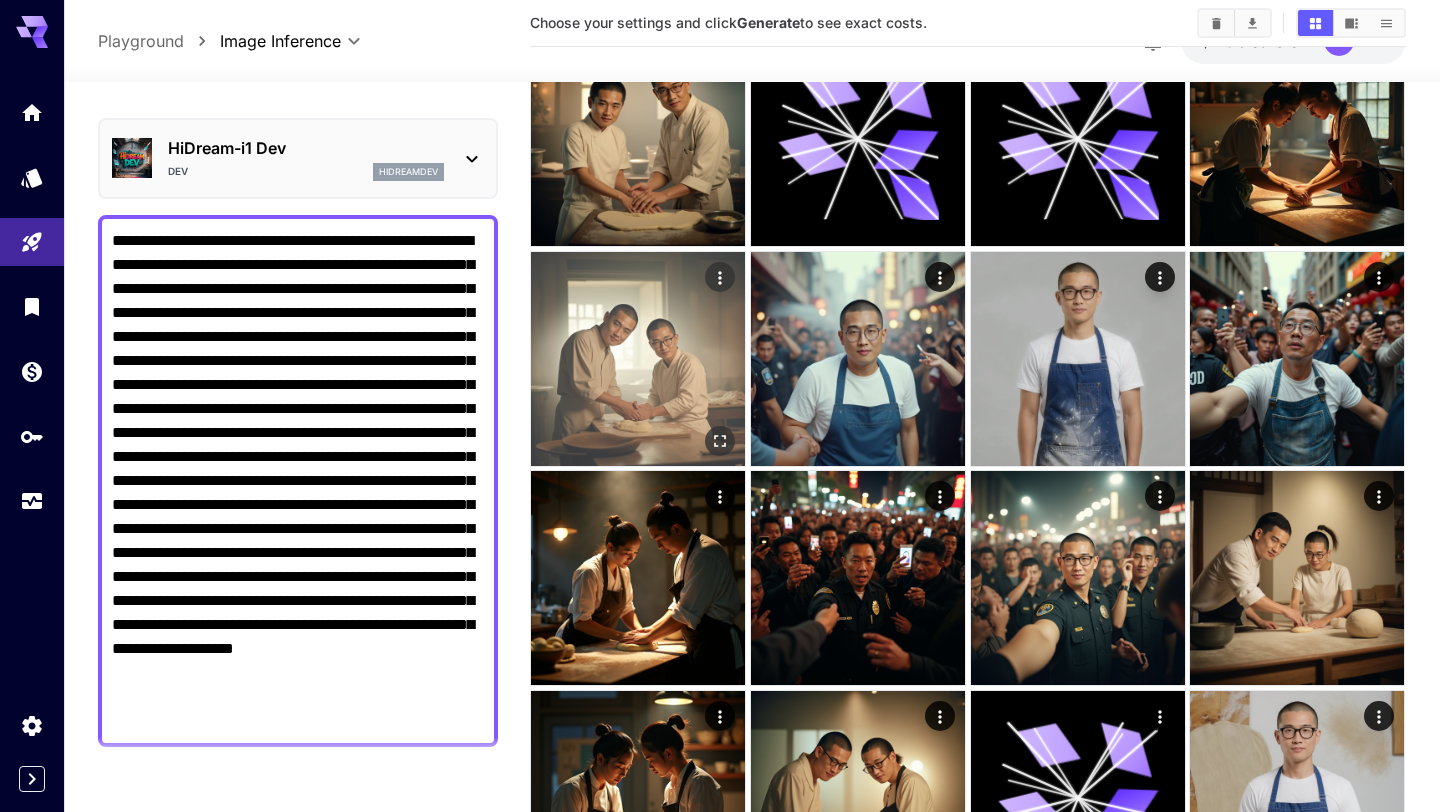 scroll, scrollTop: 27, scrollLeft: 0, axis: vertical 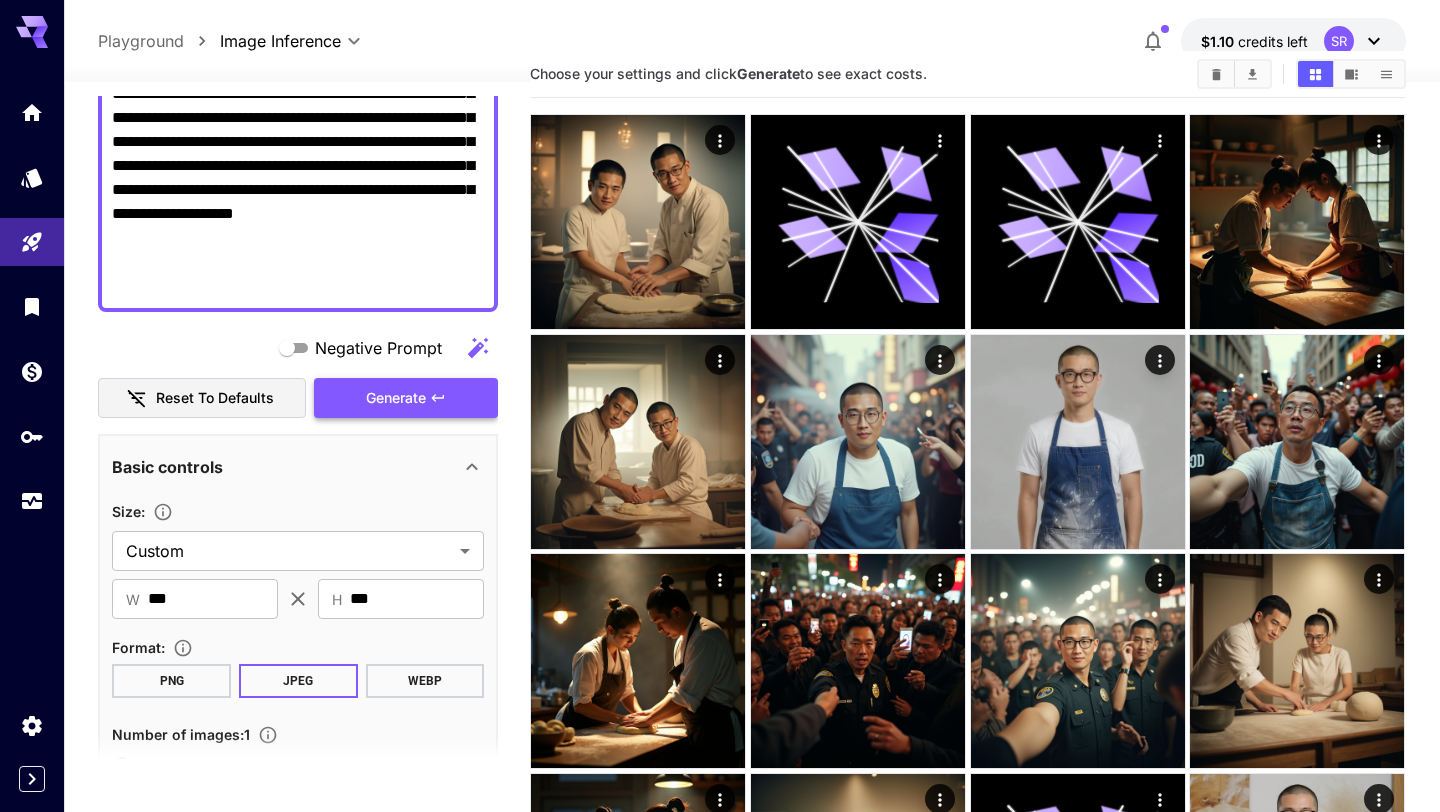 click on "Generate" at bounding box center (406, 398) 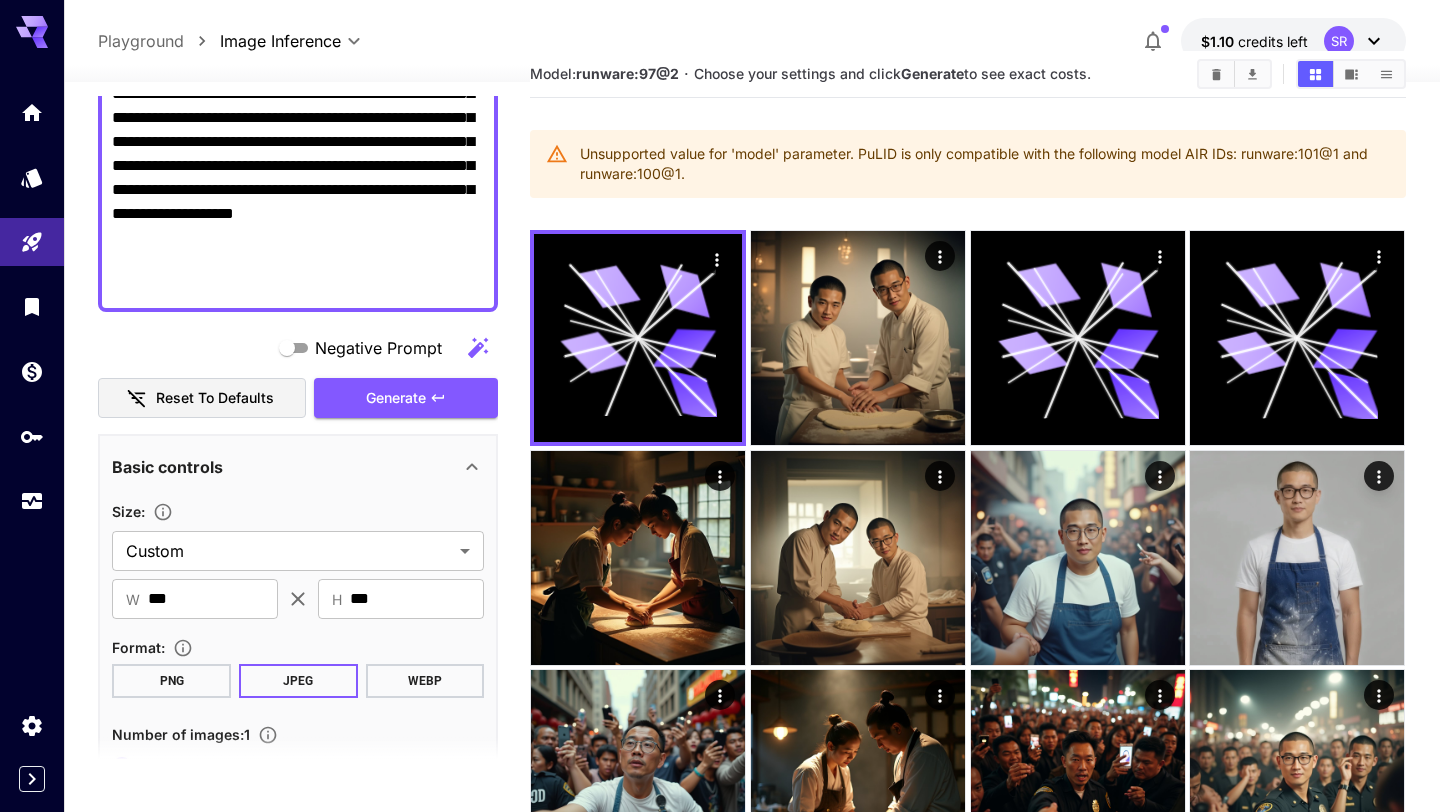 drag, startPoint x: 727, startPoint y: 148, endPoint x: 728, endPoint y: 161, distance: 13.038404 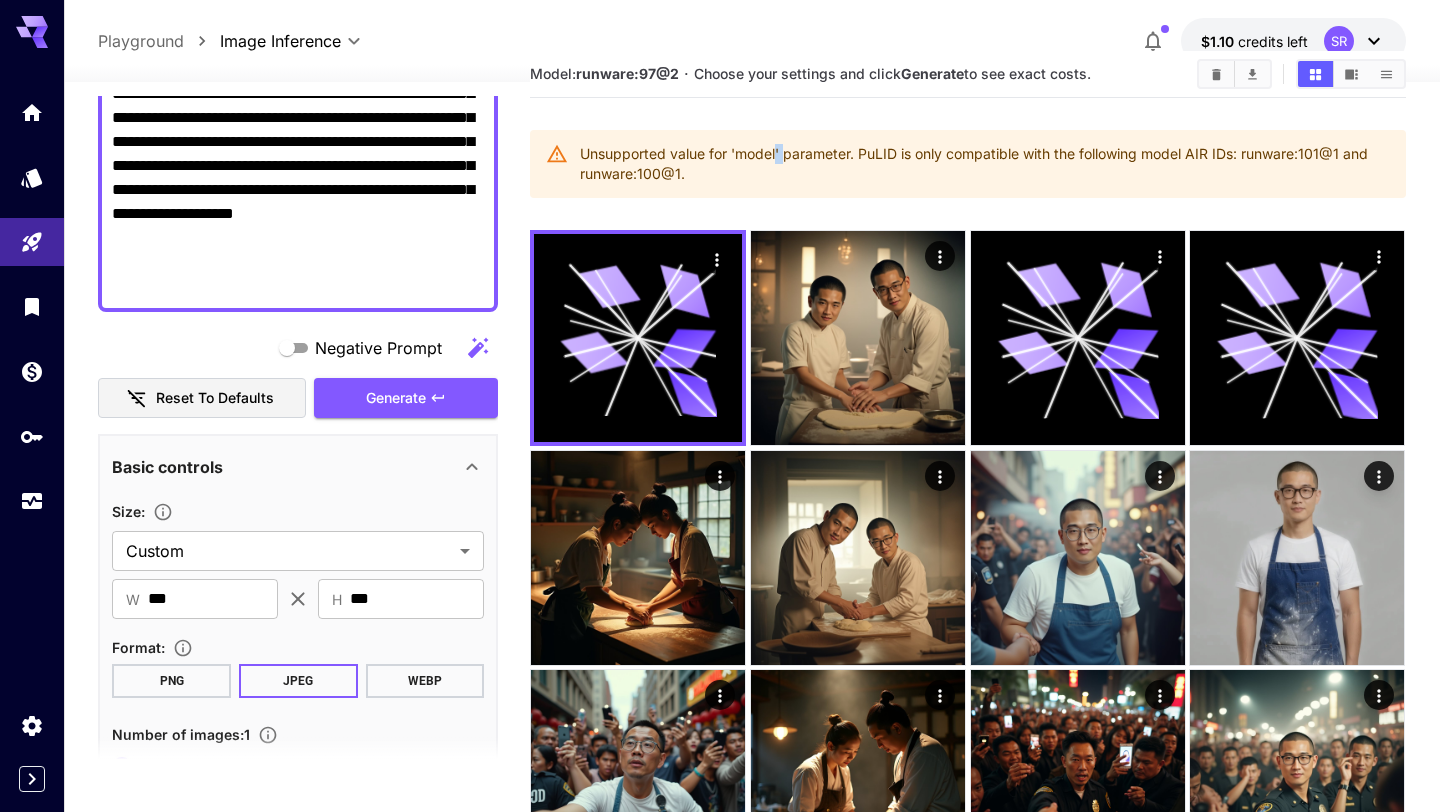 click on "Unsupported value for 'model' parameter. PuLID is only compatible with the following model AIR IDs: runware:101@1 and runware:100@1." at bounding box center [984, 164] 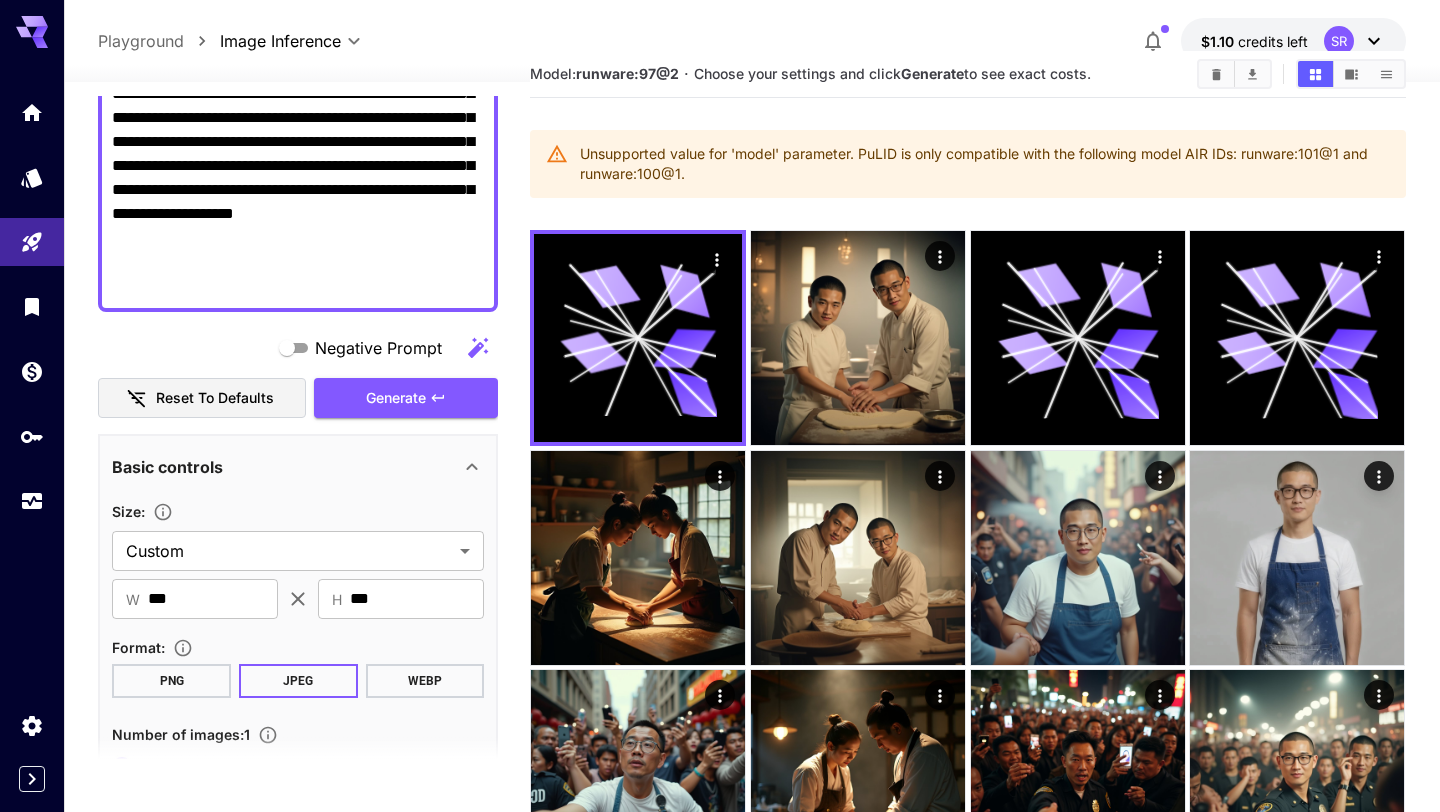 click on "Unsupported value for 'model' parameter. PuLID is only compatible with the following model AIR IDs: runware:101@1 and runware:100@1." at bounding box center [984, 164] 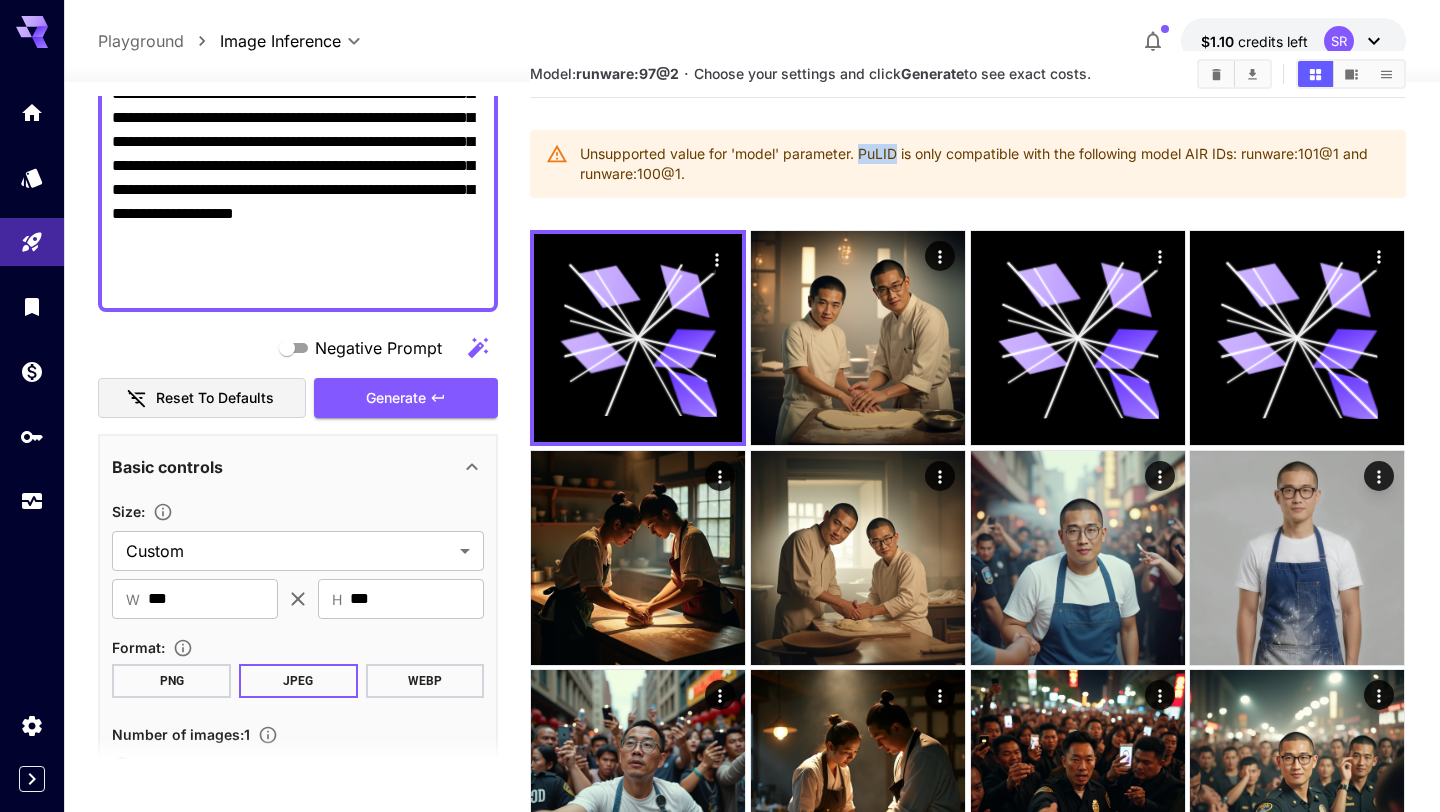 click on "Unsupported value for 'model' parameter. PuLID is only compatible with the following model AIR IDs: runware:101@1 and runware:100@1." at bounding box center (984, 164) 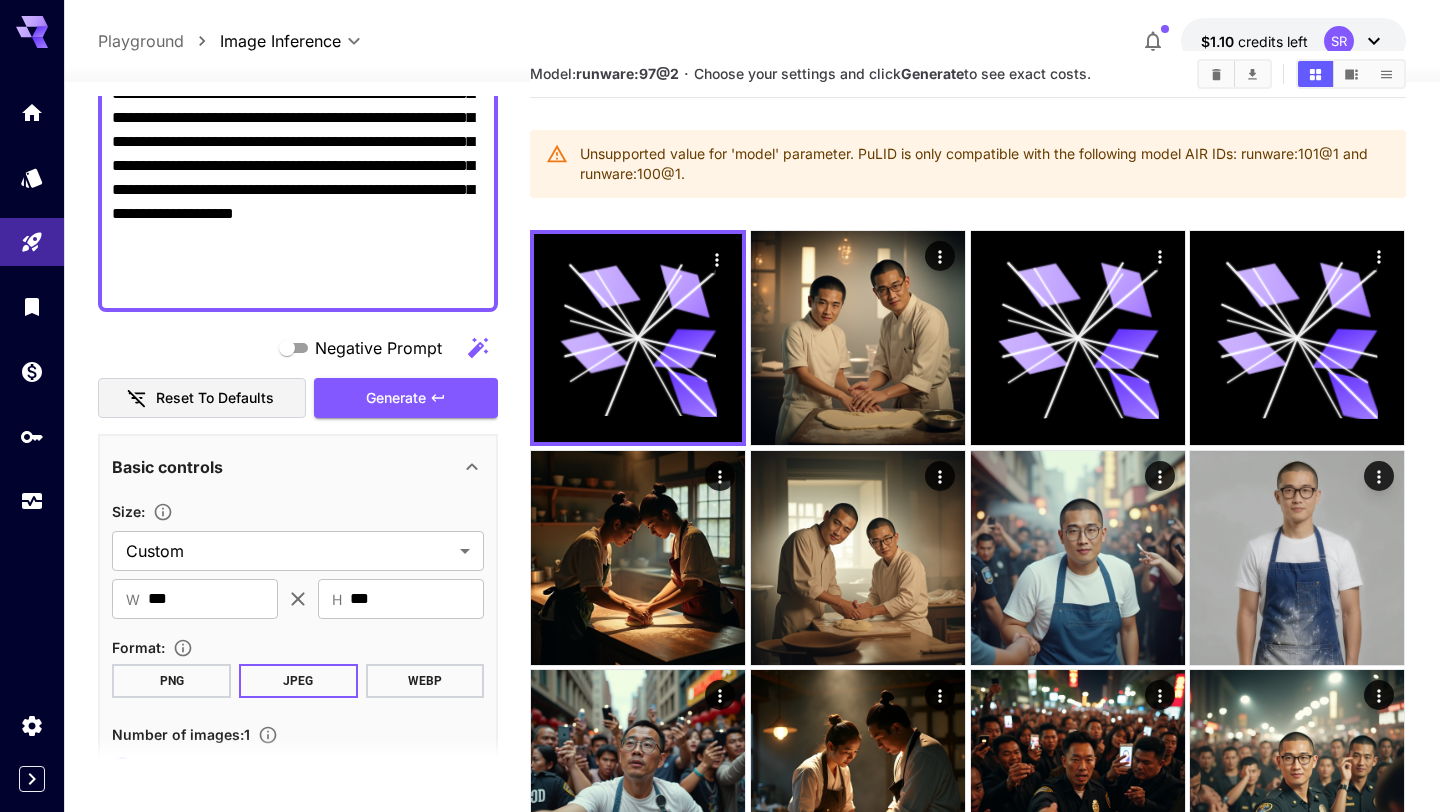 click on "Unsupported value for 'model' parameter. PuLID is only compatible with the following model AIR IDs: runware:101@1 and runware:100@1." at bounding box center [984, 164] 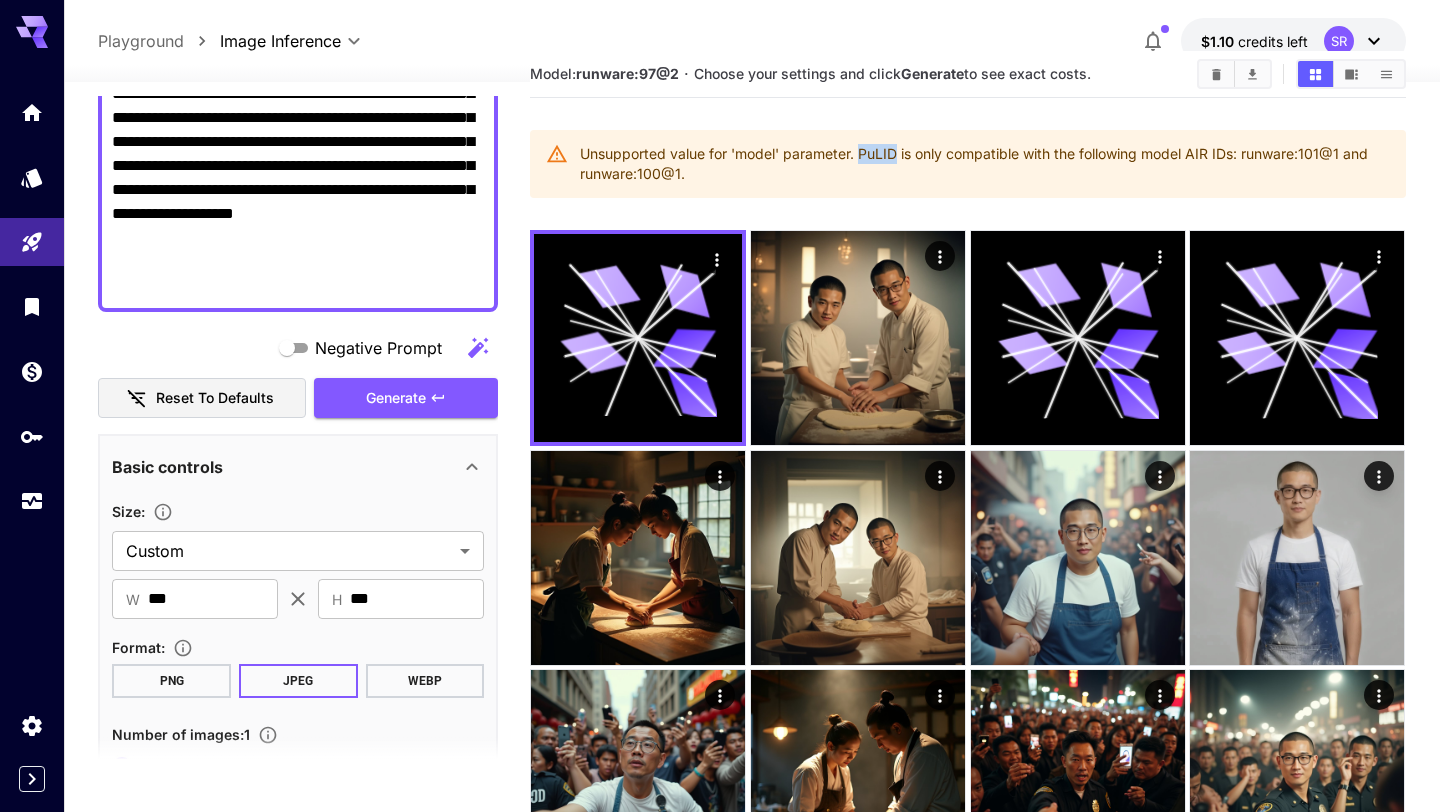 click on "Unsupported value for 'model' parameter. PuLID is only compatible with the following model AIR IDs: runware:101@1 and runware:100@1." at bounding box center [984, 164] 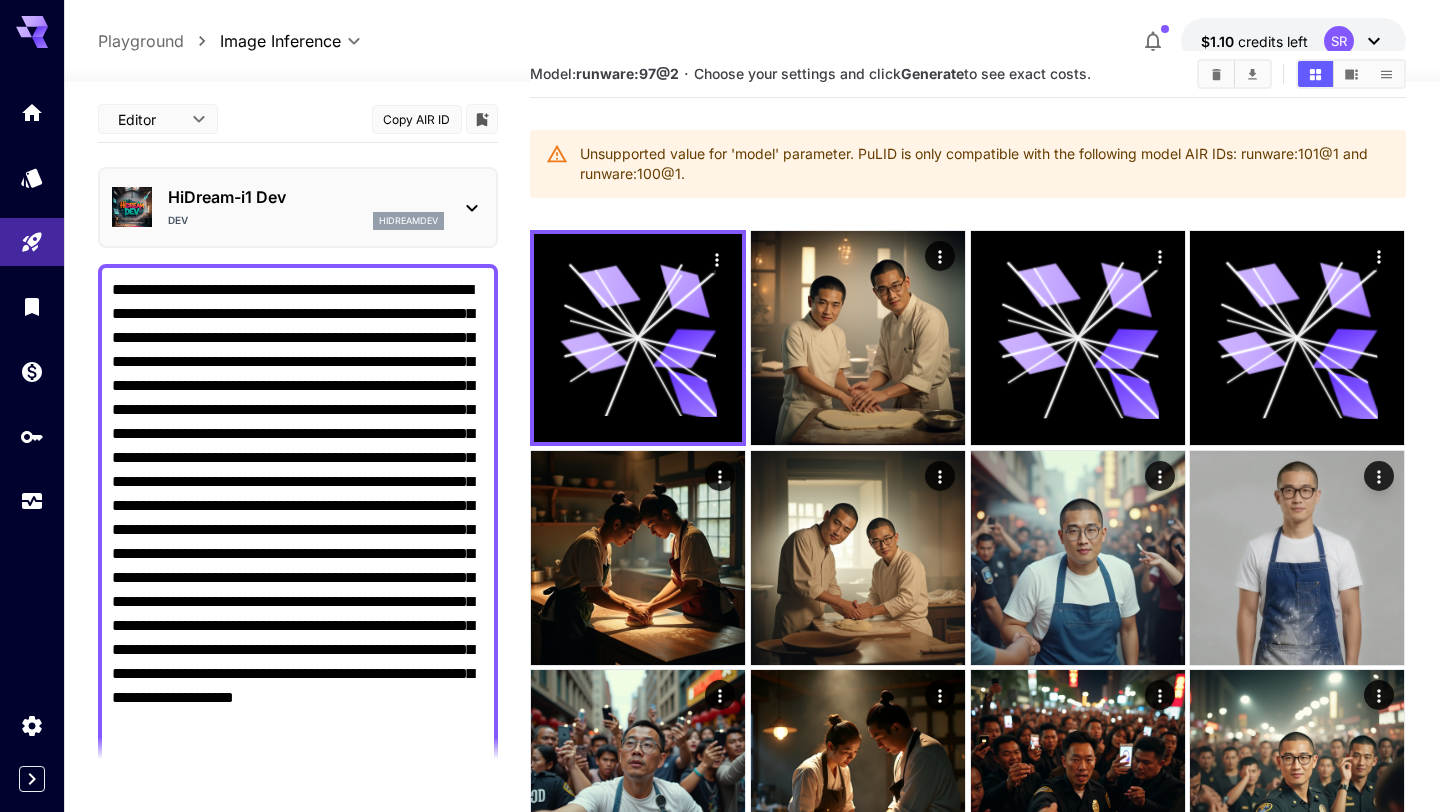 click on "HiDream-i1 Dev Dev hidreamdev" at bounding box center (298, 207) 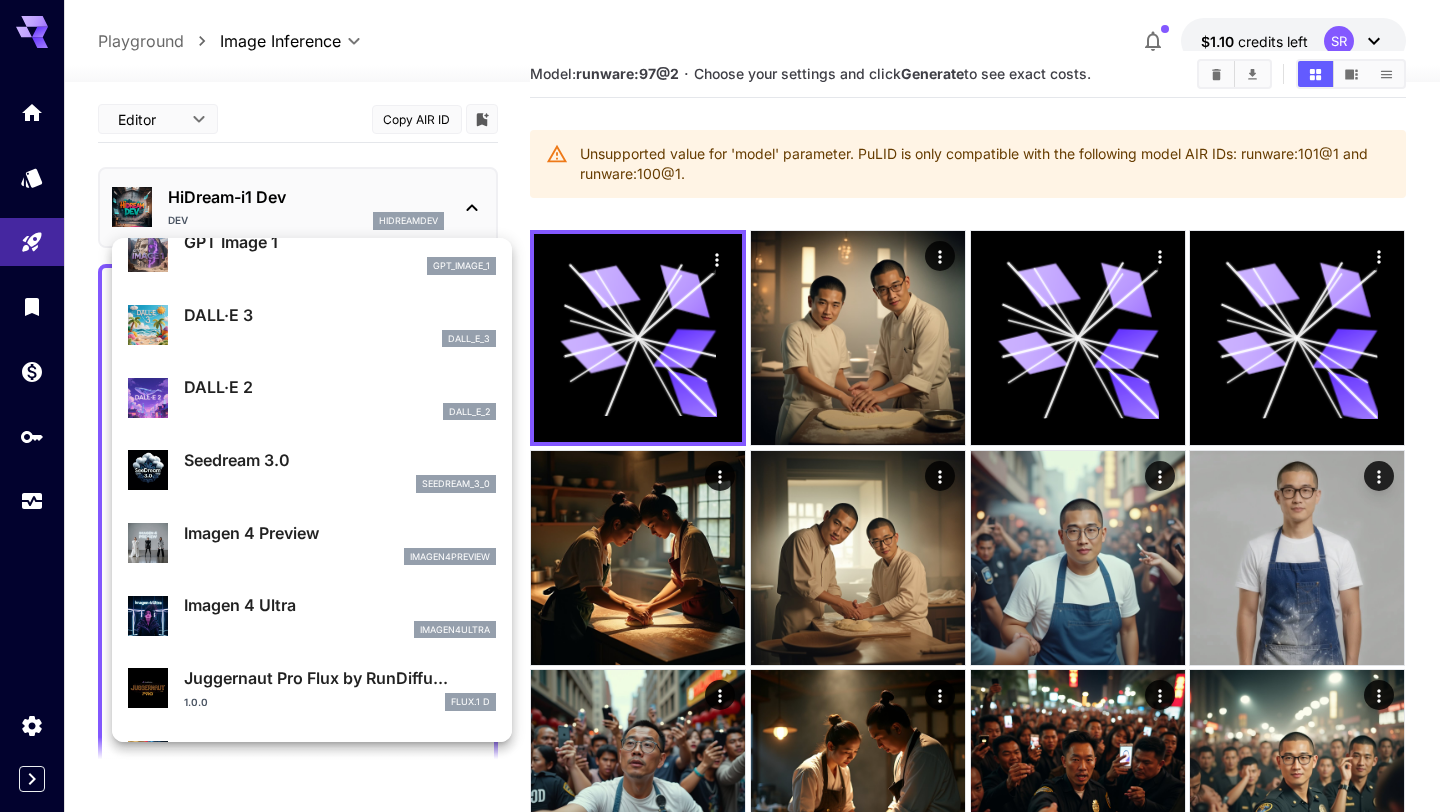 scroll, scrollTop: 0, scrollLeft: 0, axis: both 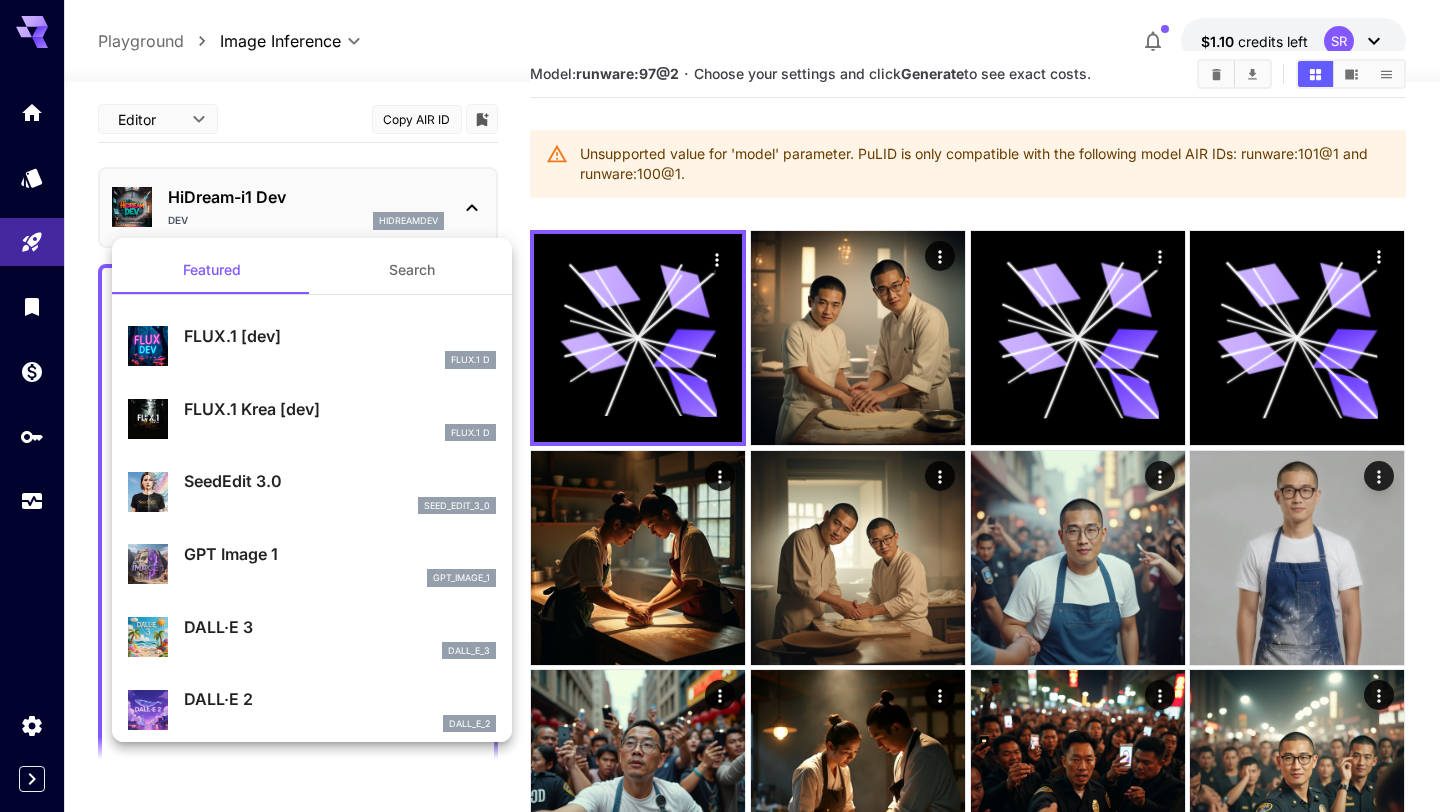 click on "Search" at bounding box center [412, 270] 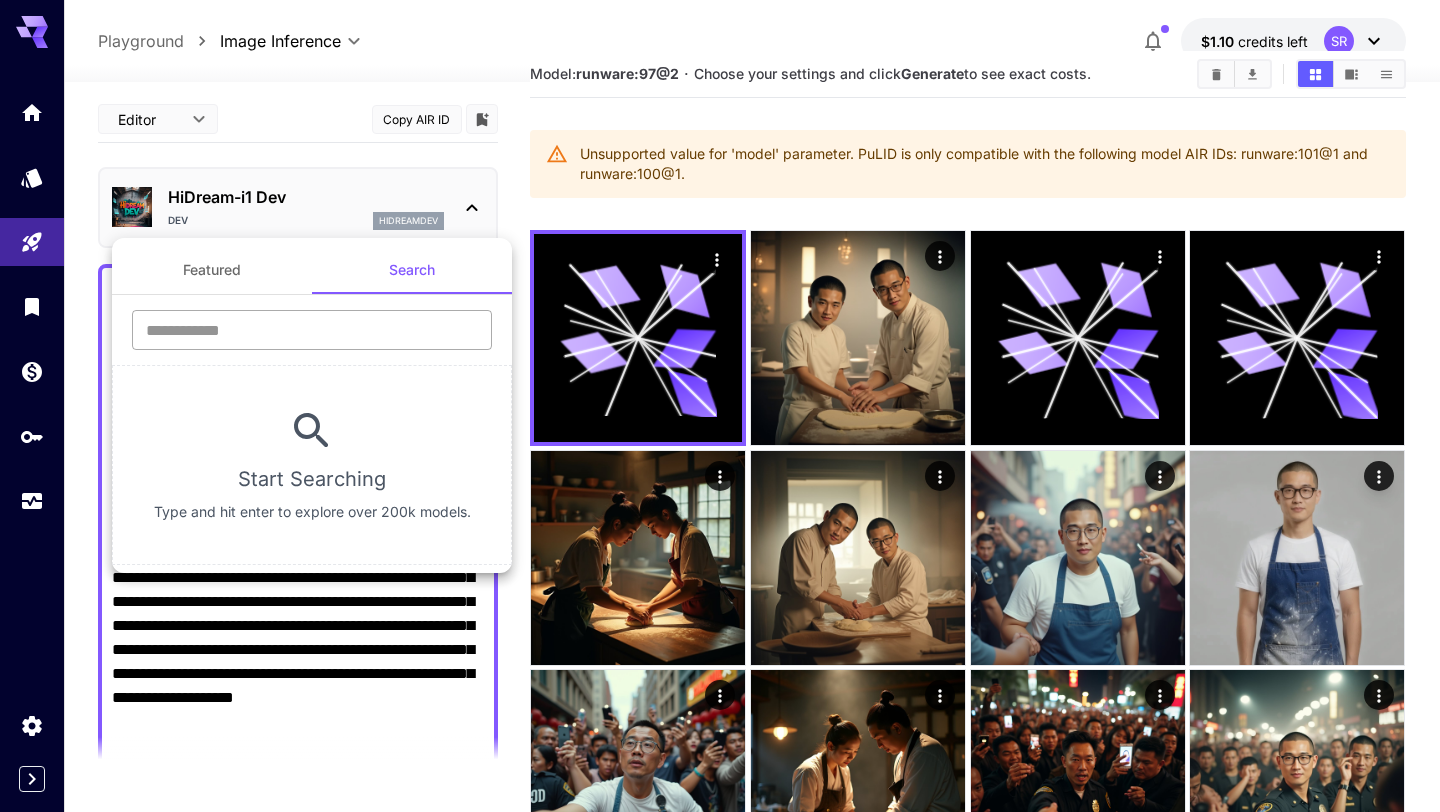 click at bounding box center [312, 330] 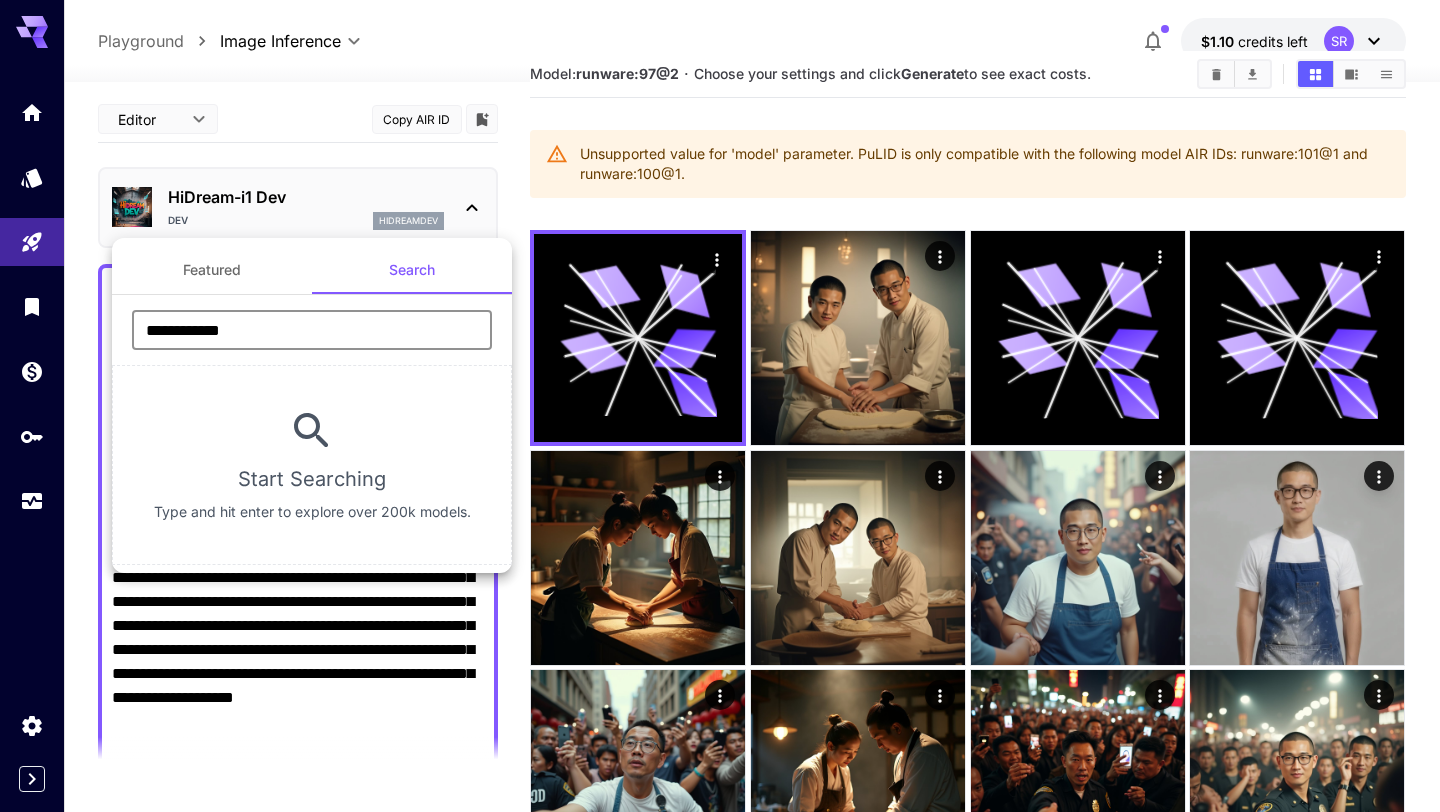 click on "**********" at bounding box center [312, 330] 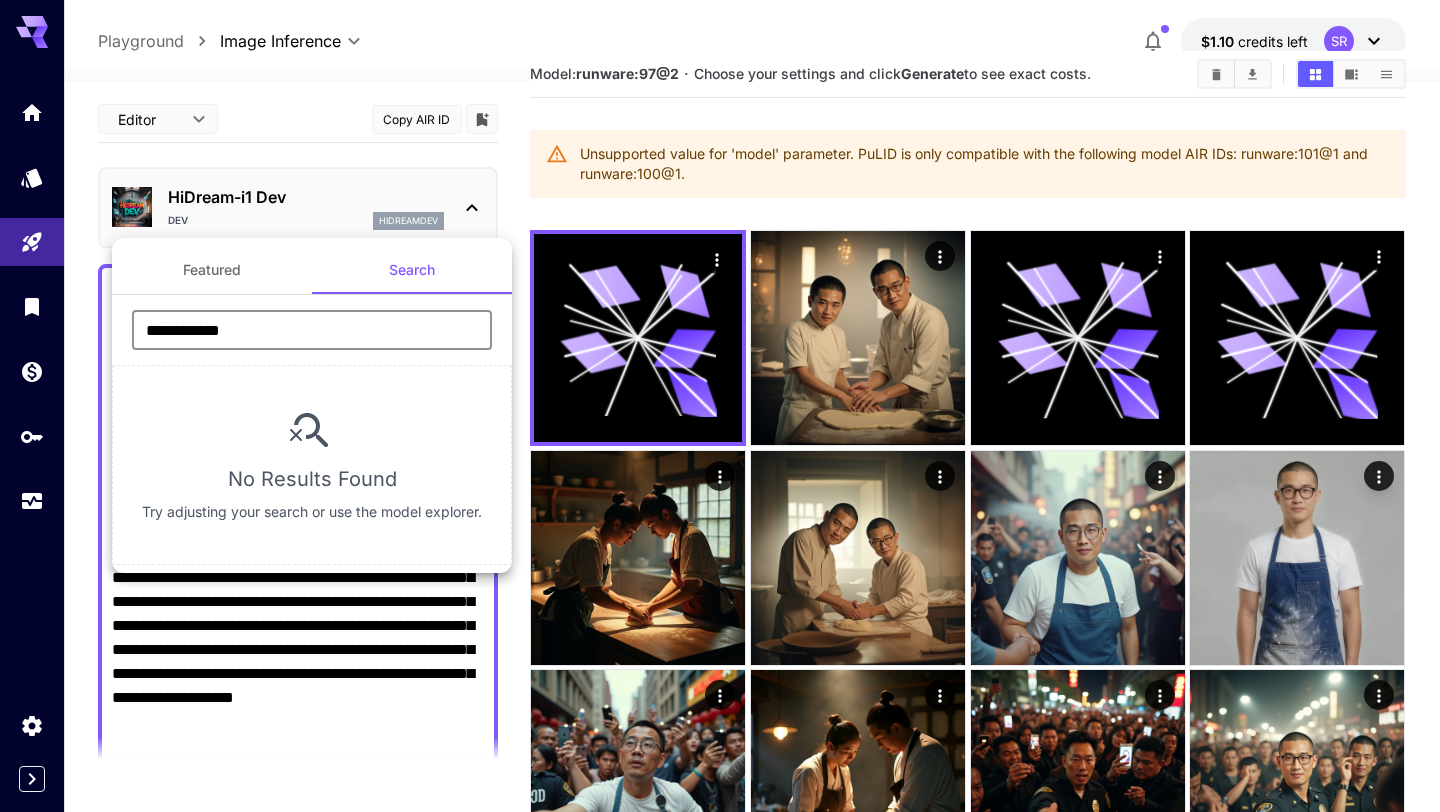 click on "**********" at bounding box center (312, 330) 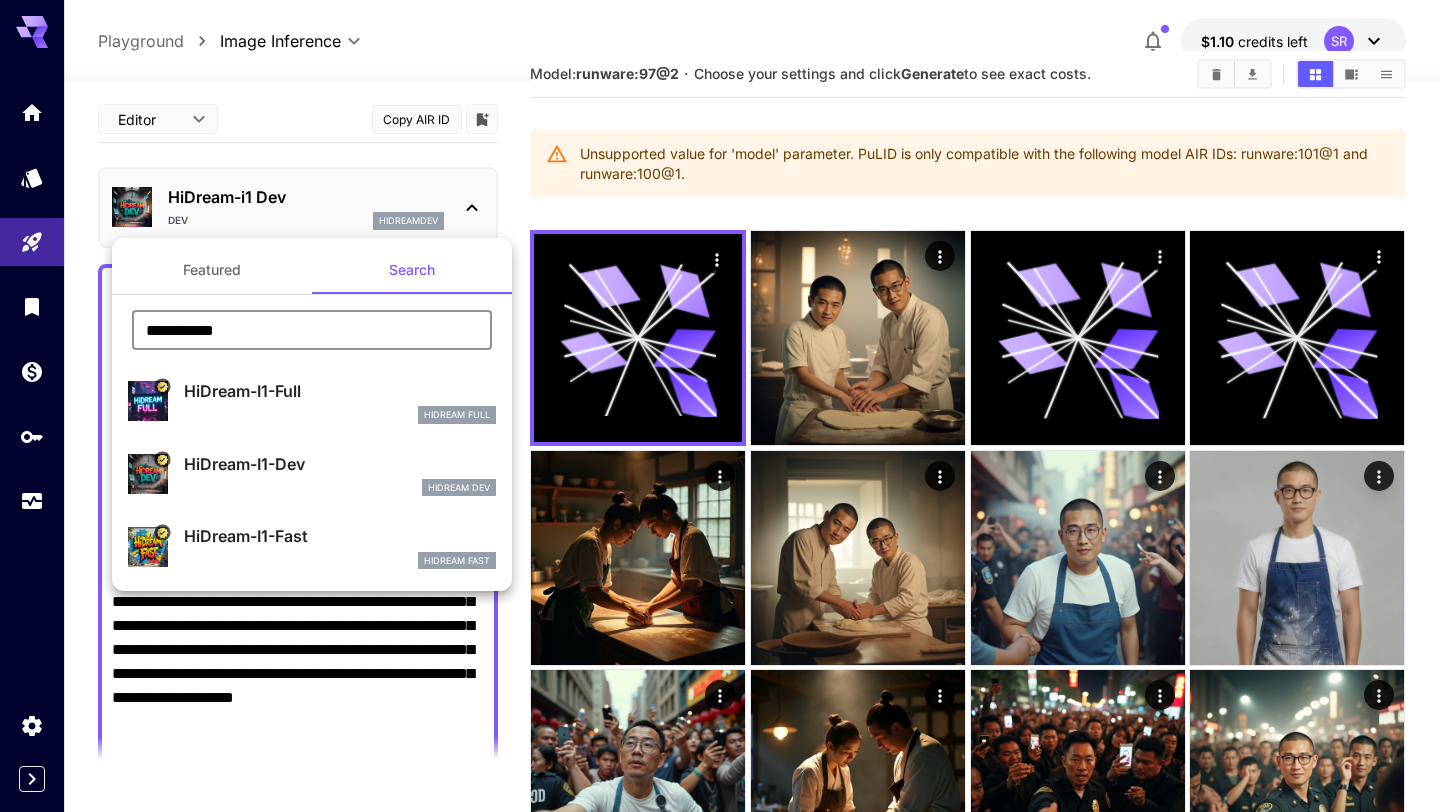 type on "**********" 